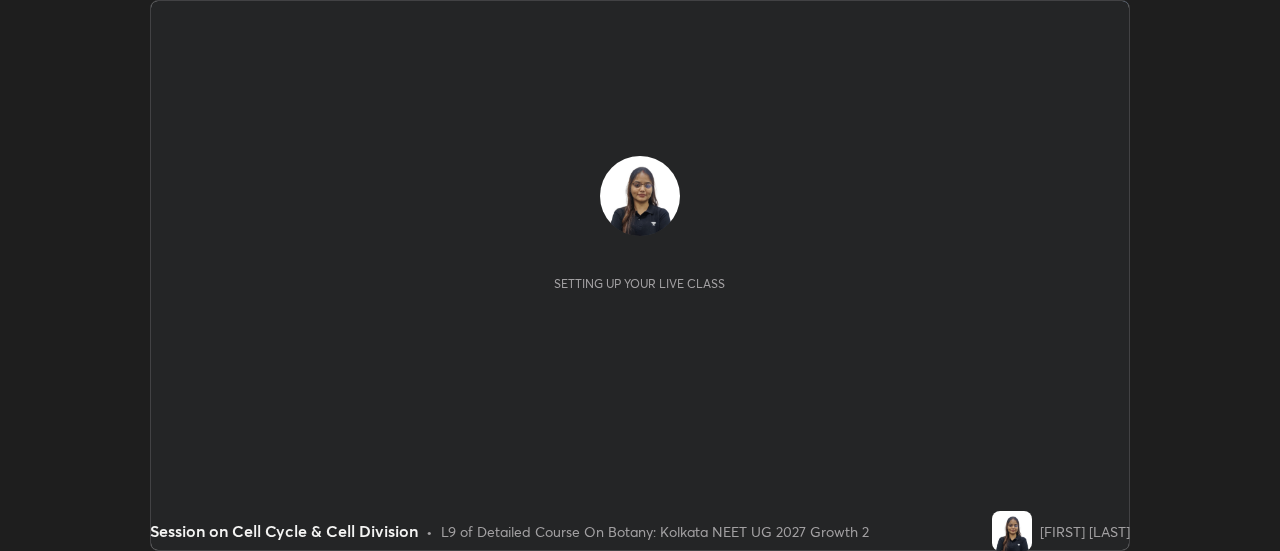 scroll, scrollTop: 0, scrollLeft: 0, axis: both 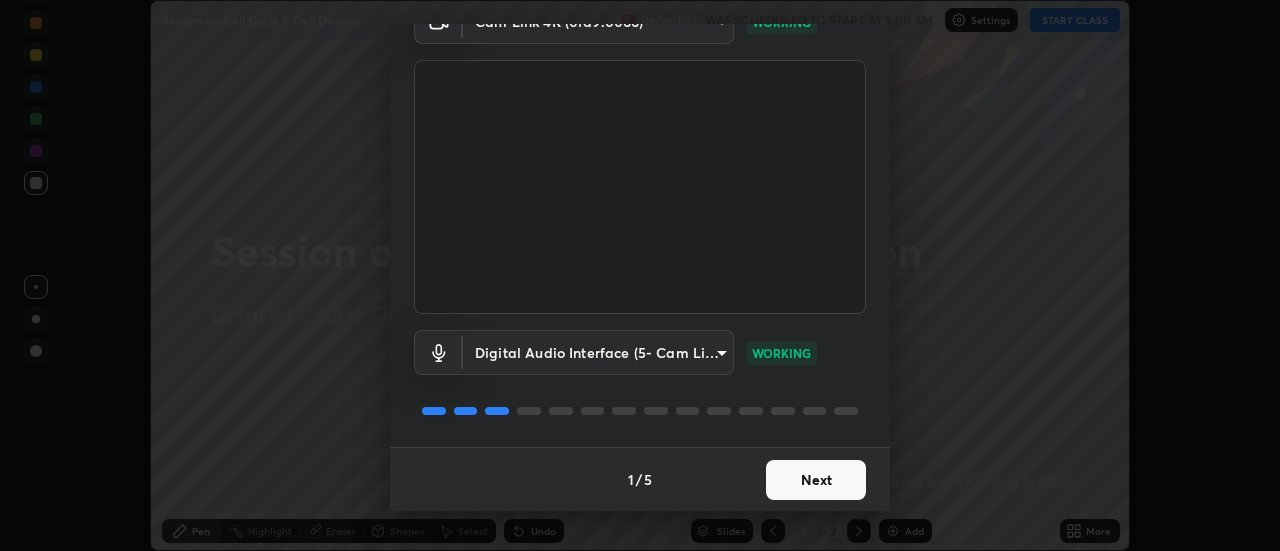 click on "Next" at bounding box center [816, 480] 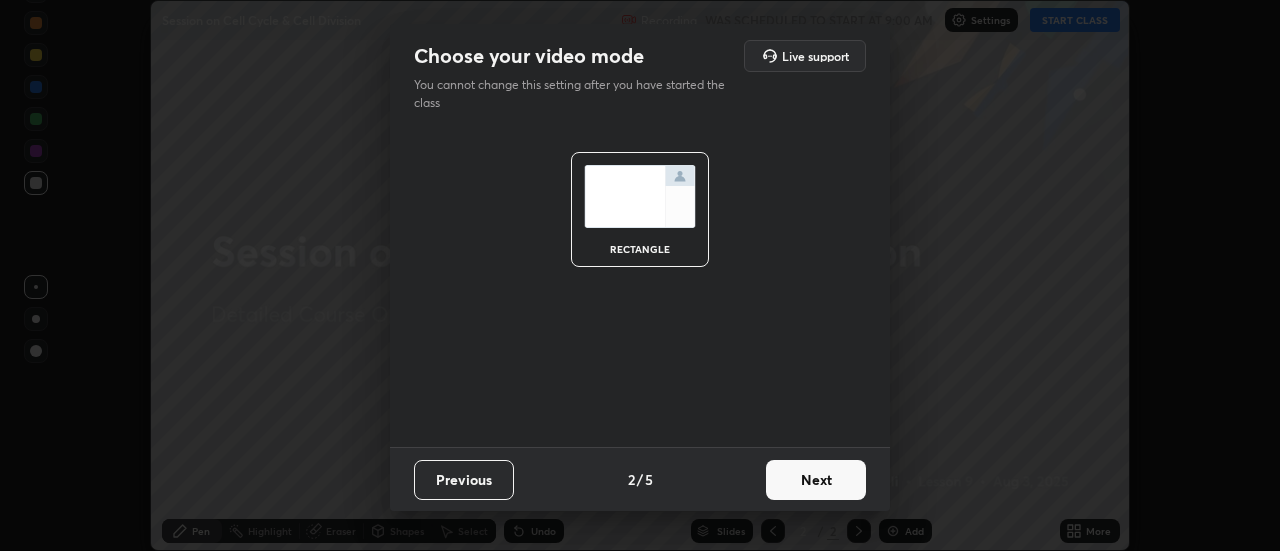 scroll, scrollTop: 0, scrollLeft: 0, axis: both 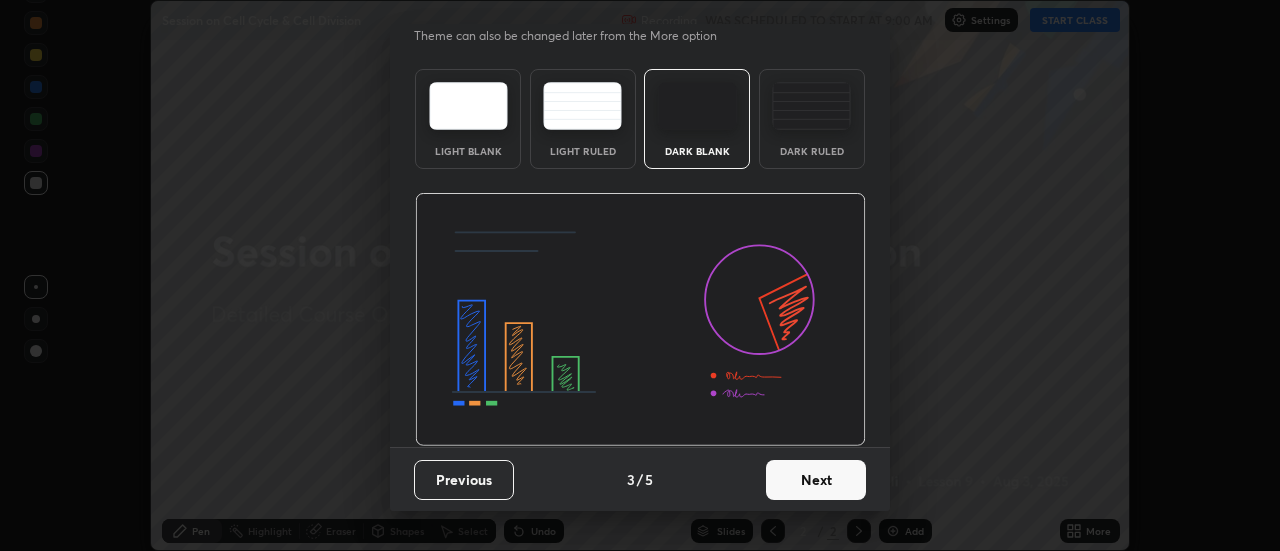 click on "Next" at bounding box center [816, 480] 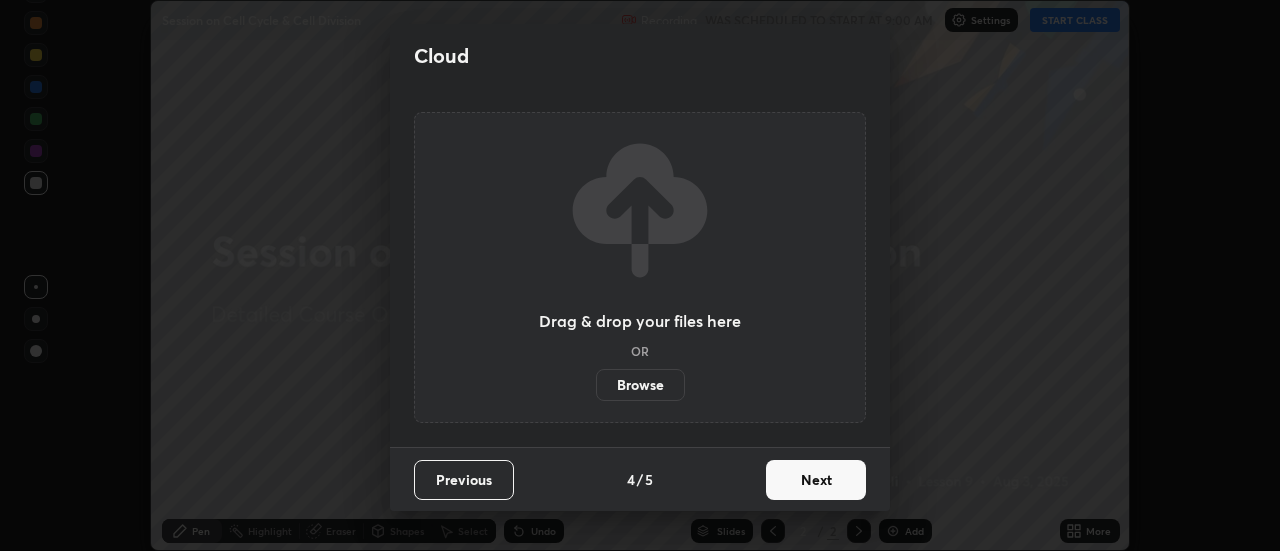 scroll, scrollTop: 0, scrollLeft: 0, axis: both 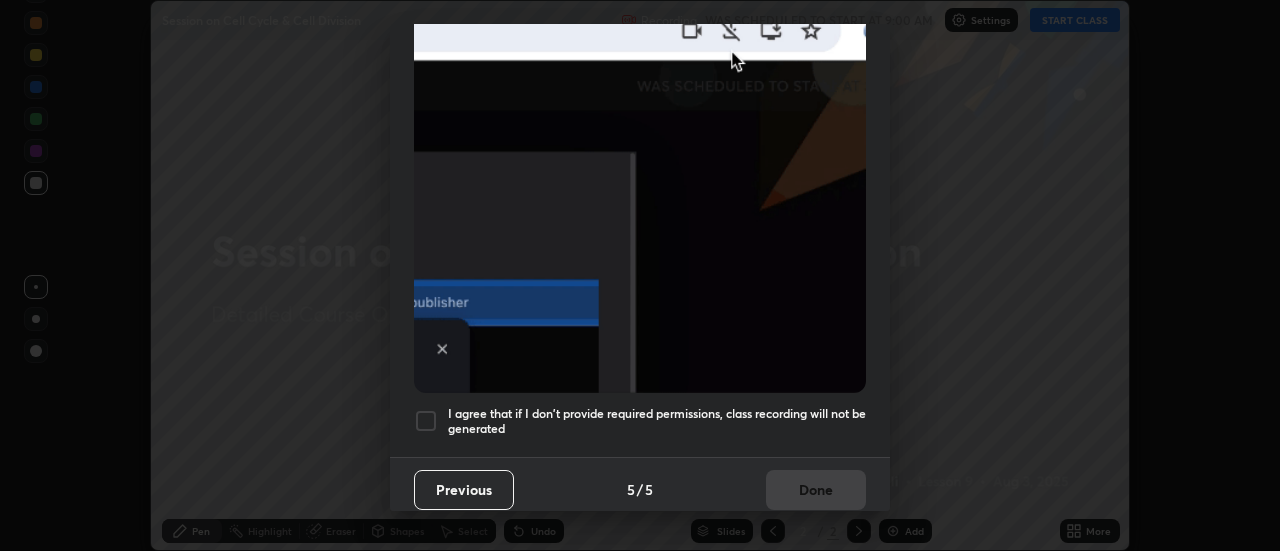 click at bounding box center (426, 421) 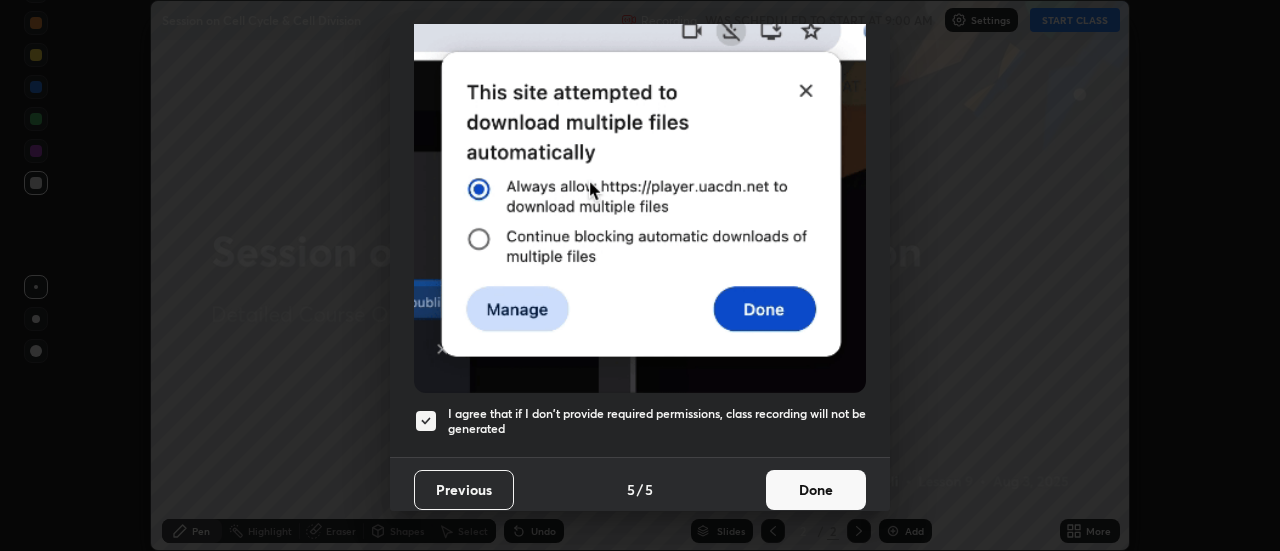 click on "Done" at bounding box center (816, 490) 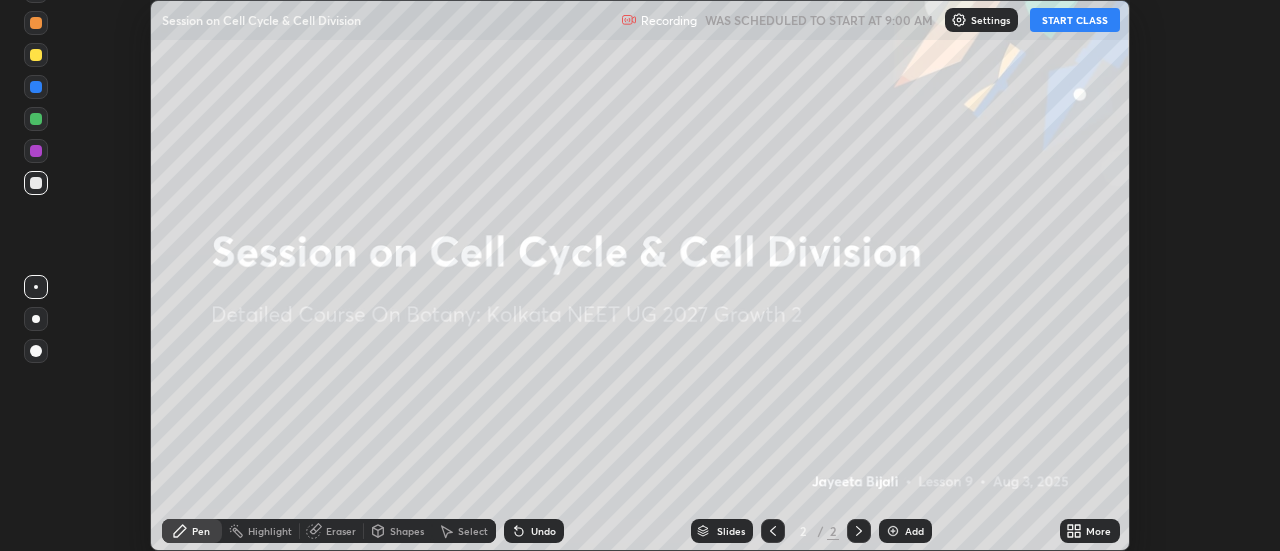 click on "START CLASS" at bounding box center (1075, 20) 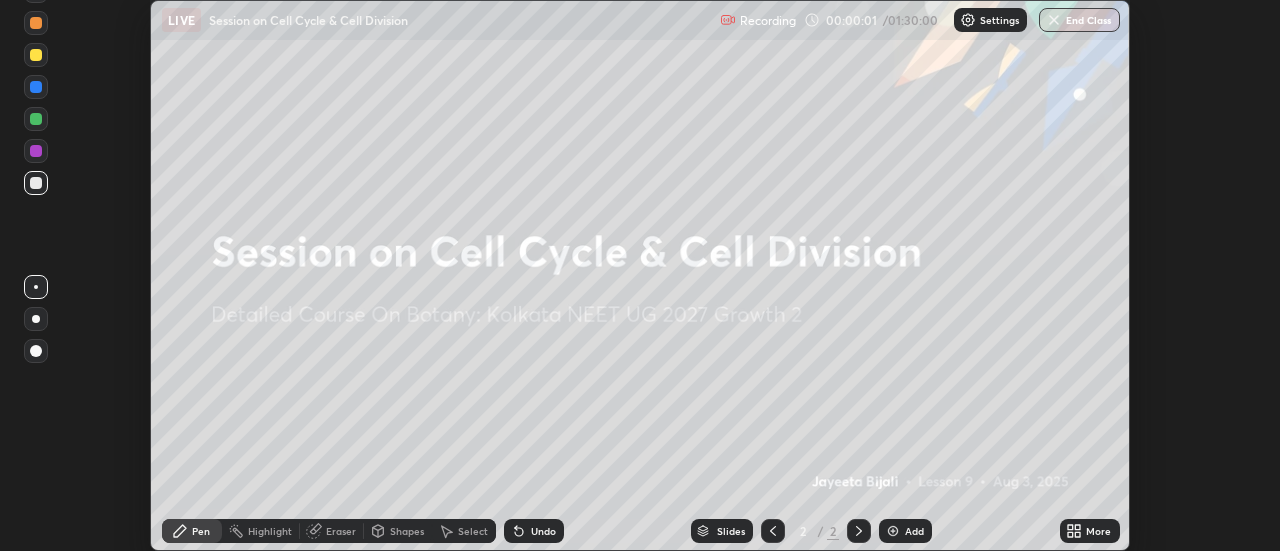 click 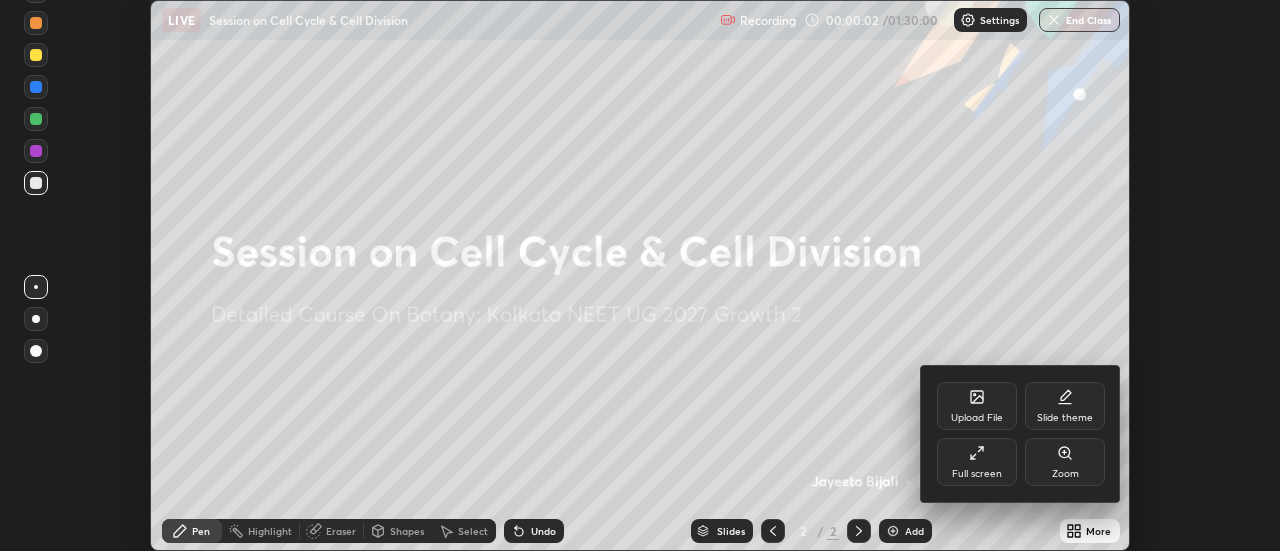 click 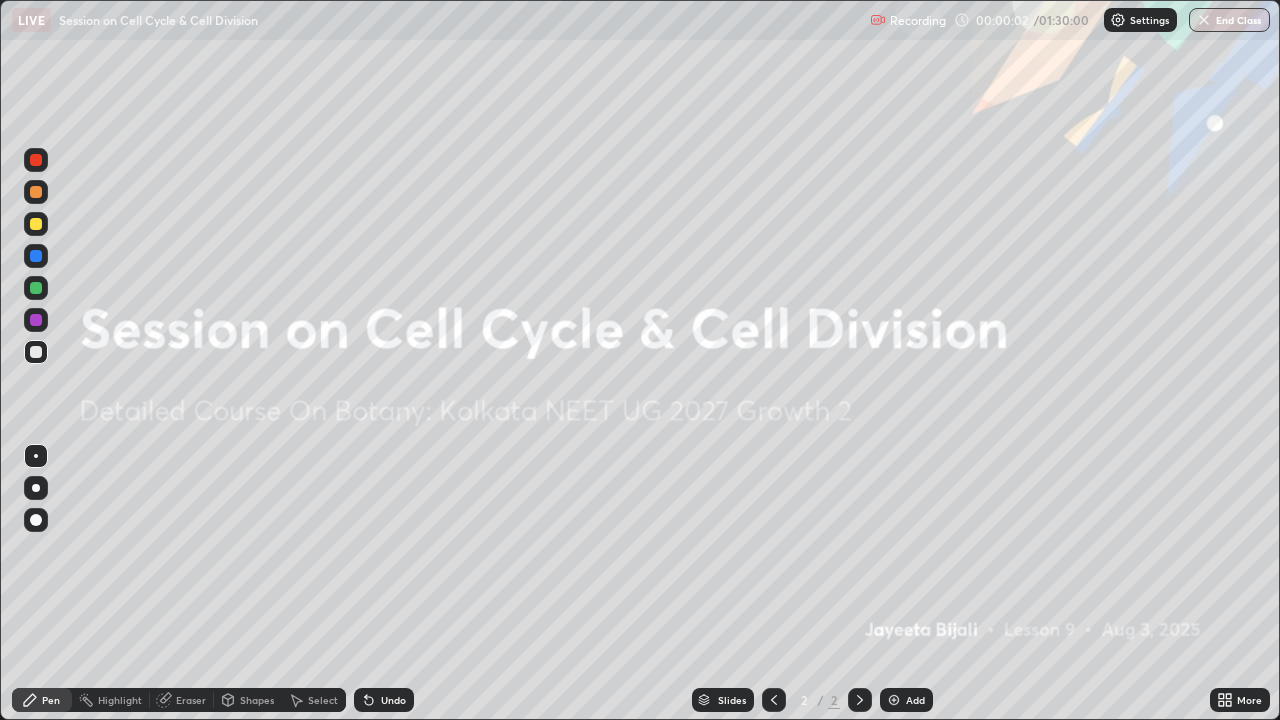 scroll, scrollTop: 99280, scrollLeft: 98720, axis: both 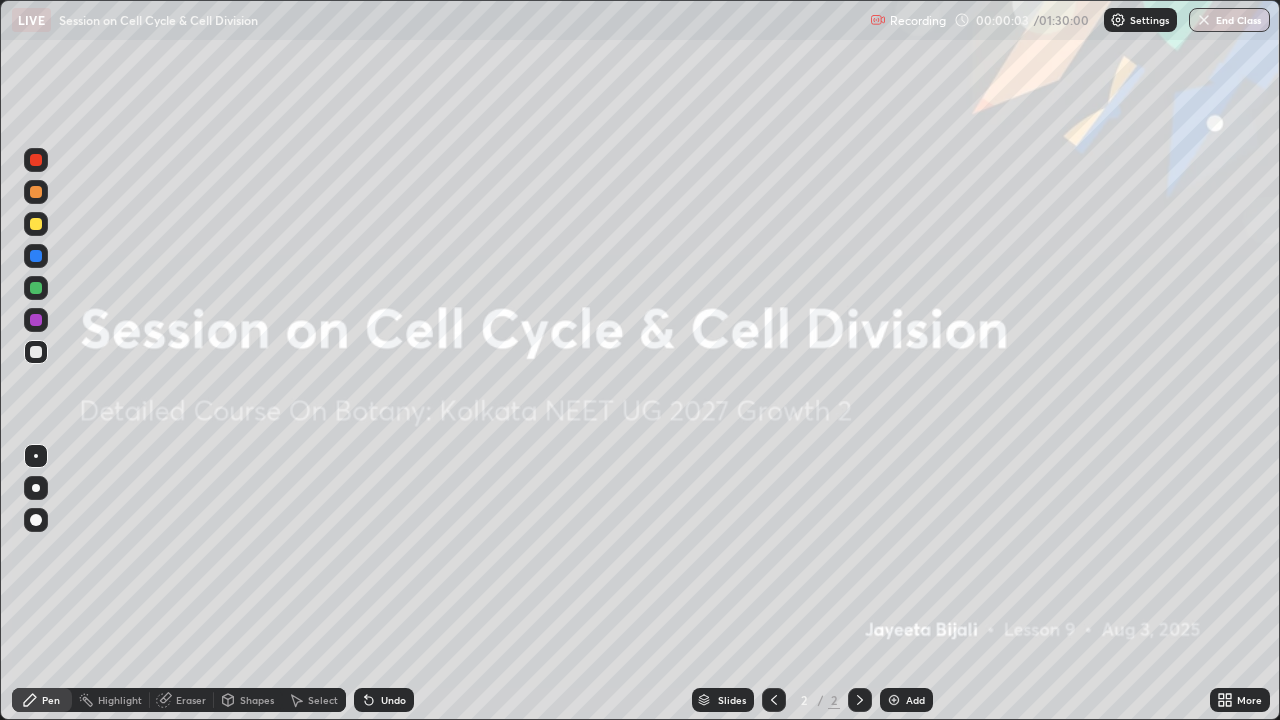 click on "Add" at bounding box center (915, 700) 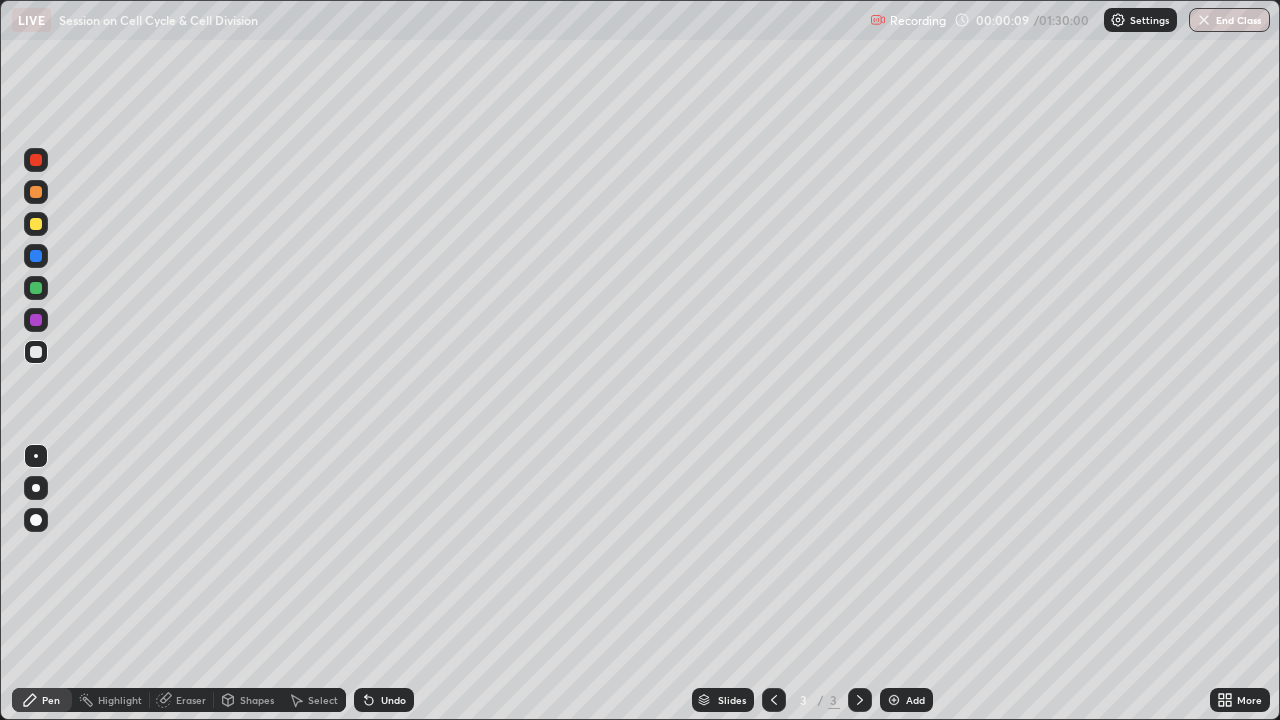 click at bounding box center [36, 488] 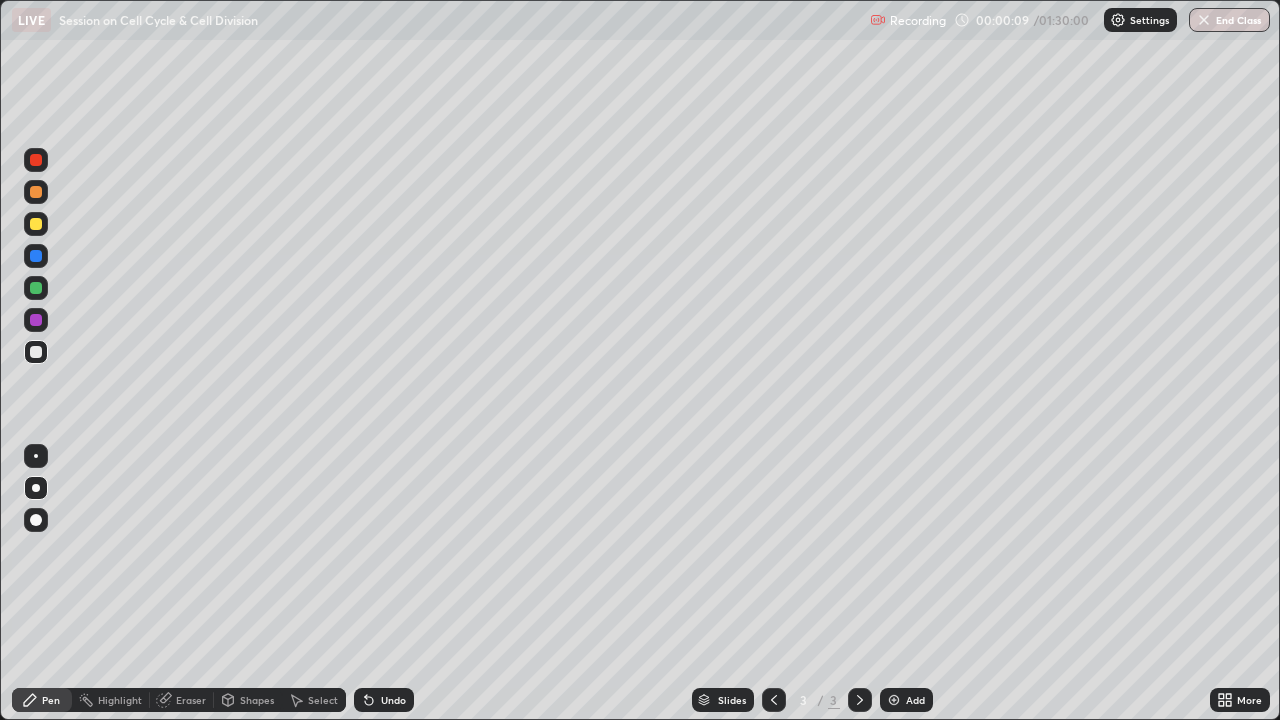 click at bounding box center [36, 288] 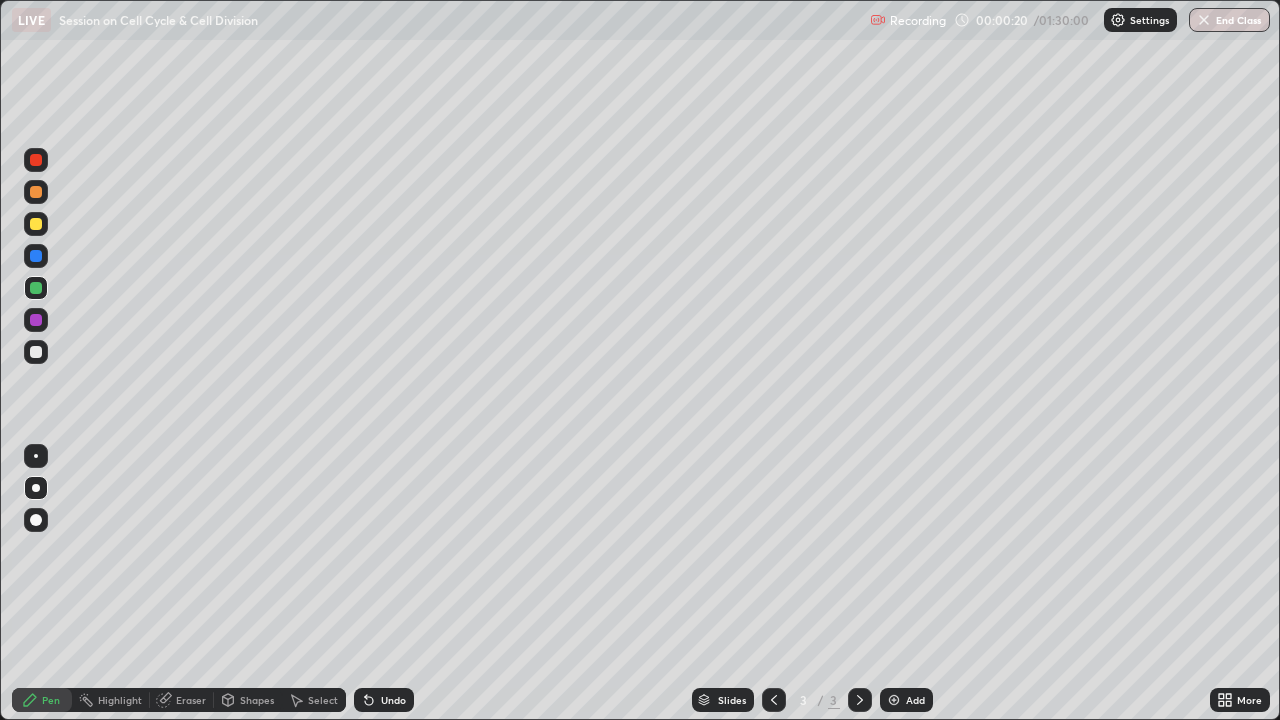 click at bounding box center [36, 352] 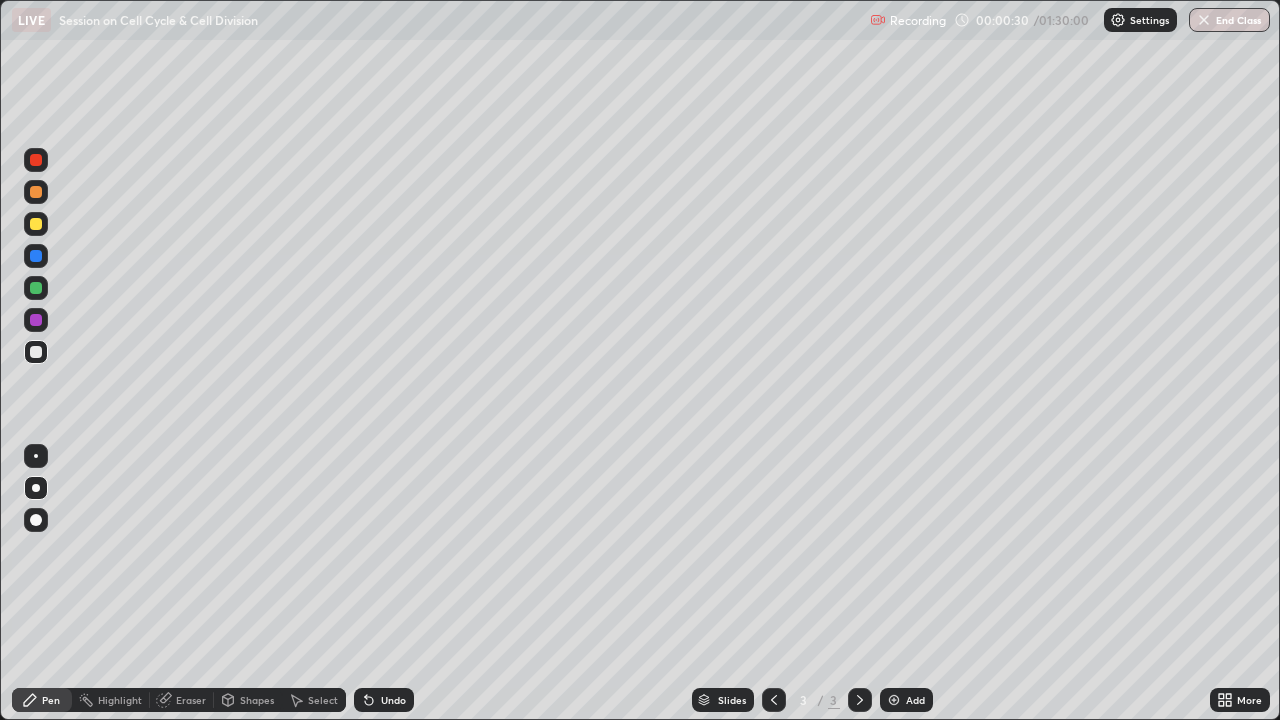 click on "Undo" at bounding box center [384, 700] 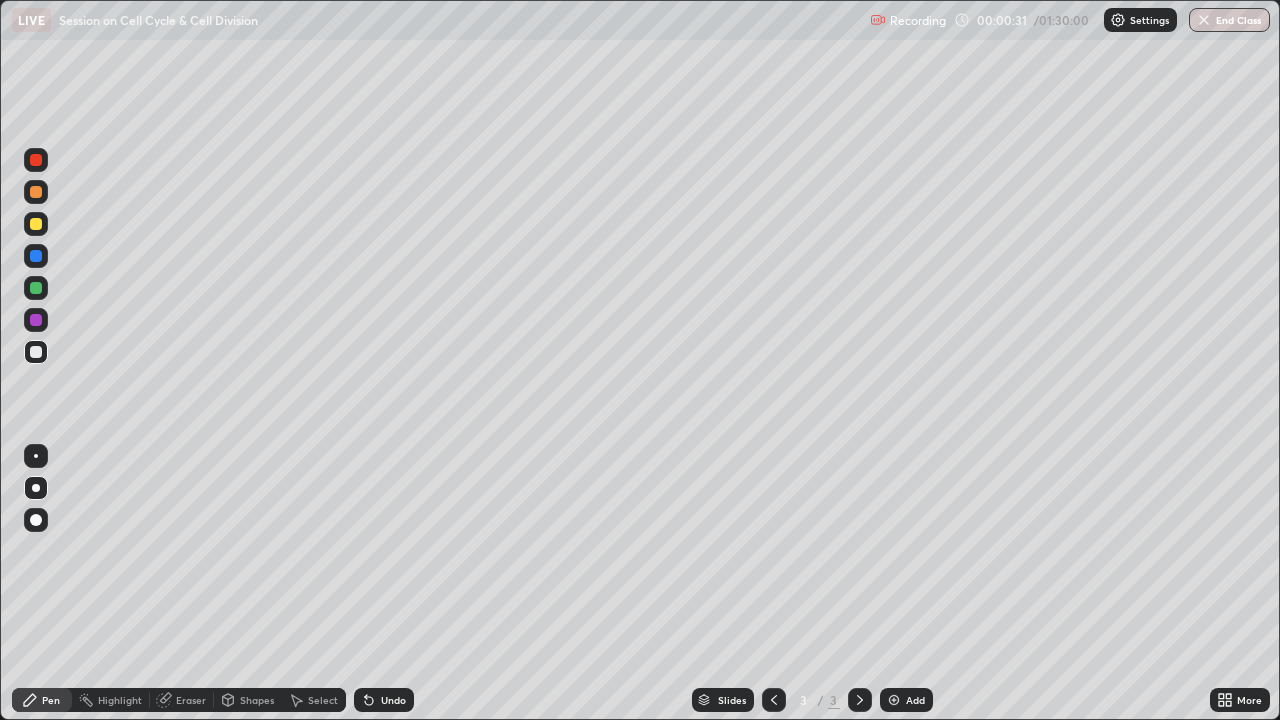 click on "Undo" at bounding box center (393, 700) 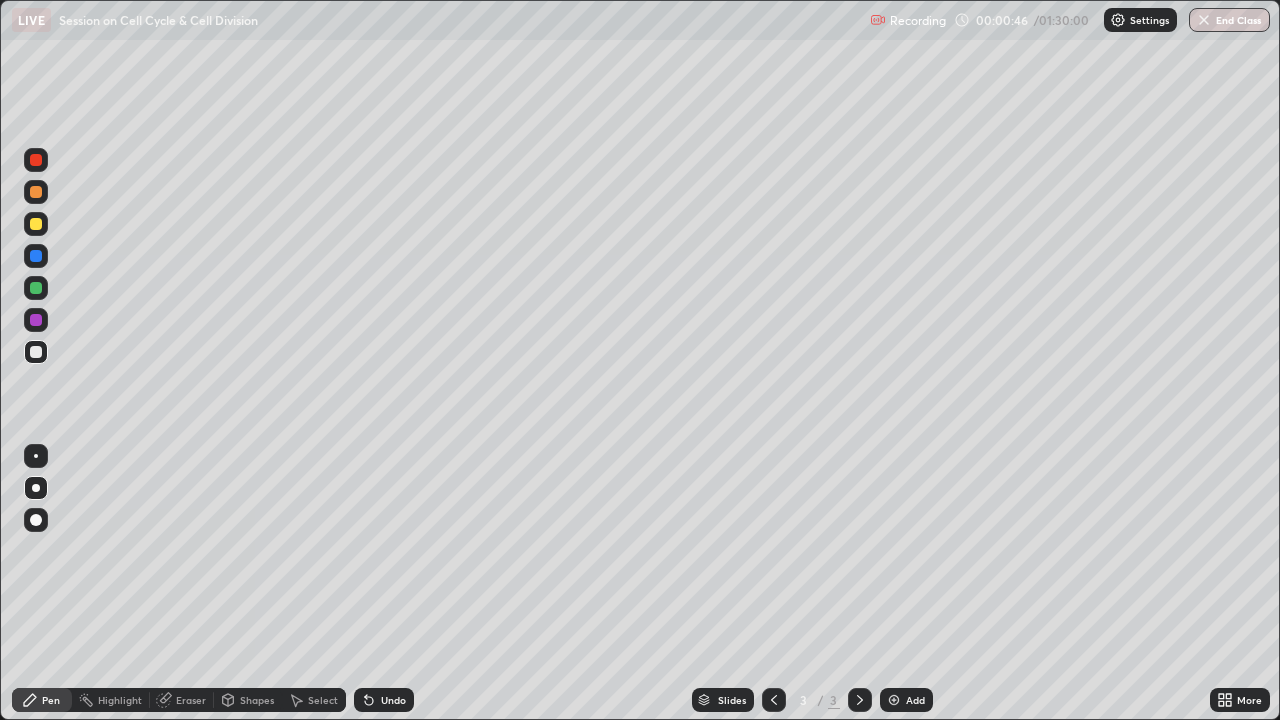 click at bounding box center [894, 700] 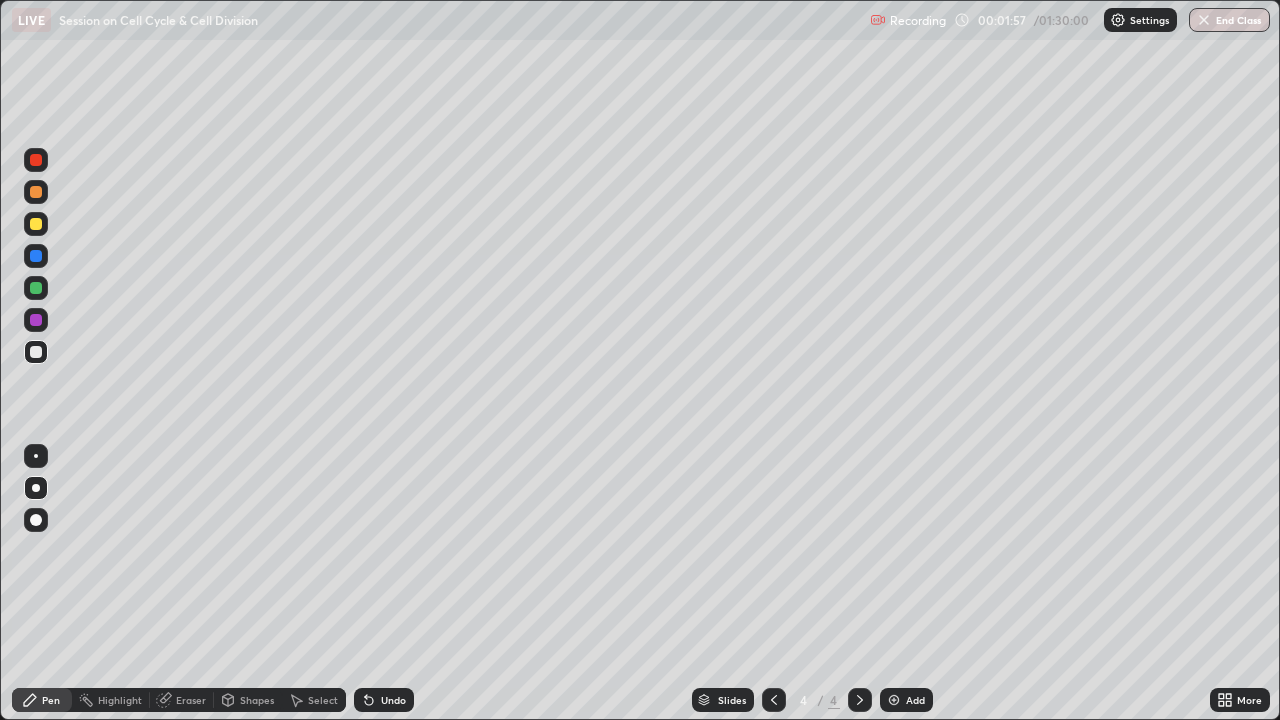 click on "Select" at bounding box center (314, 700) 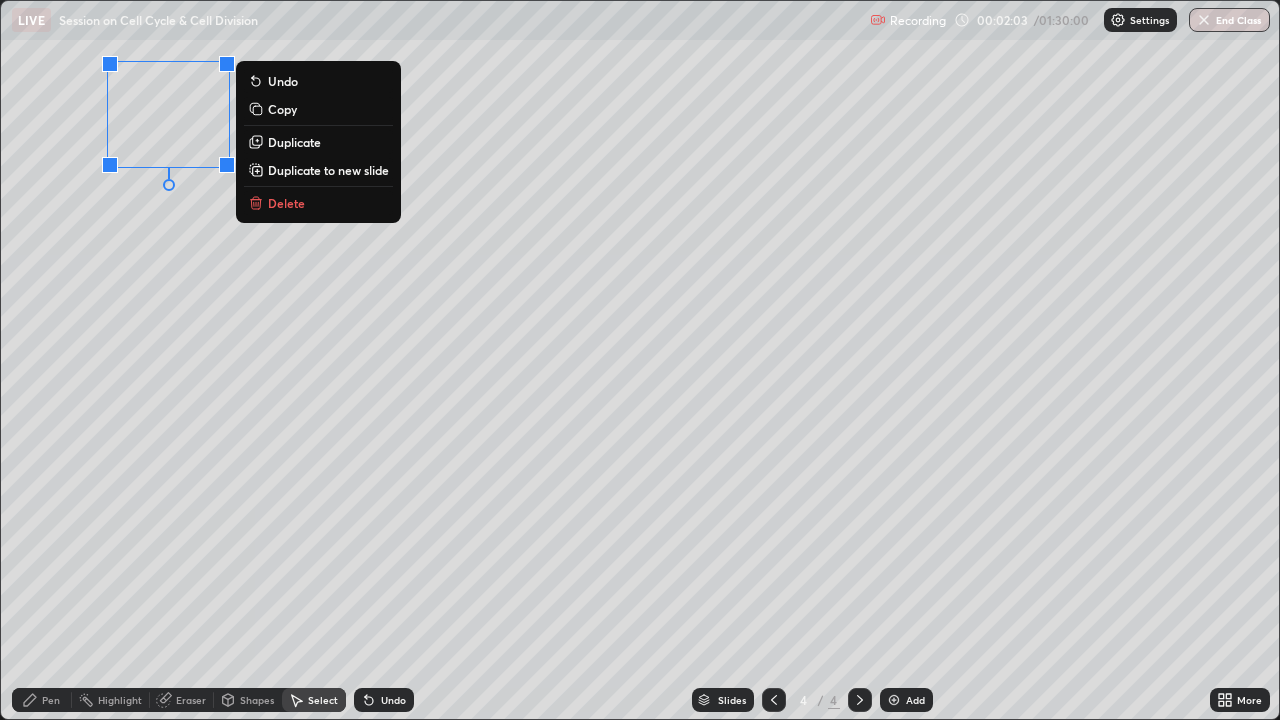 click on "0 ° Undo Copy Duplicate Duplicate to new slide Delete" at bounding box center (640, 360) 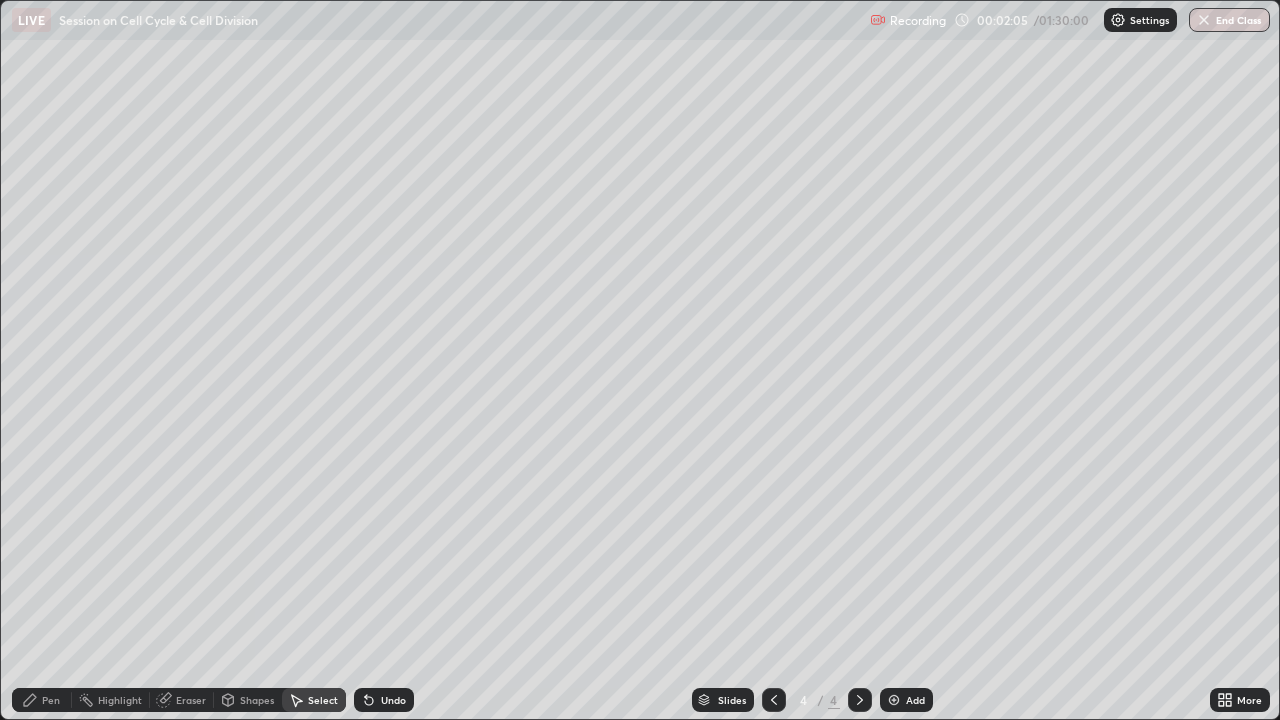 click on "Pen" at bounding box center [51, 700] 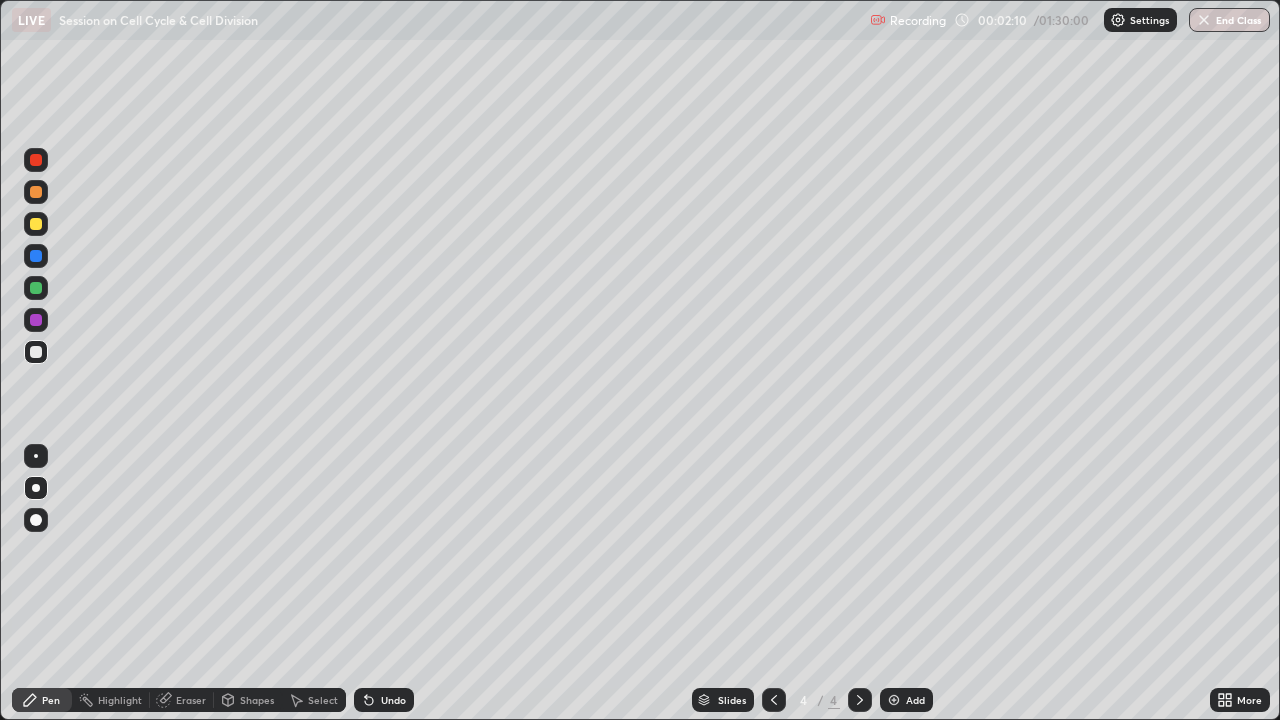 click on "Select" at bounding box center (323, 700) 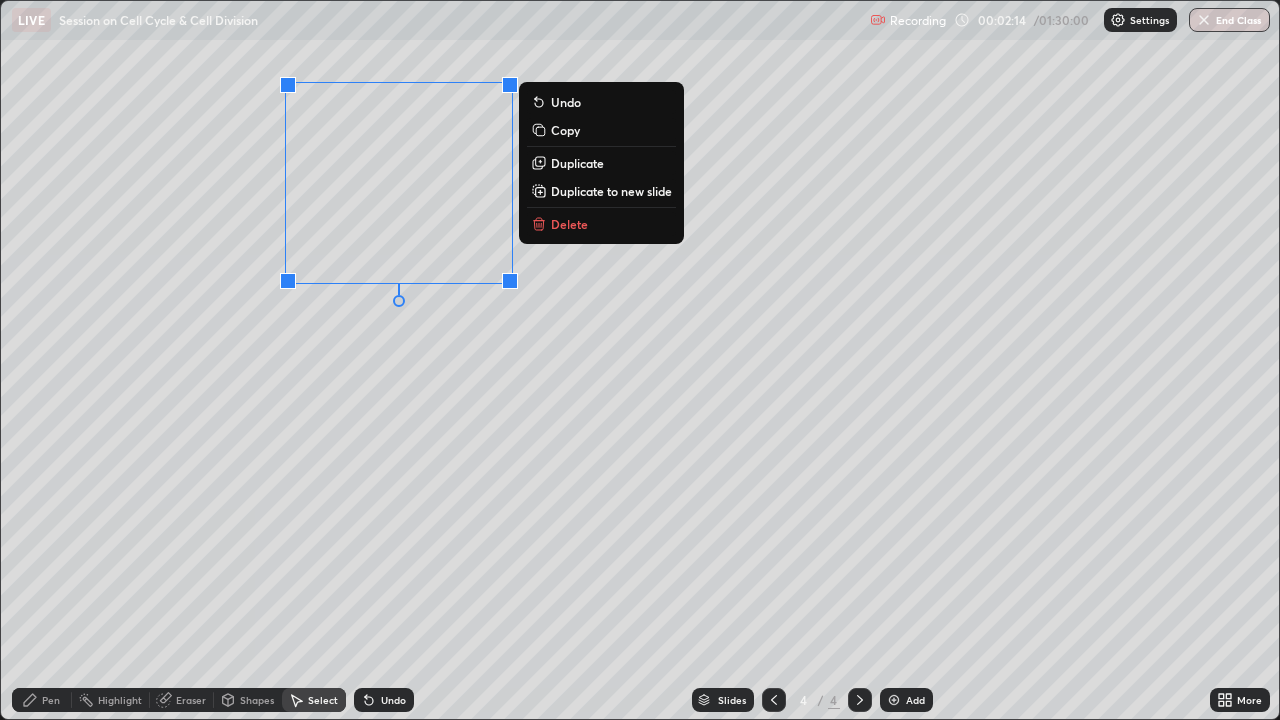 click on "0 ° Undo Copy Duplicate Duplicate to new slide Delete" at bounding box center [640, 360] 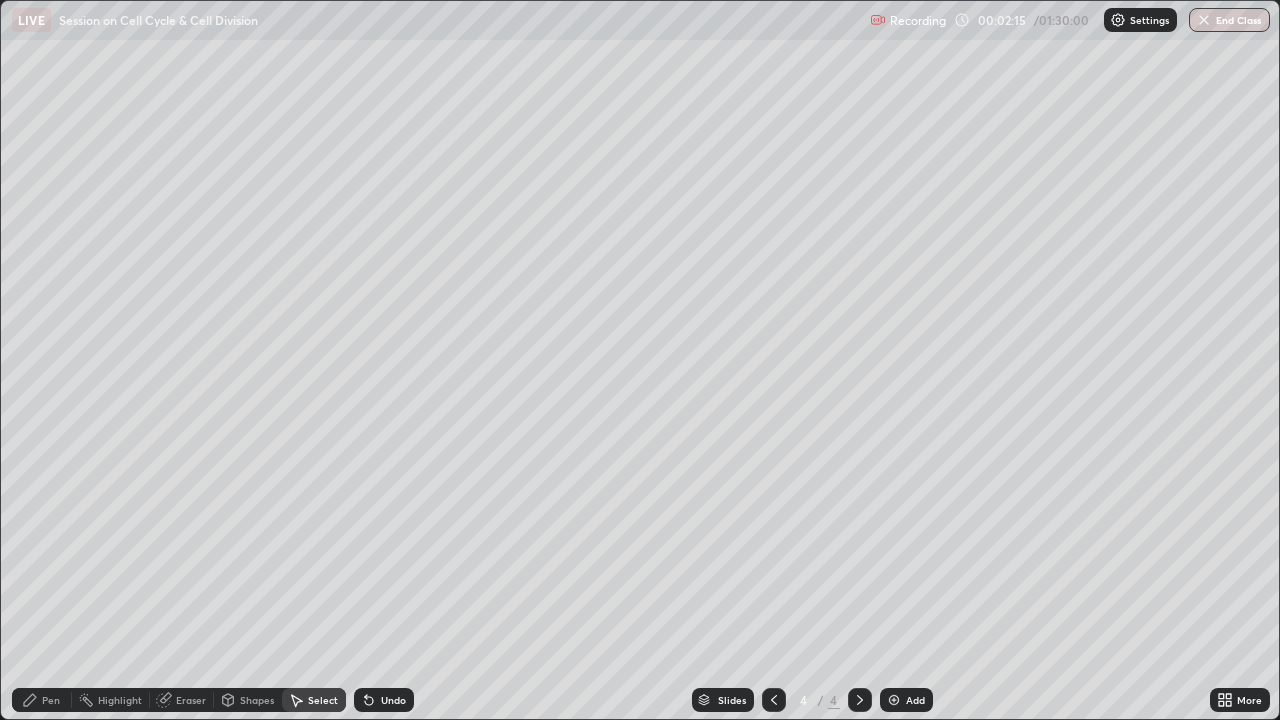 click 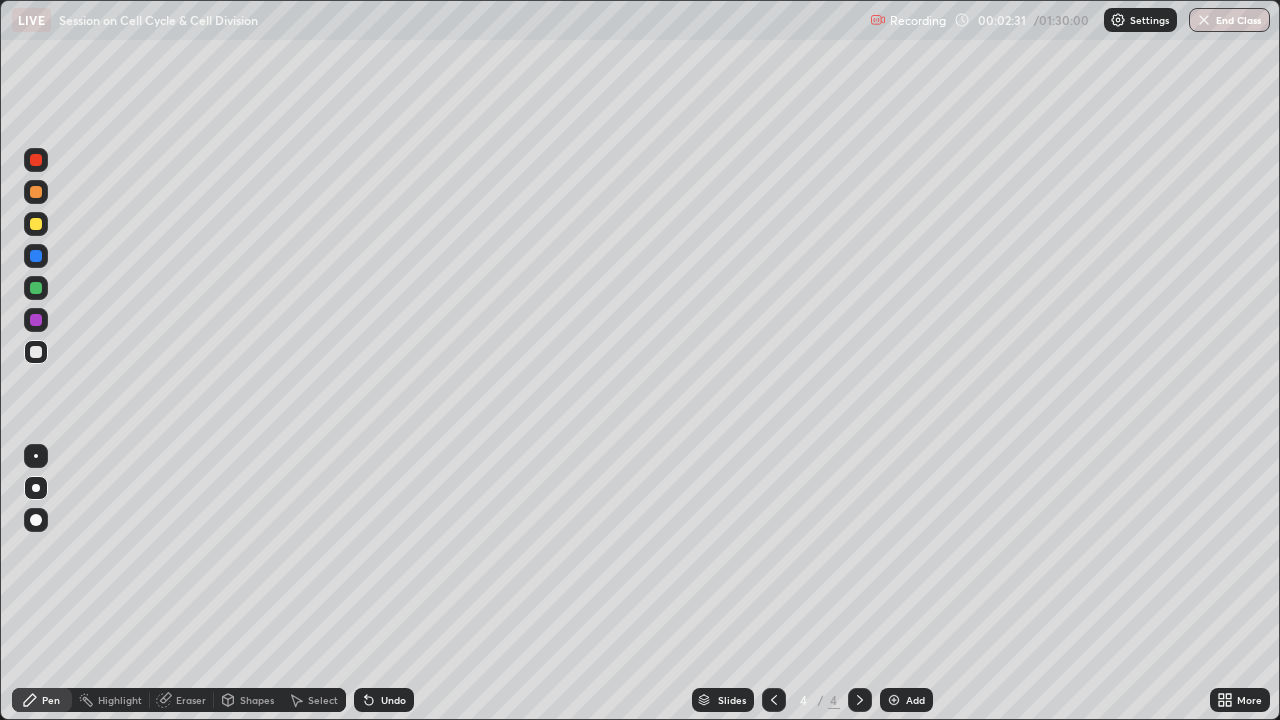 click at bounding box center (36, 288) 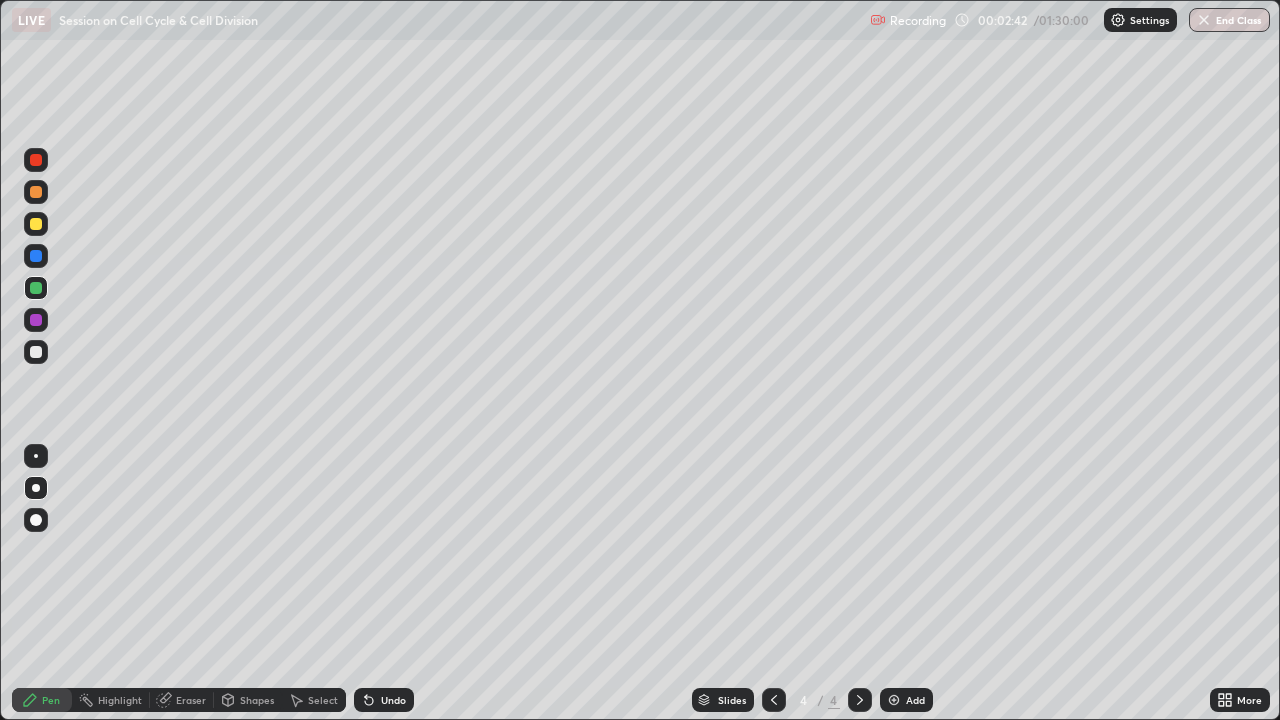 click at bounding box center (36, 352) 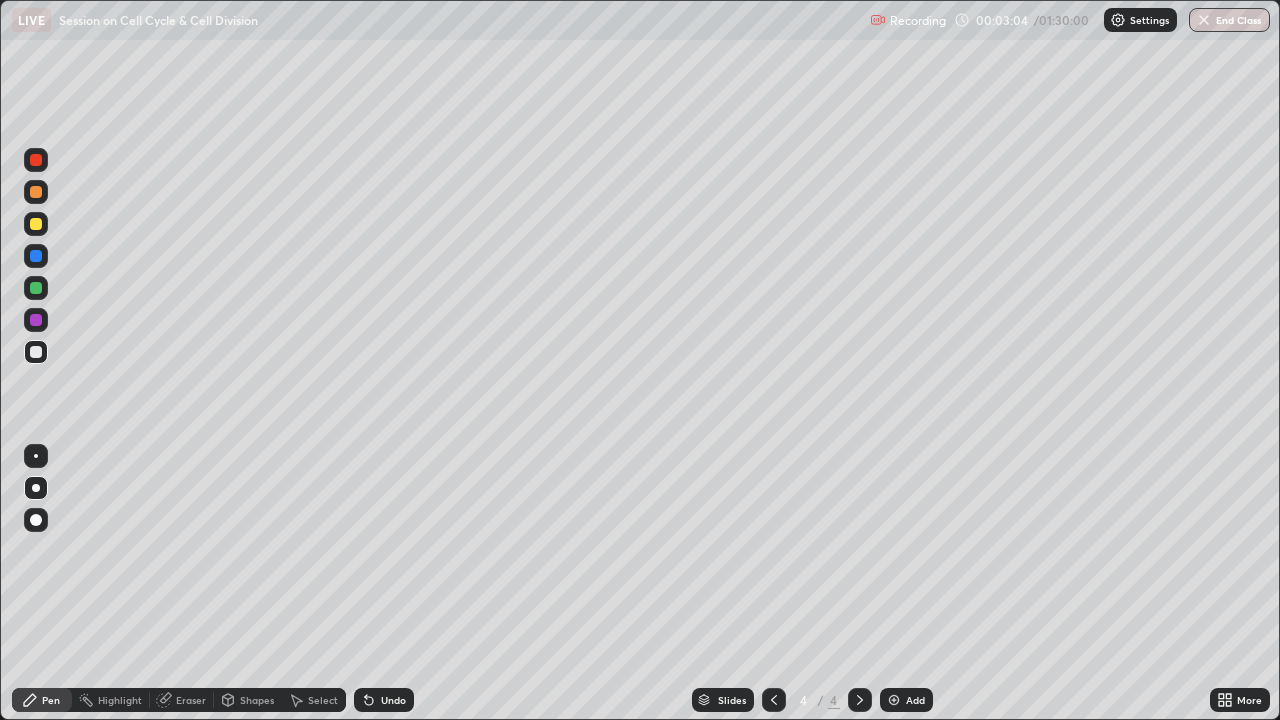 click at bounding box center (36, 288) 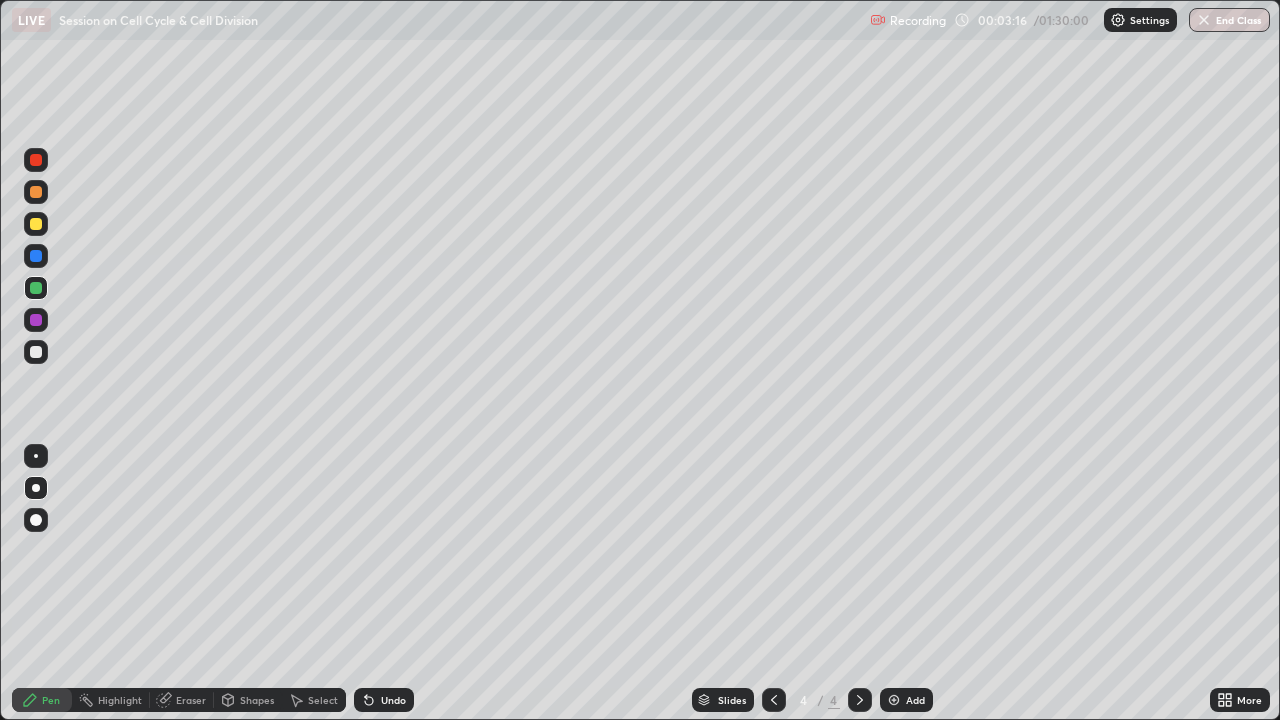 click at bounding box center (36, 352) 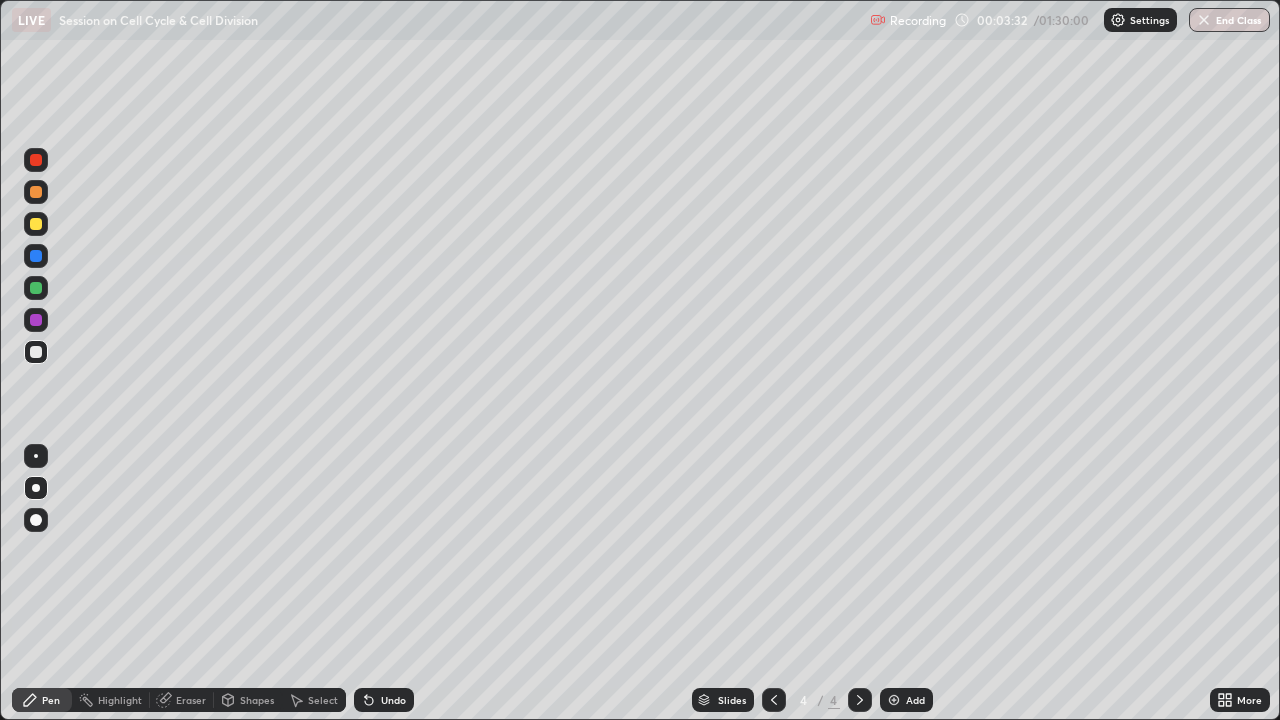 click at bounding box center (36, 288) 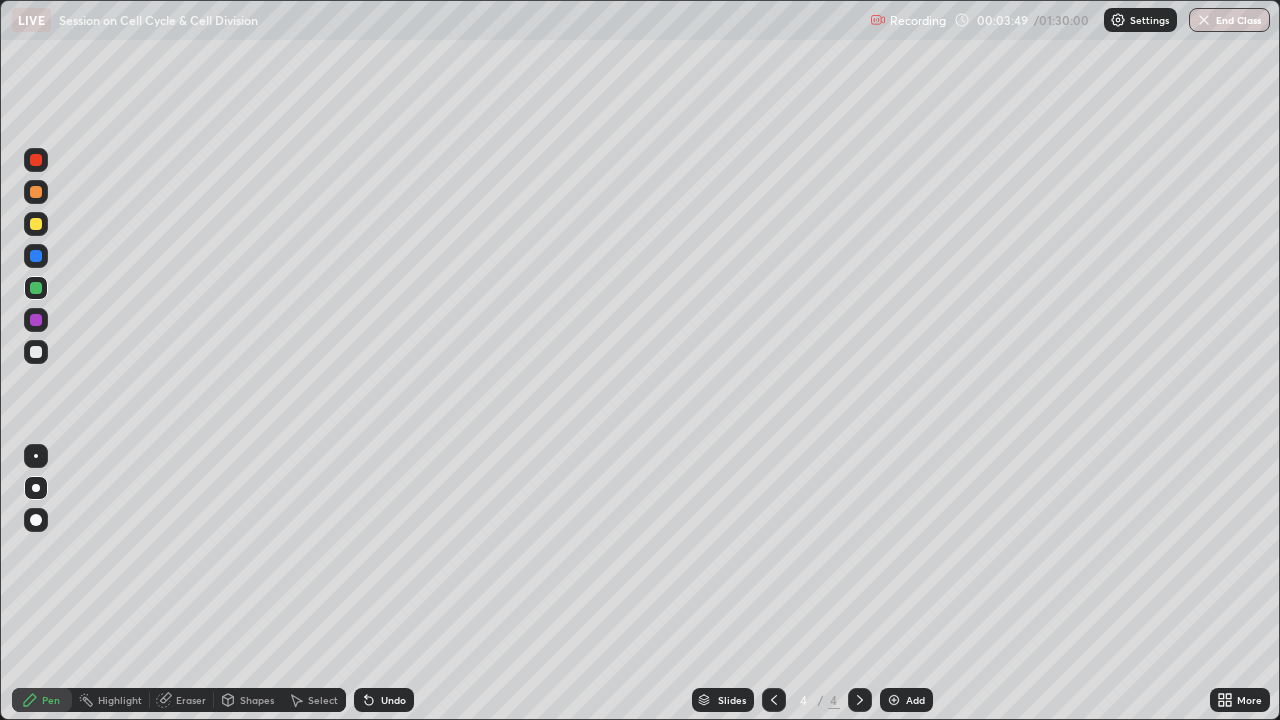 click at bounding box center [36, 352] 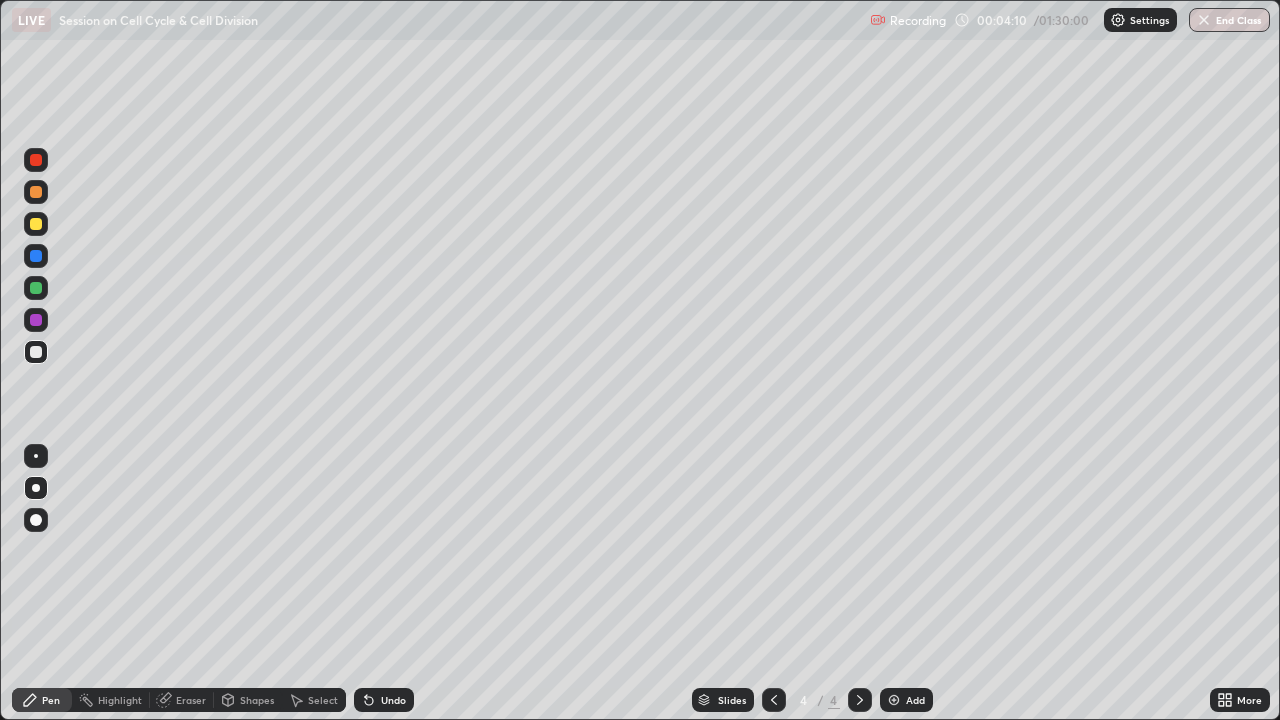 click on "Select" at bounding box center [323, 700] 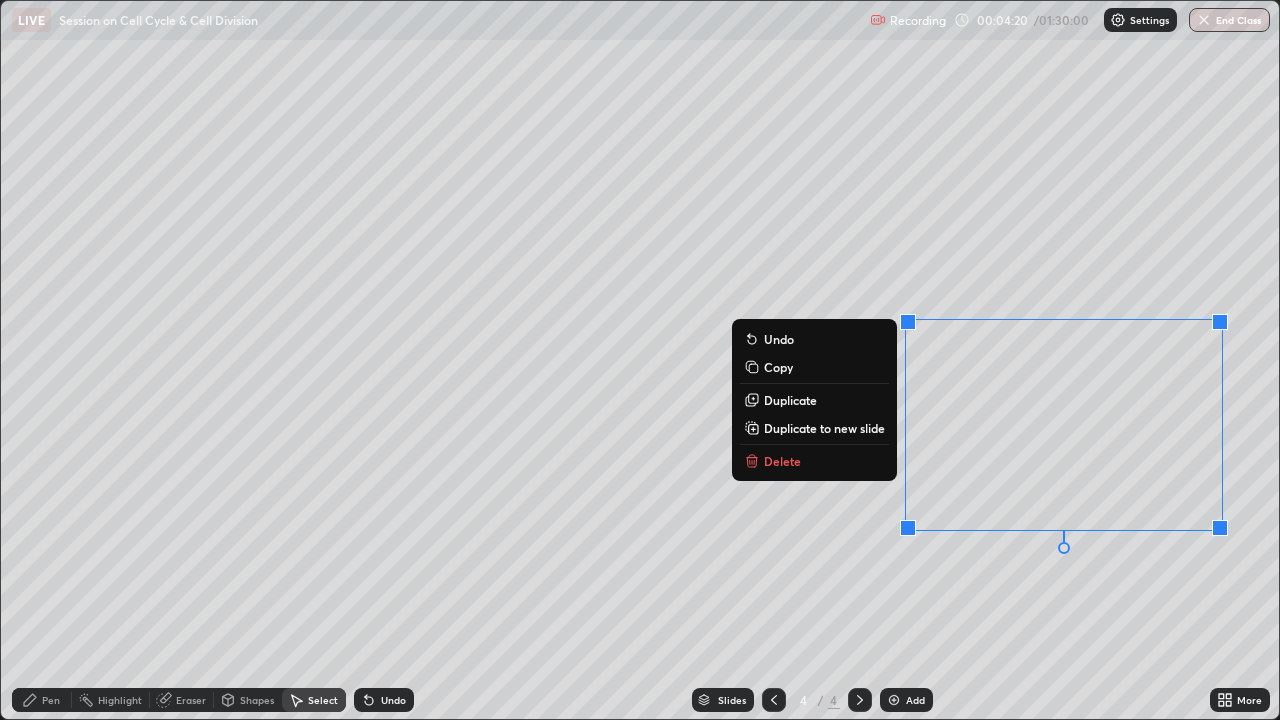 click at bounding box center [908, 528] 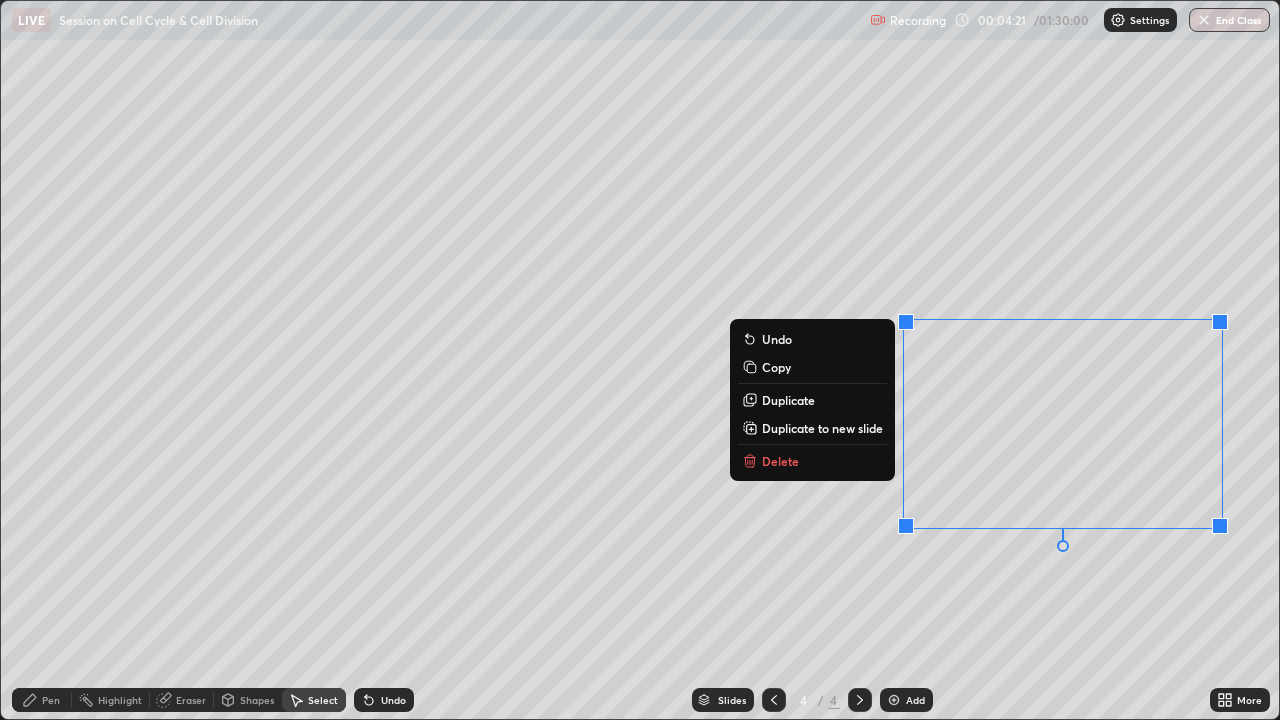 click on "0 ° Undo Copy Duplicate Duplicate to new slide Delete" at bounding box center (640, 360) 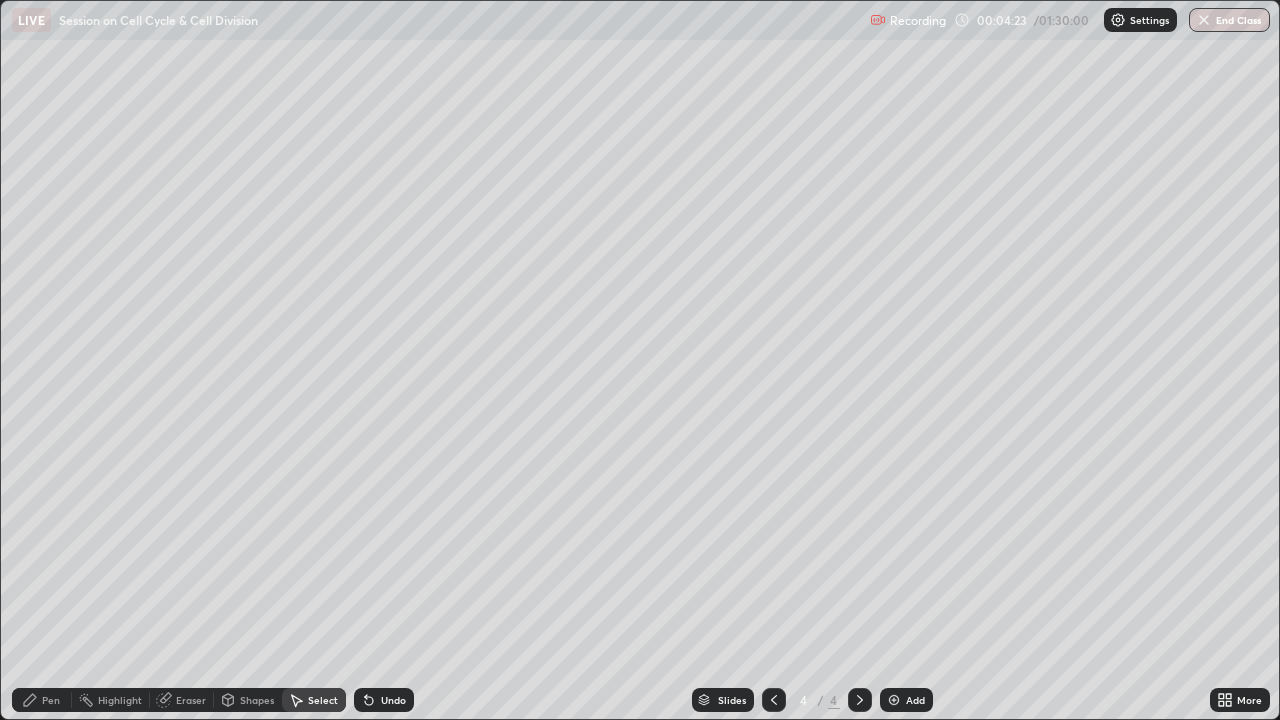 click on "Pen" at bounding box center (42, 700) 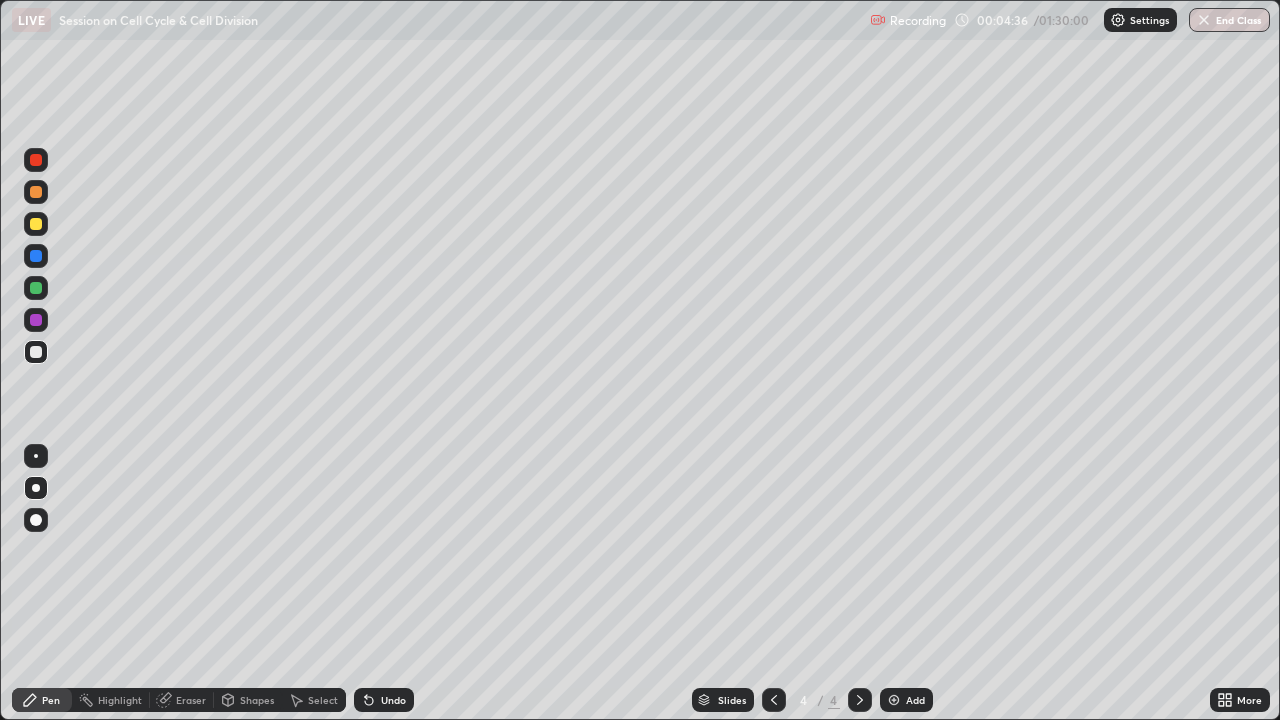 click at bounding box center [36, 288] 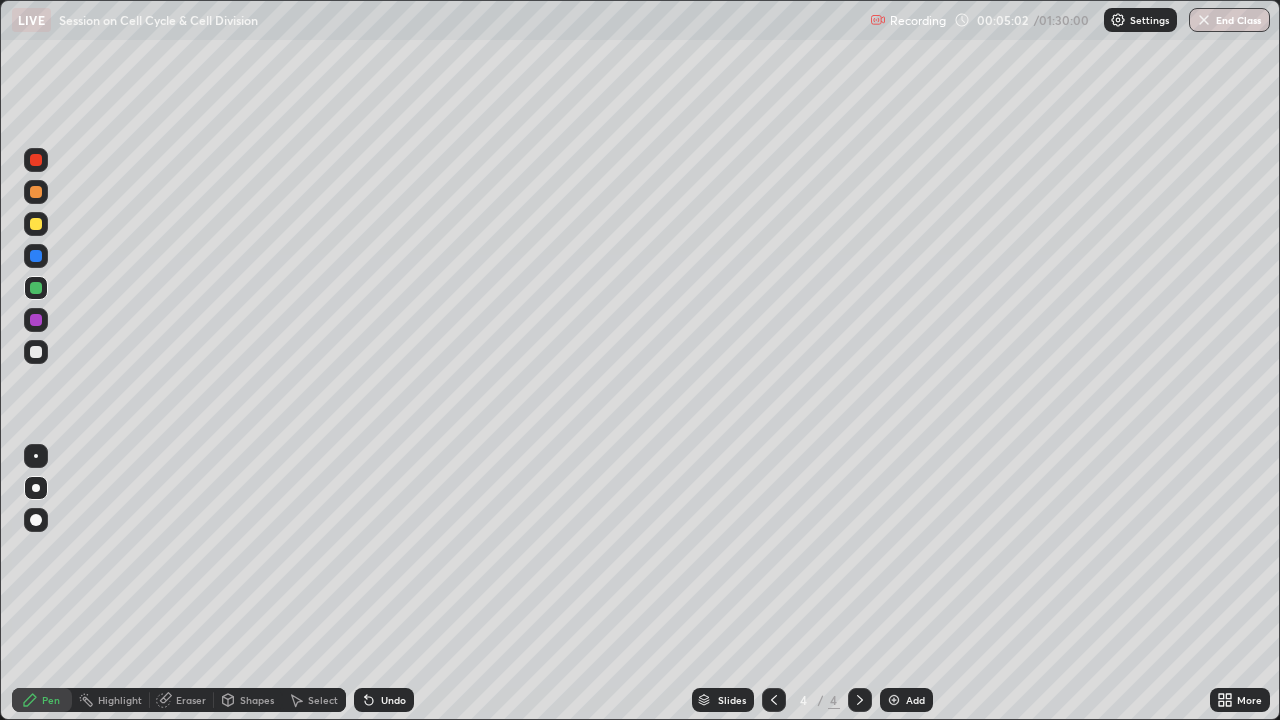 click at bounding box center (36, 352) 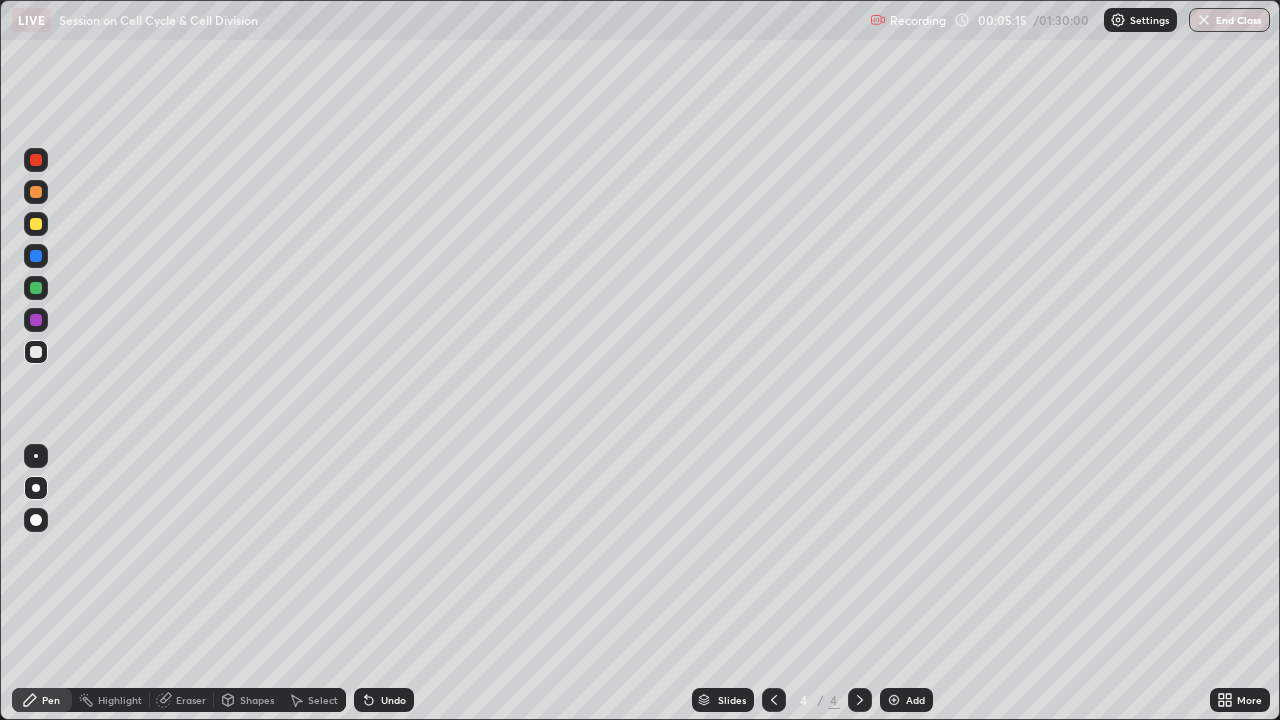click on "Eraser" at bounding box center (182, 700) 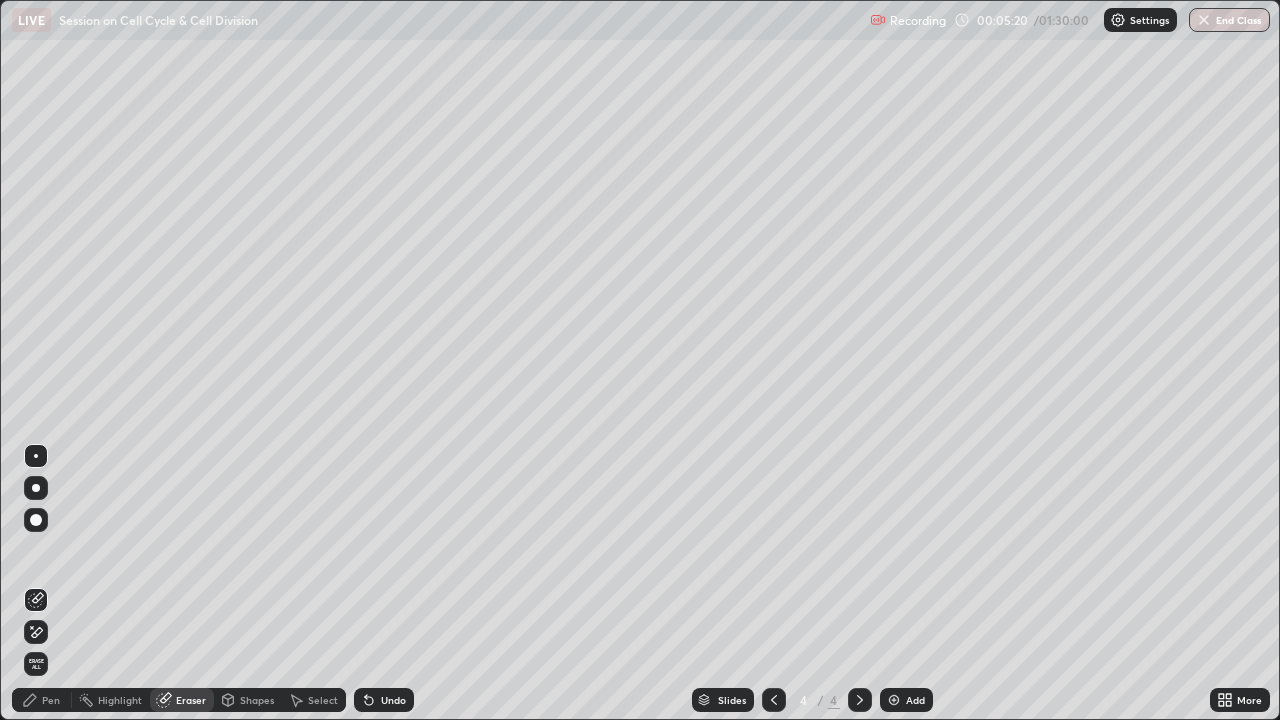 click 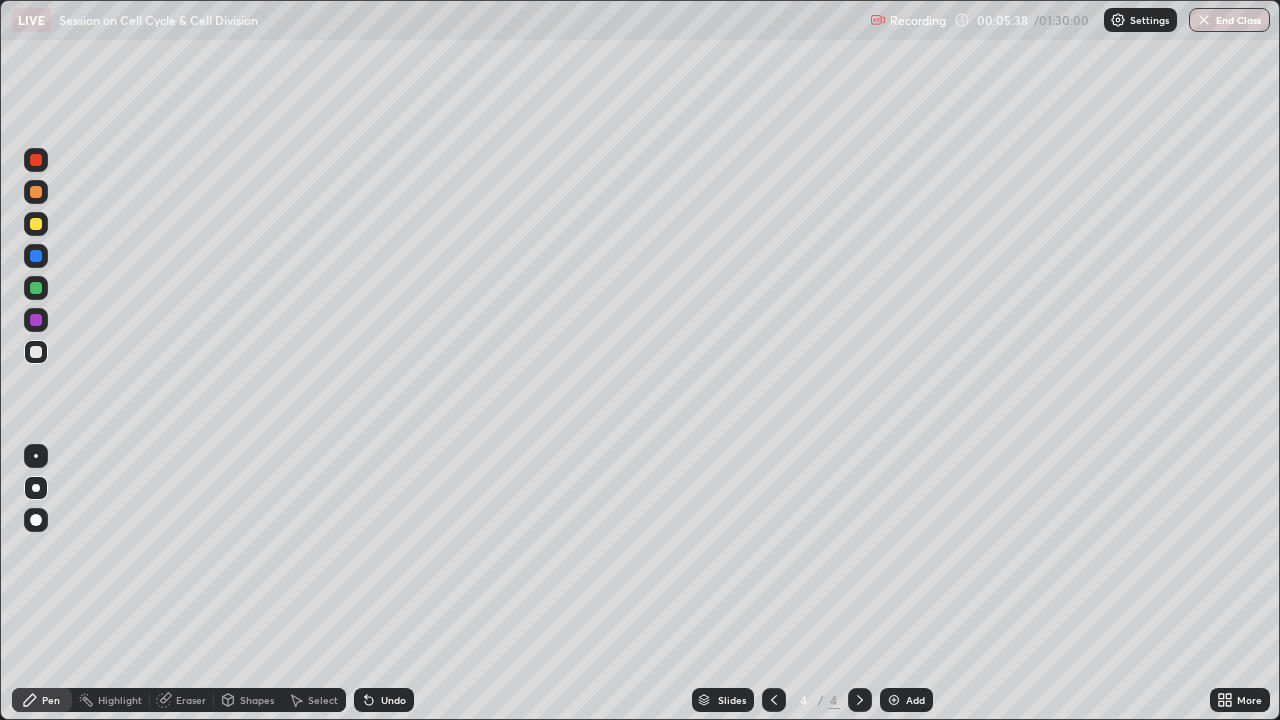 click 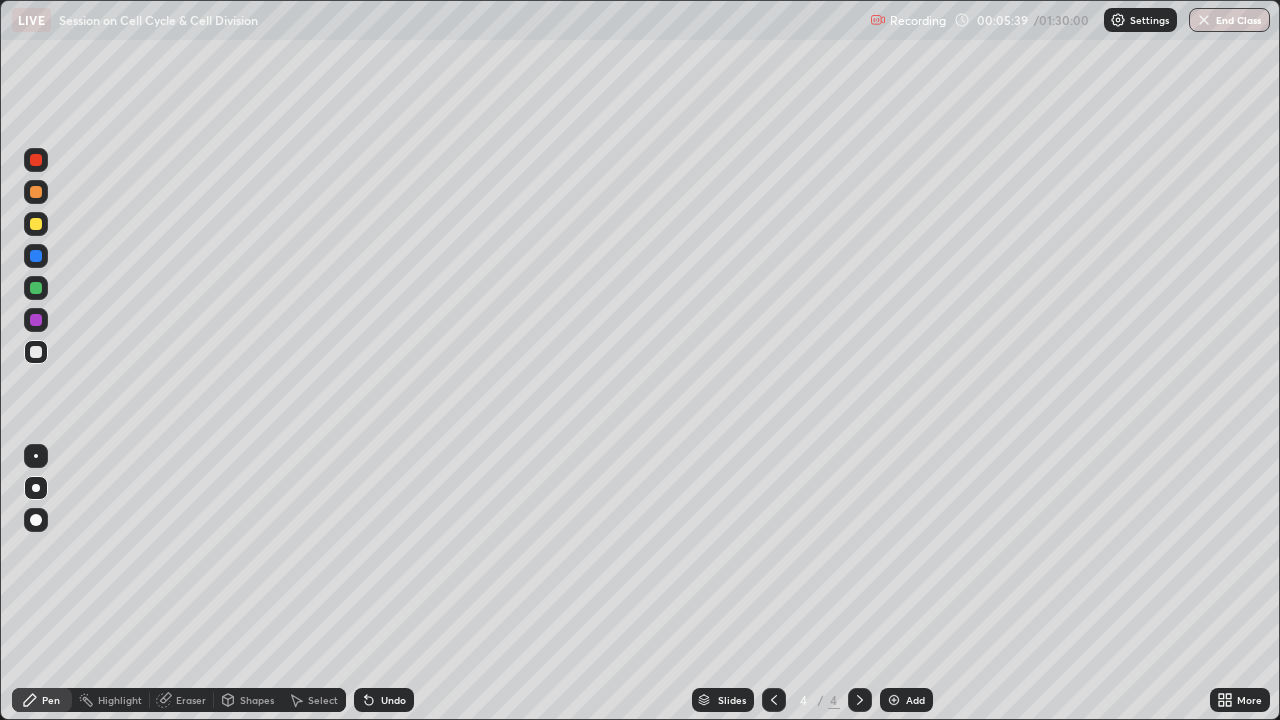 click 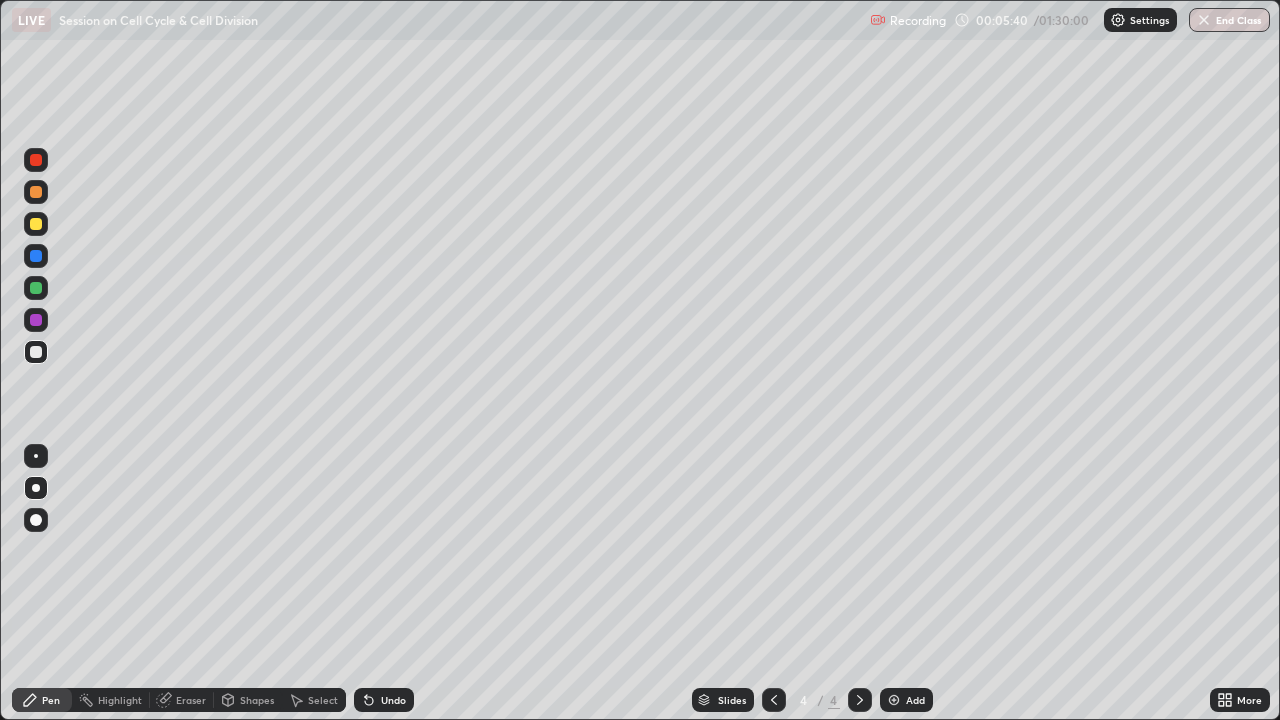 click 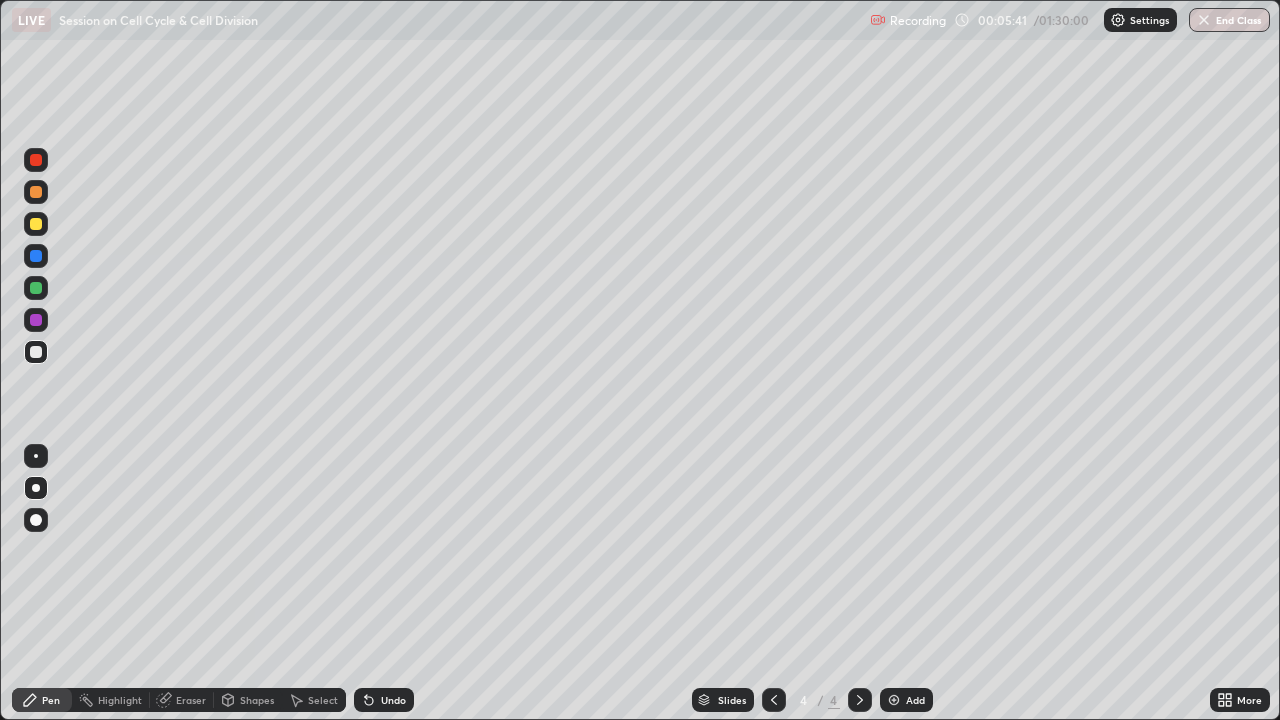 click 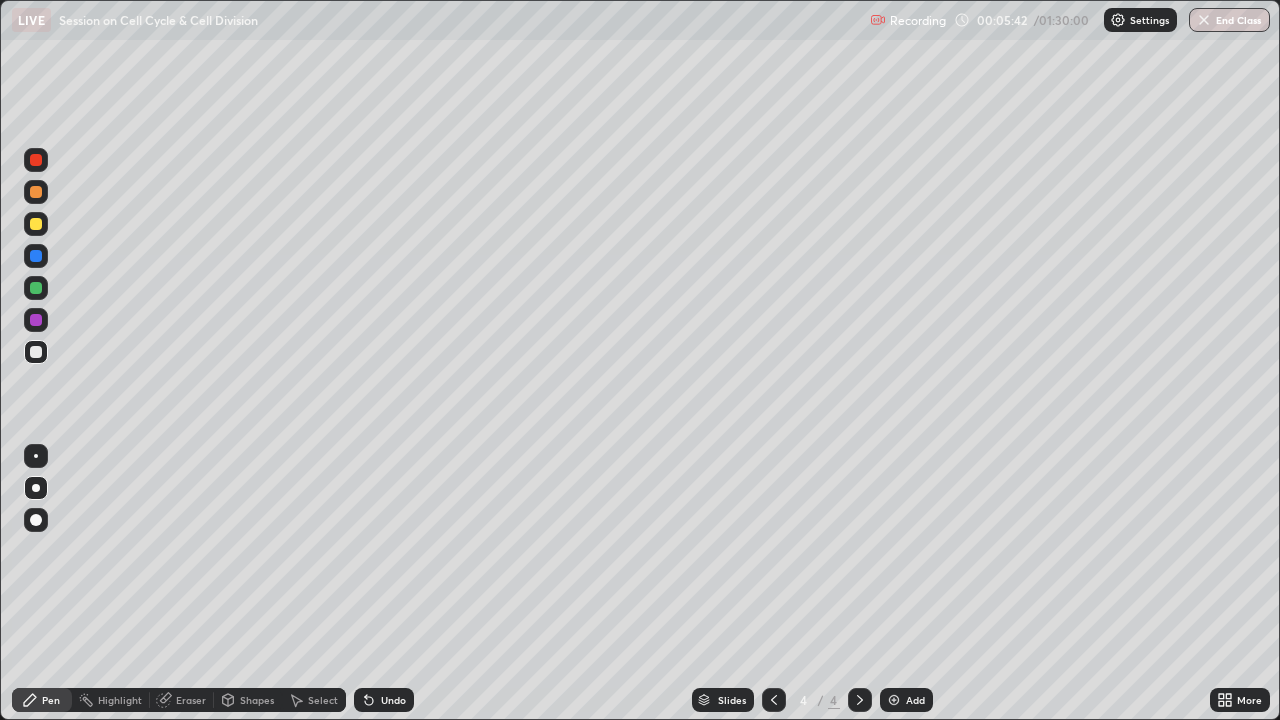 click 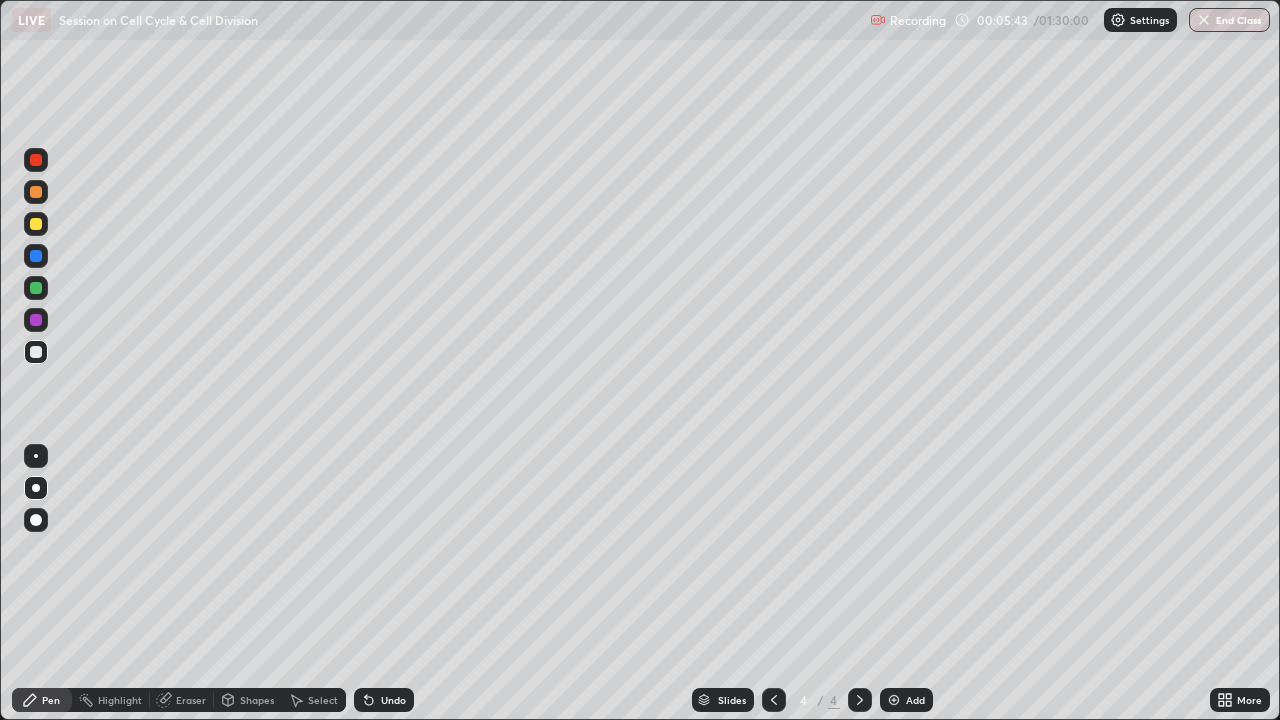 click 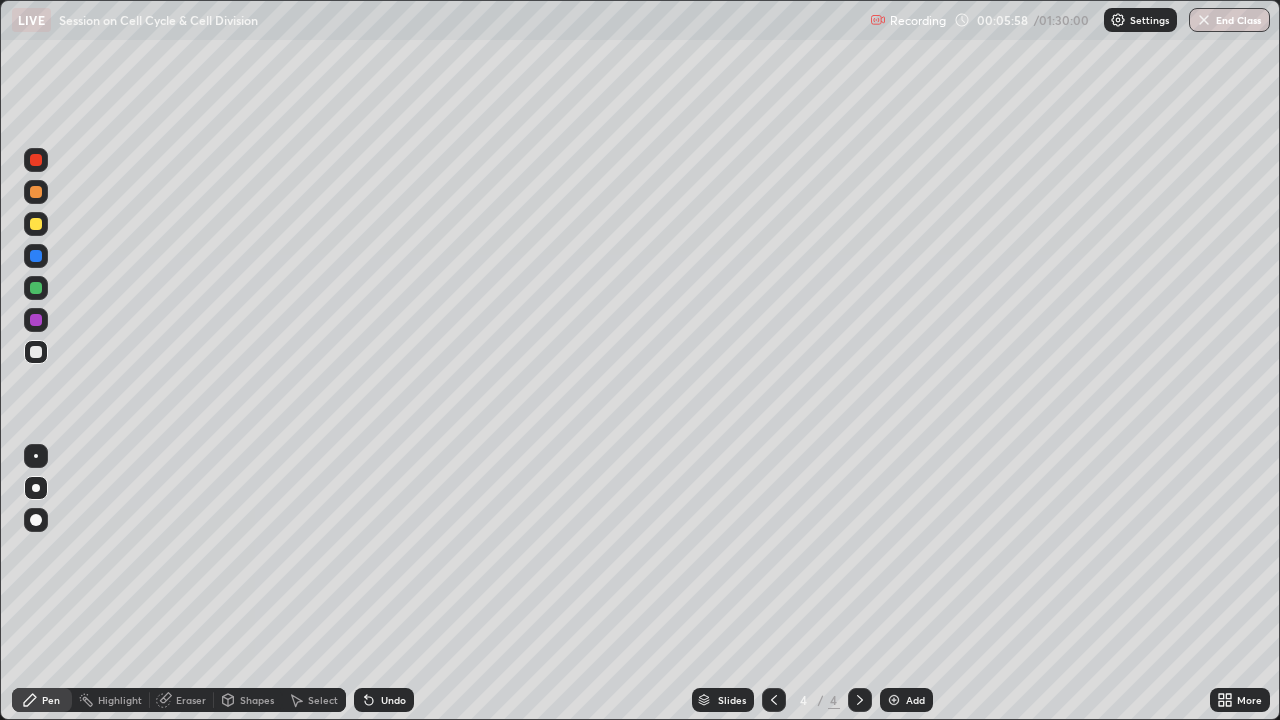 click on "Undo" at bounding box center [393, 700] 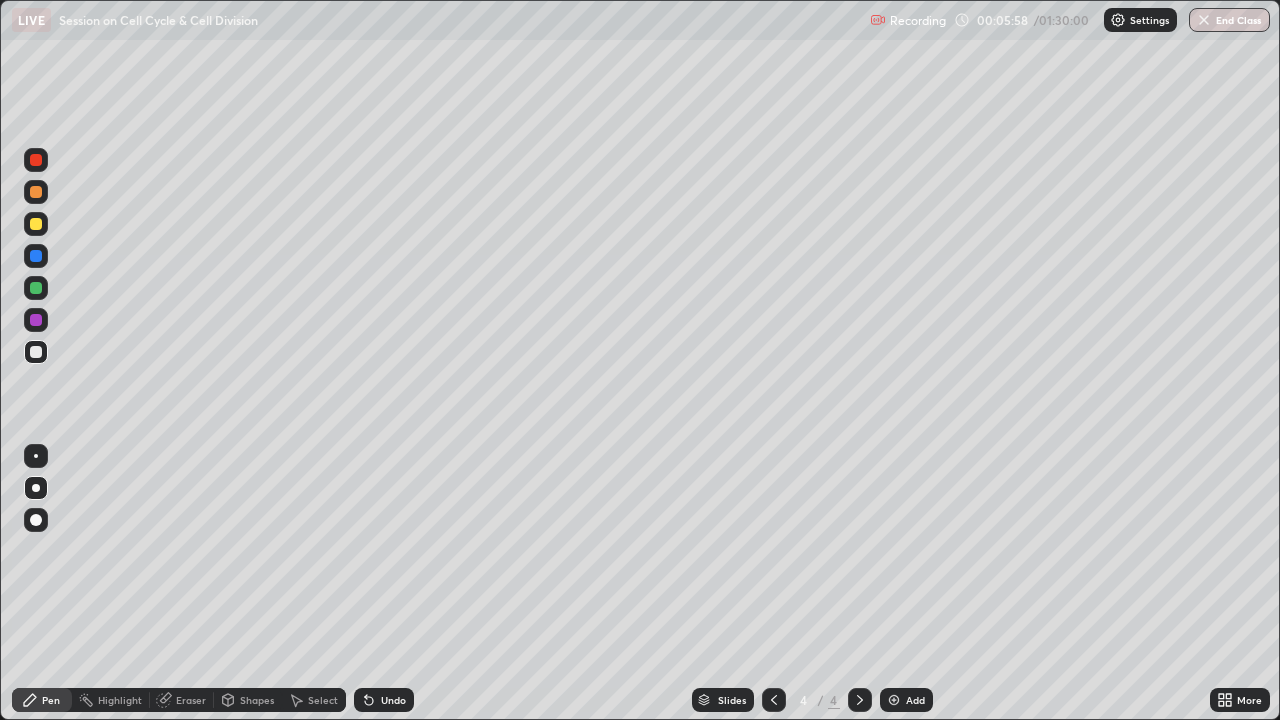 click on "Undo" at bounding box center (393, 700) 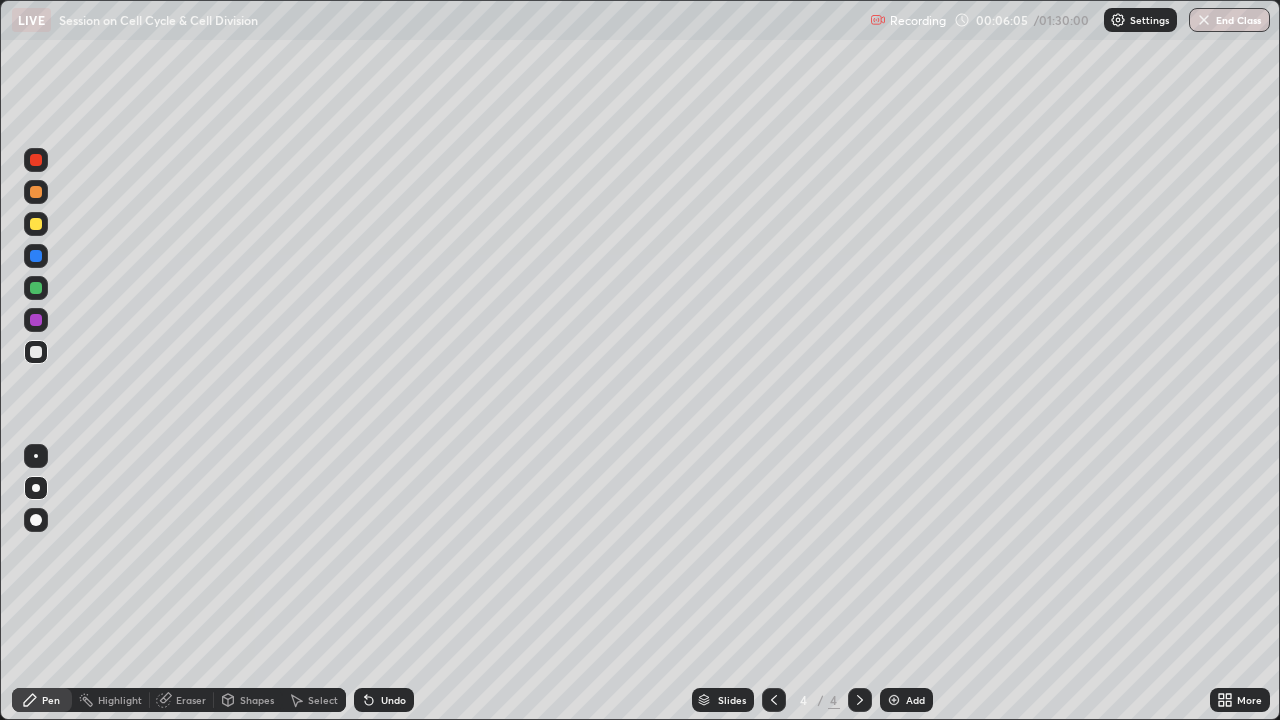 click on "Undo" at bounding box center (384, 700) 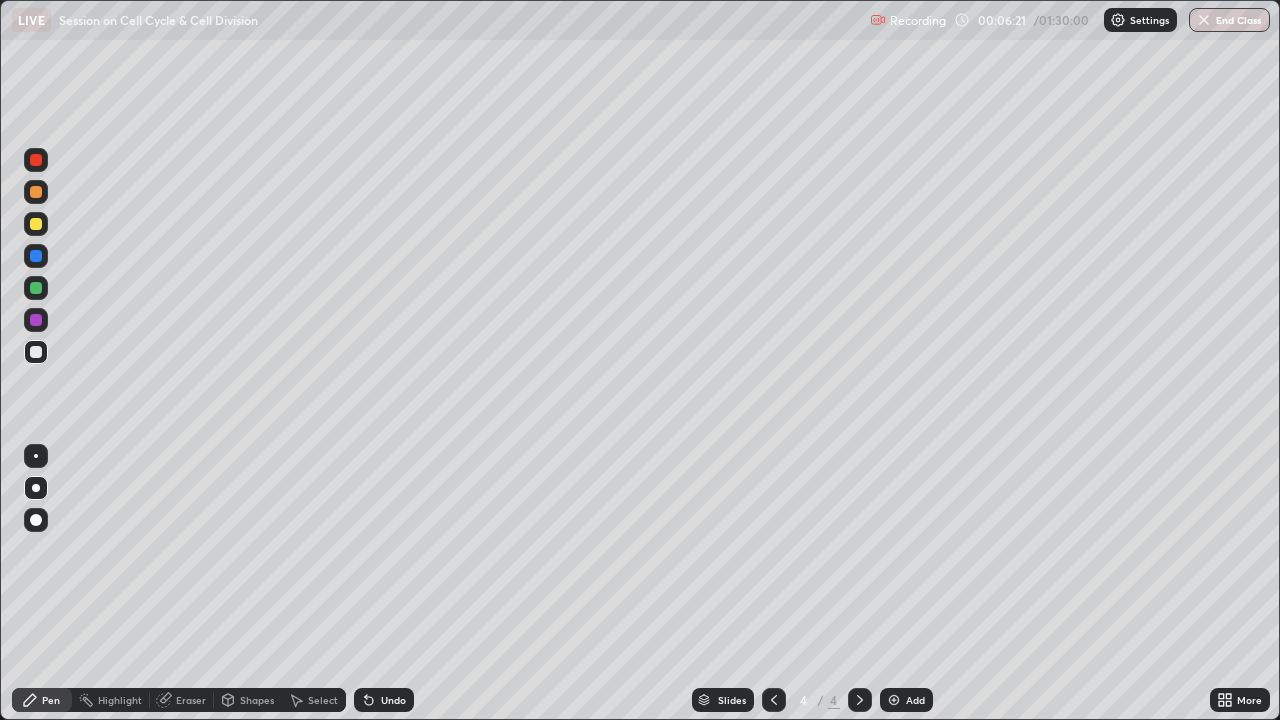 click on "Select" at bounding box center [323, 700] 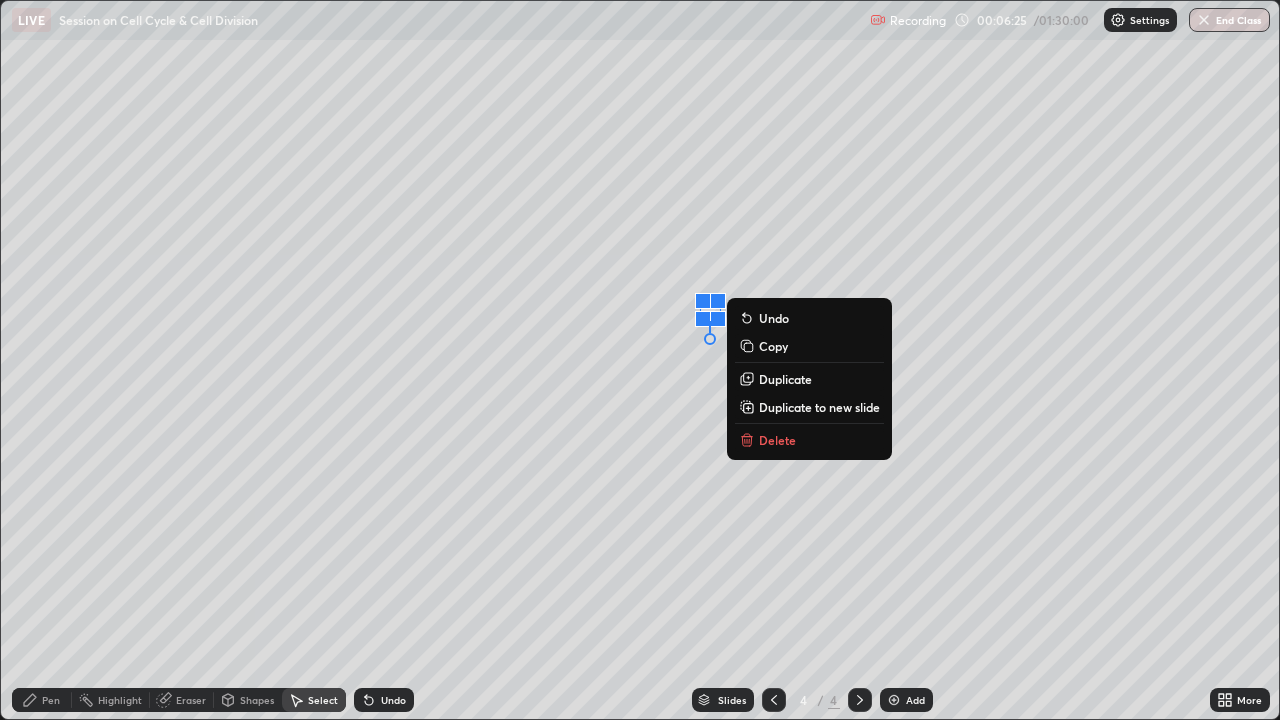 click on "0 ° Undo Copy Duplicate Duplicate to new slide Delete" at bounding box center [640, 360] 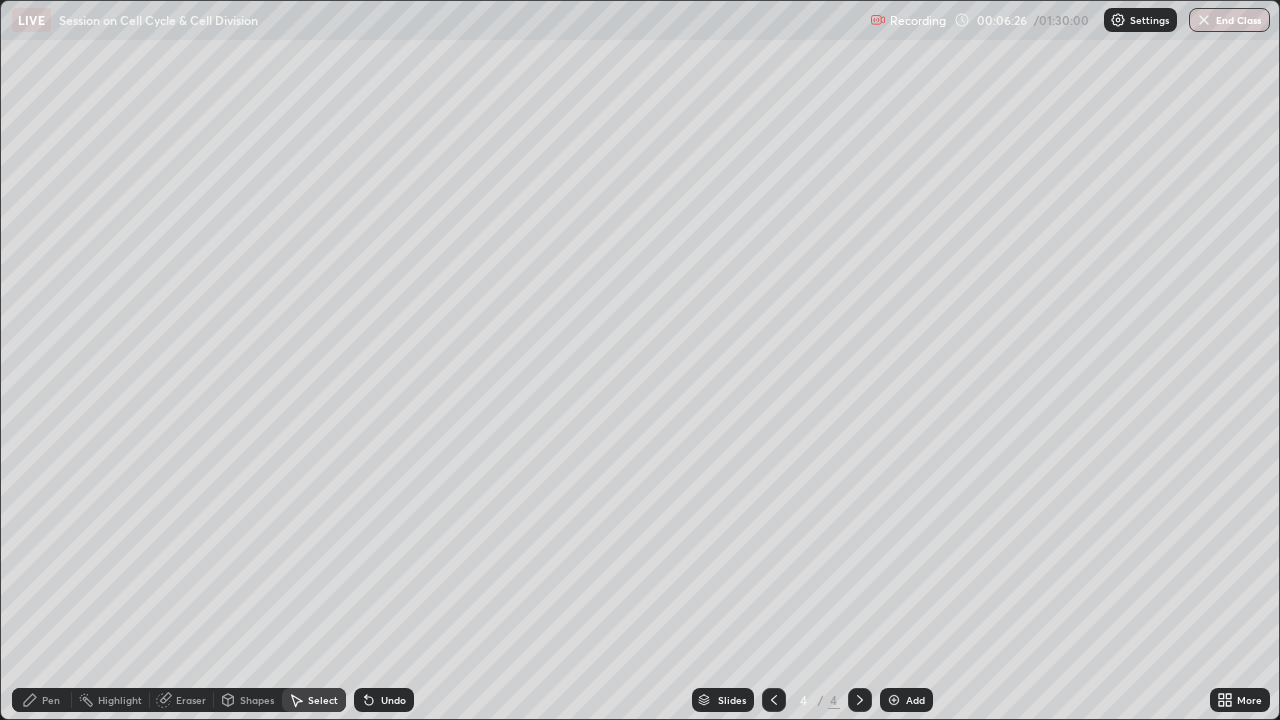click on "Undo" at bounding box center [384, 700] 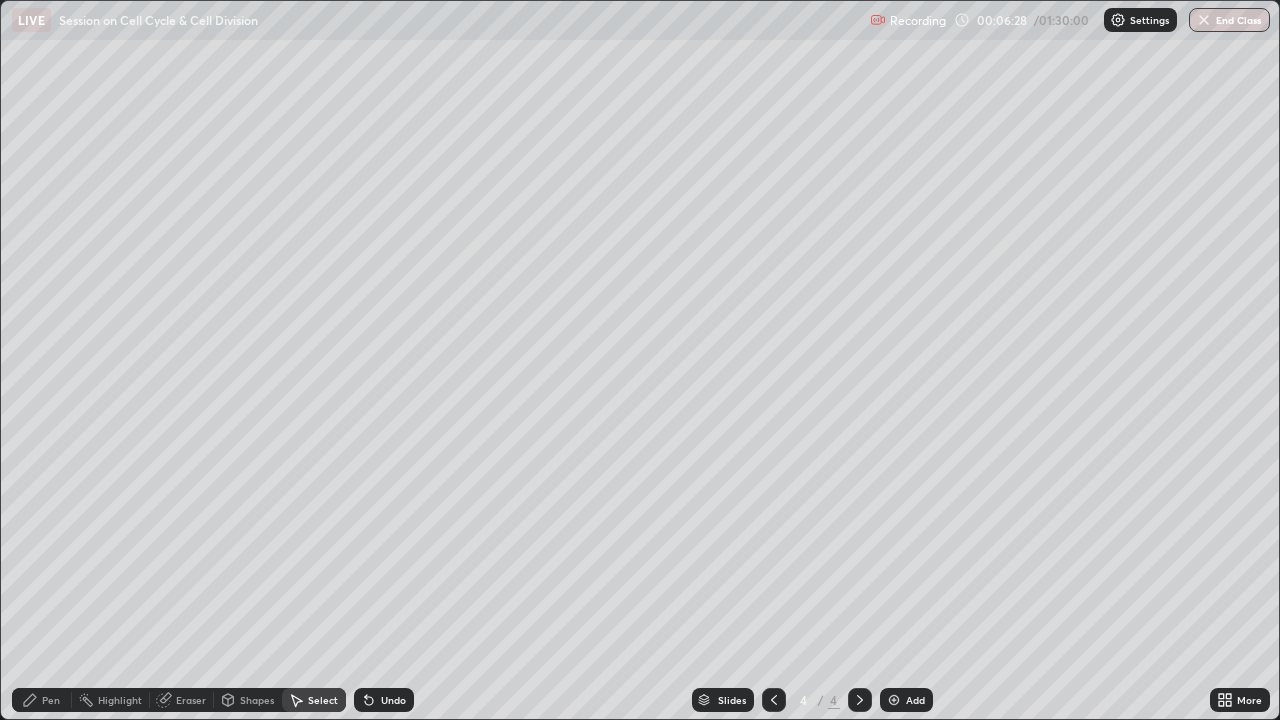 click on "Select" at bounding box center (314, 700) 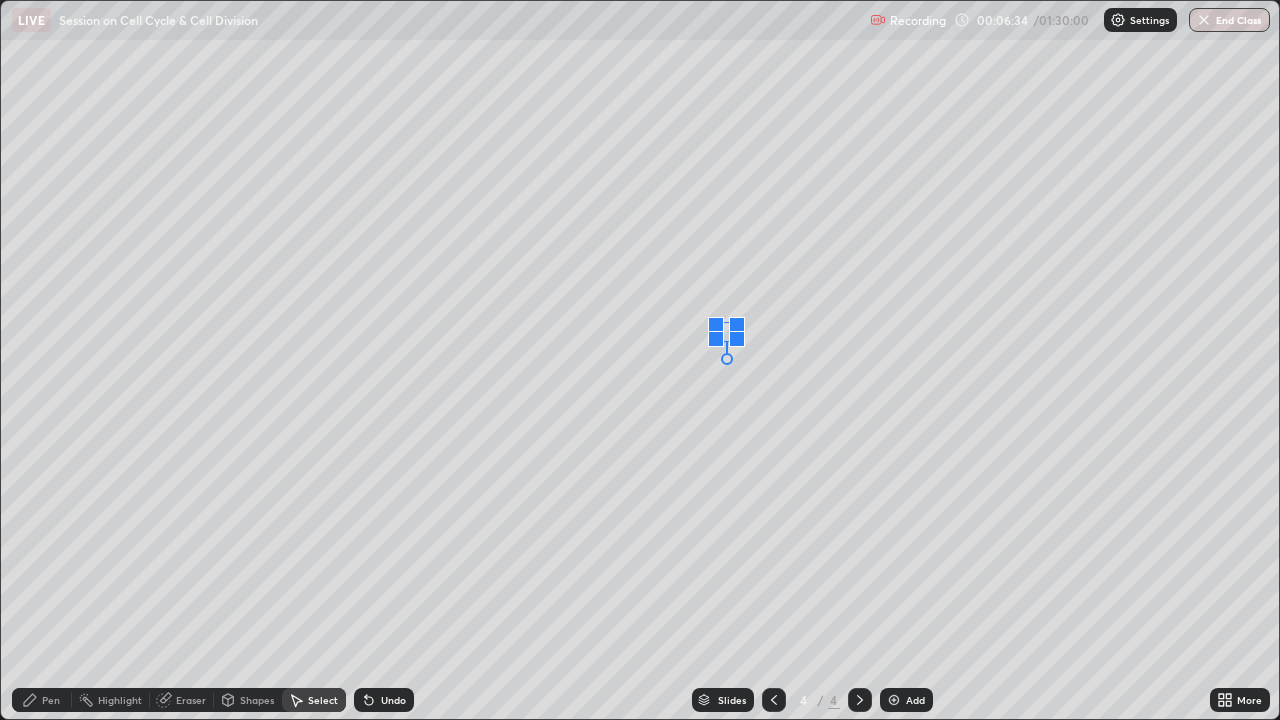 click at bounding box center [716, 325] 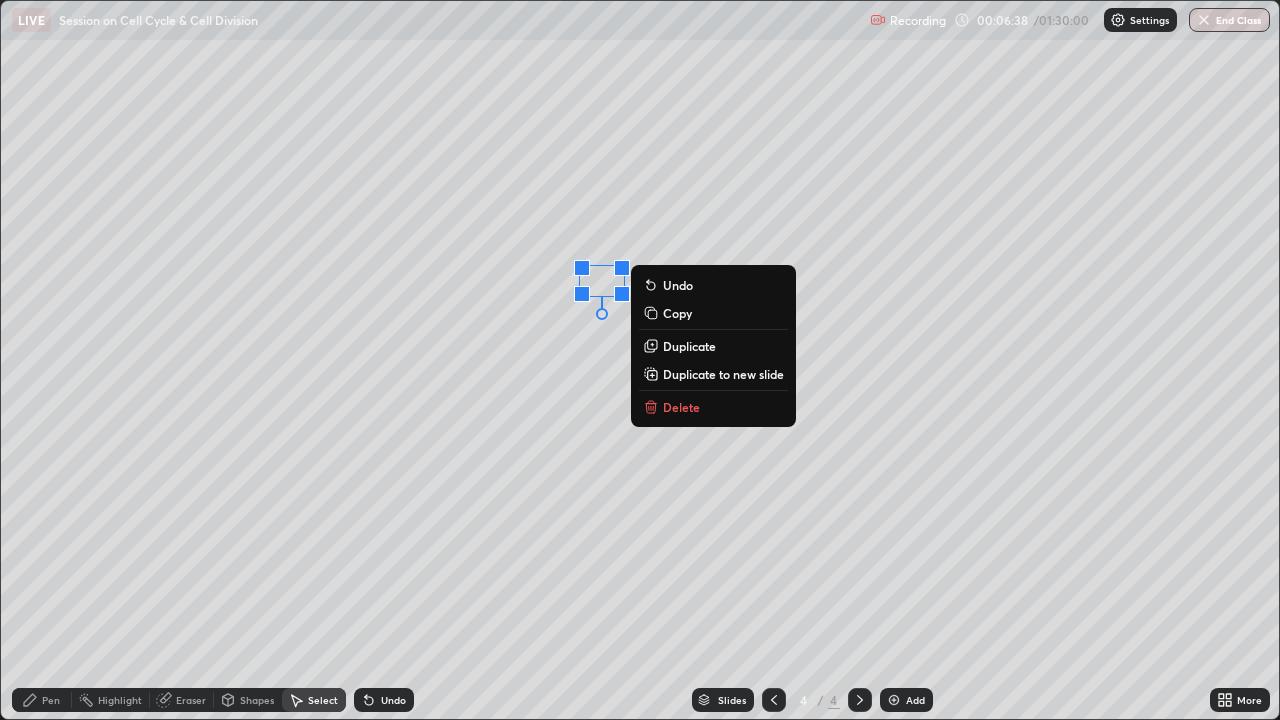 click on "0 ° Undo Copy Duplicate Duplicate to new slide Delete" at bounding box center [640, 360] 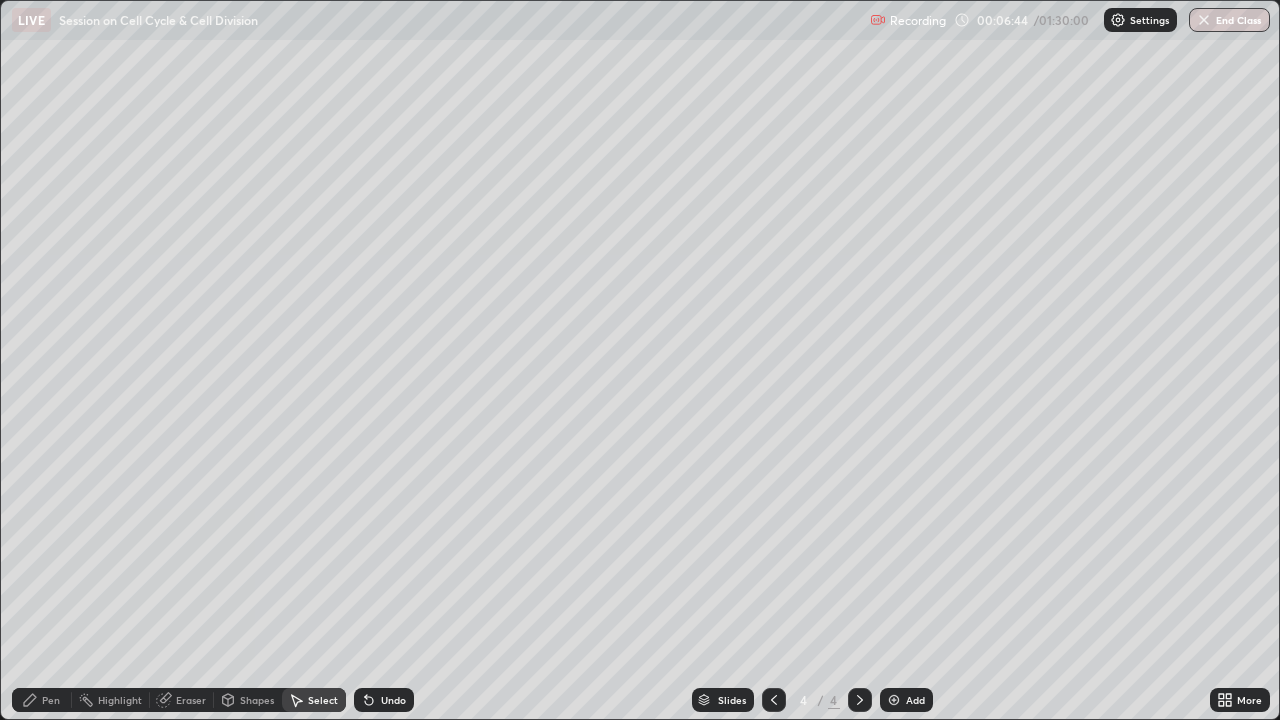 click 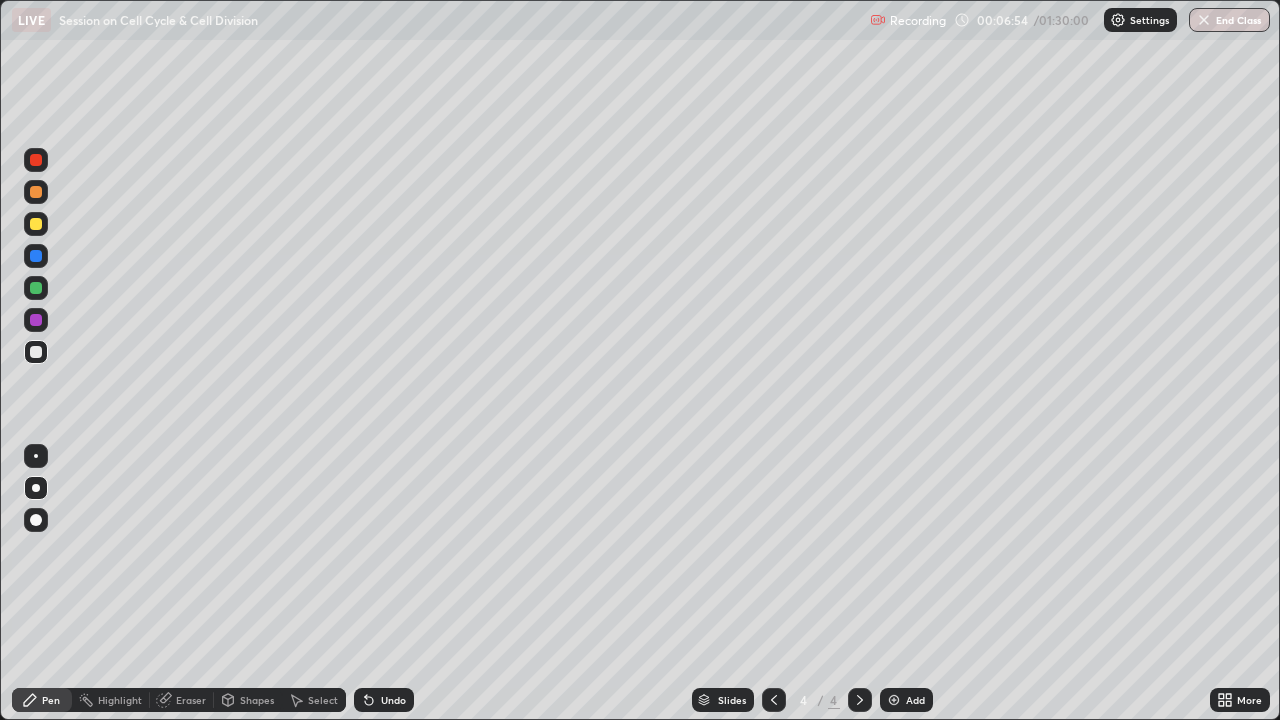 click at bounding box center [36, 288] 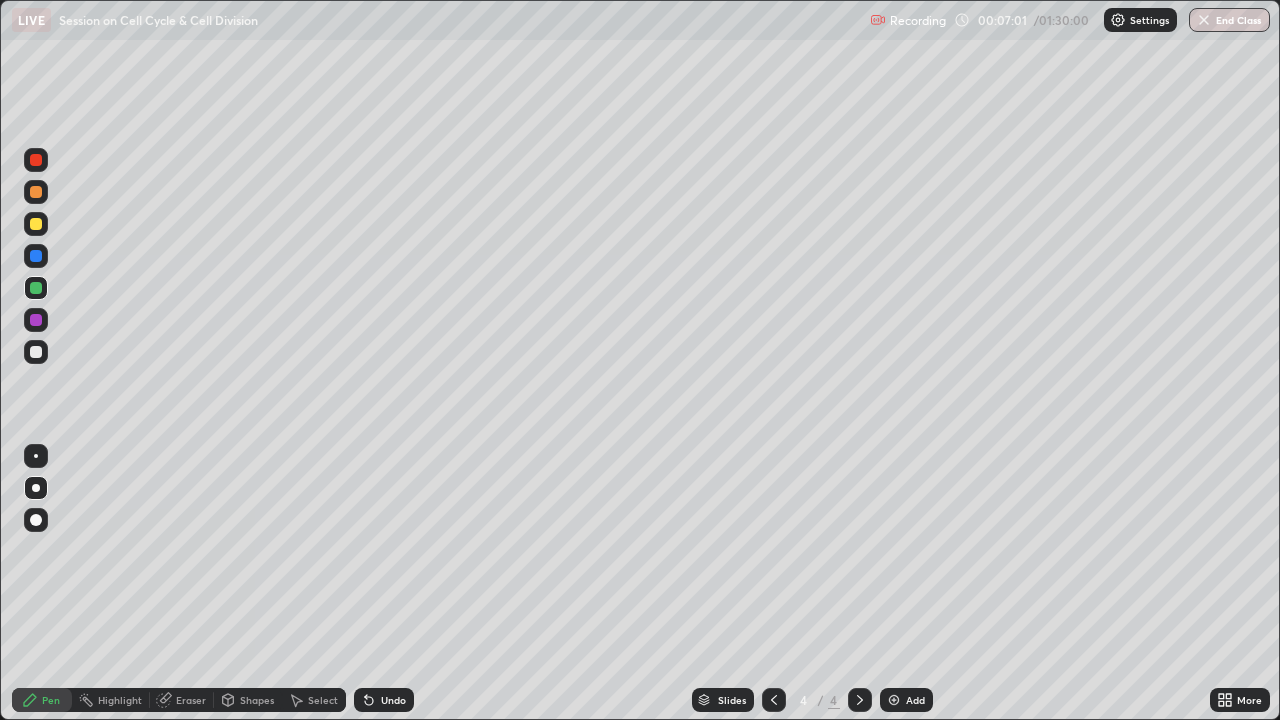click at bounding box center [36, 352] 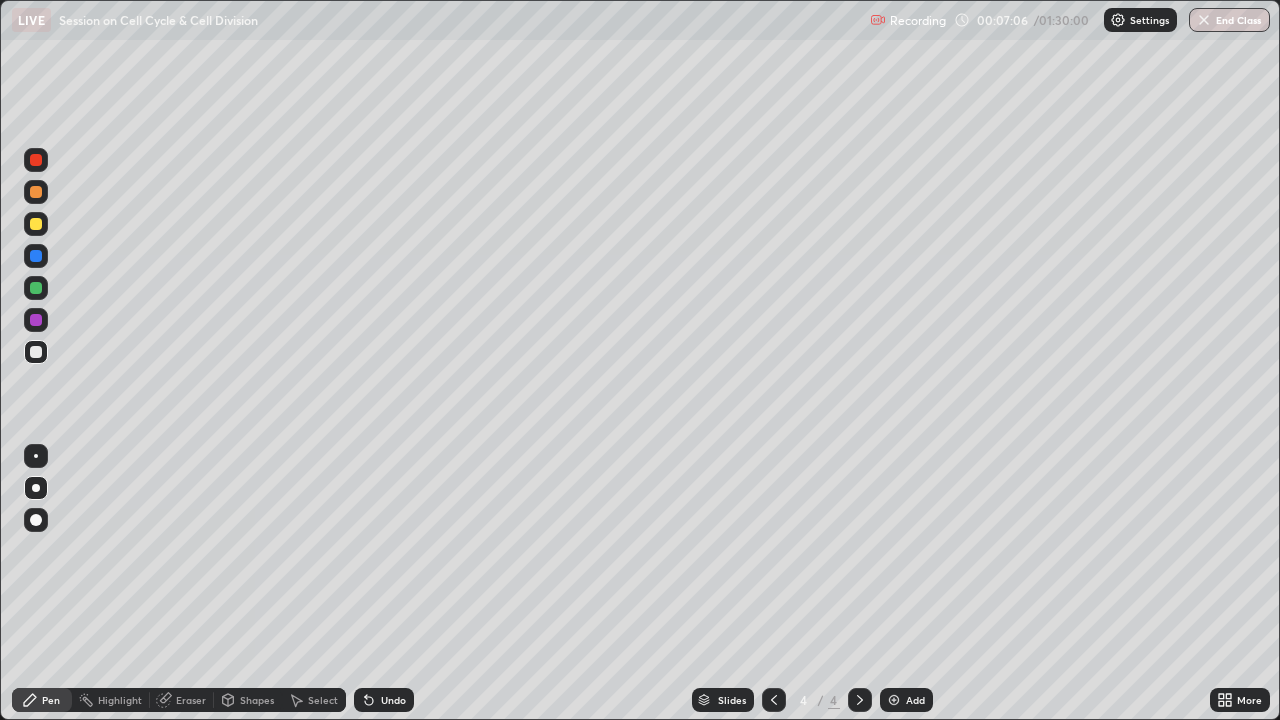 click at bounding box center [36, 288] 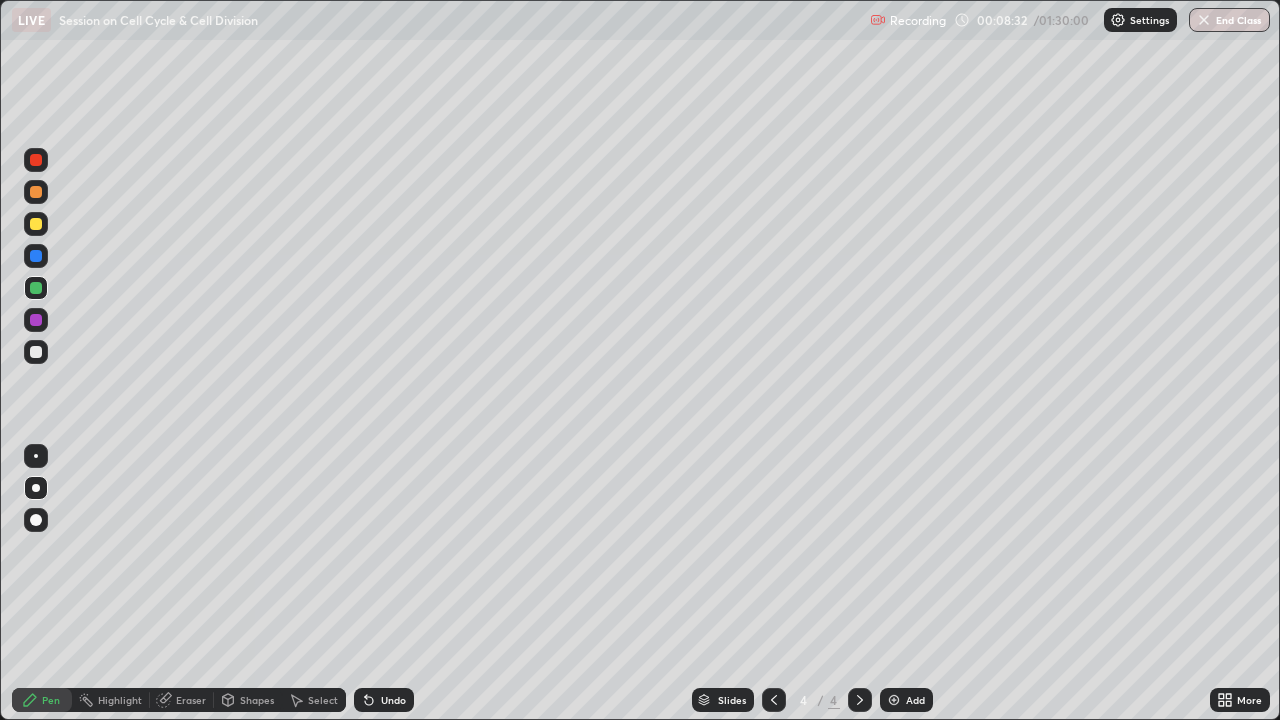 click on "Settings" at bounding box center (1149, 20) 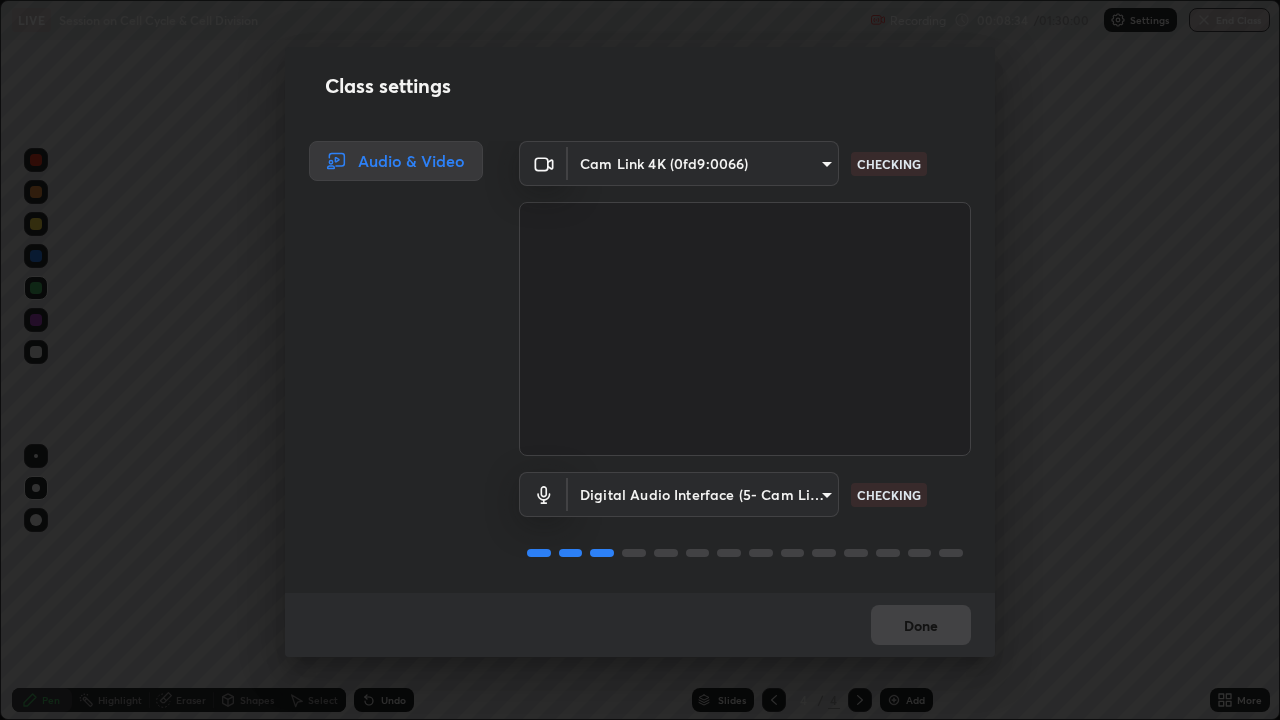 click on "Erase all LIVE Session on Cell Cycle & Cell Division Recording 00:08:34 /  01:30:00 Settings End Class Setting up your live class Session on Cell Cycle & Cell Division • L9 of Detailed Course On Botany: [CITY] NEET UG 2027 Growth 2 [FIRST] [LAST] Pen Highlight Eraser Shapes Select Undo Slides 4 / 4 Add More Enable hand raising Enable raise hand to speak to learners. Once enabled, chat will be turned off temporarily. Enable x   No doubts shared Encourage your learners to ask a doubt for better clarity Report an issue Reason for reporting Buffering Chat not working Audio - Video sync issue Educator video quality low ​ Attach an image Report Class settings Audio & Video Cam Link 4K (0fd9:0066) fa89a078754a481fe1cb74038f152045d694334d71e3379a4260411ca2fb0d6d CHECKING Digital Audio Interface (5- Cam Link 4K) 238efba2dc2a05924d894ca360fa4f30e1df83941c53e61e8d6e7f6be14a0b07 CHECKING Done" at bounding box center (640, 360) 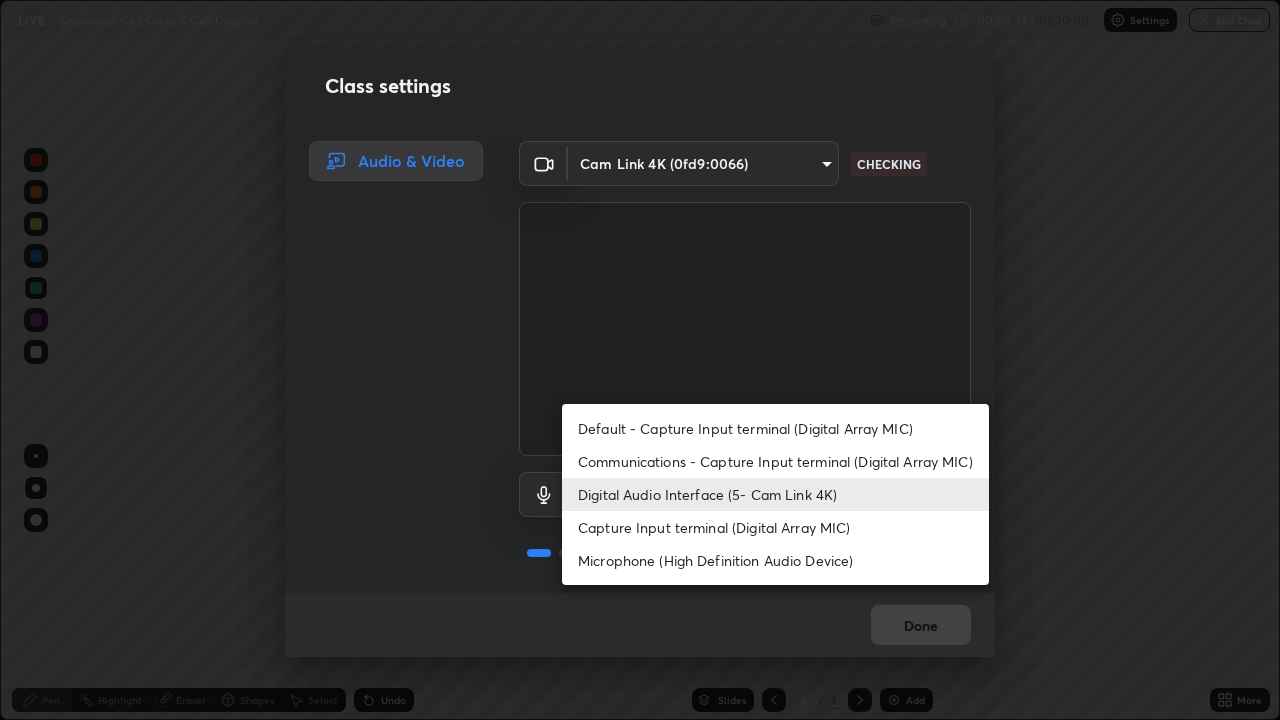 click on "Digital Audio Interface (5- Cam Link 4K)" at bounding box center [775, 494] 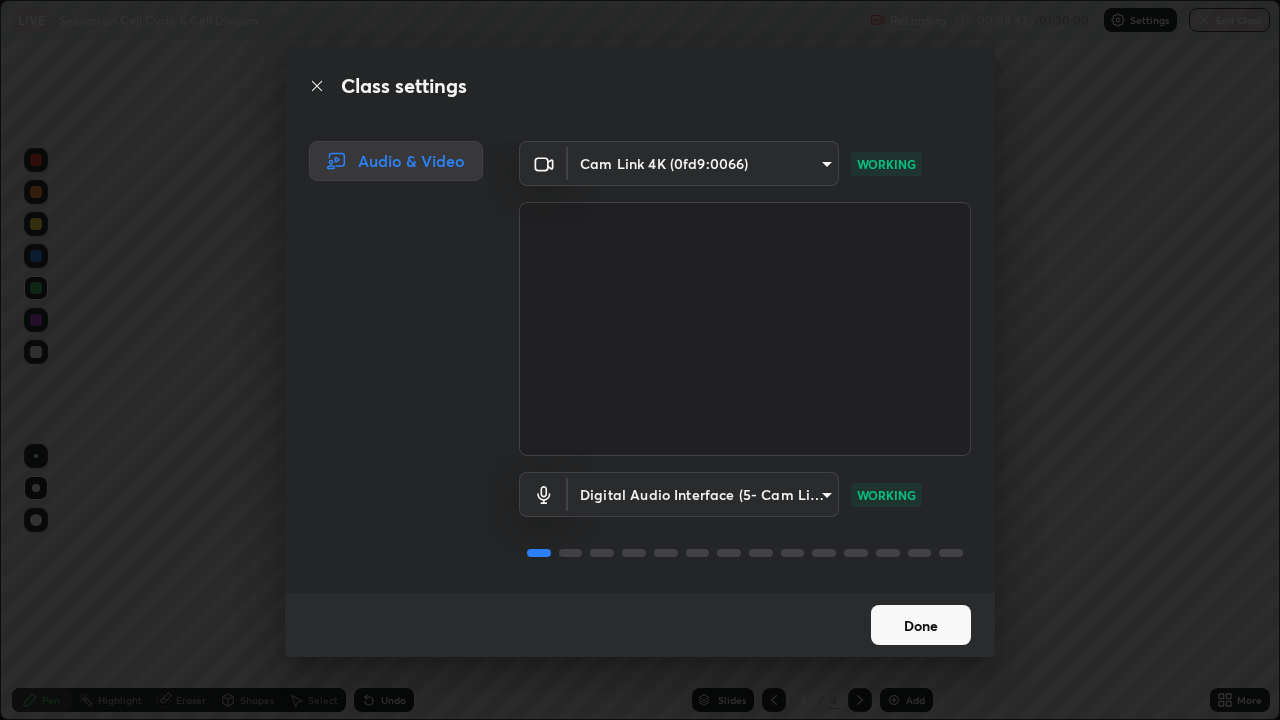 click on "Done" at bounding box center (921, 625) 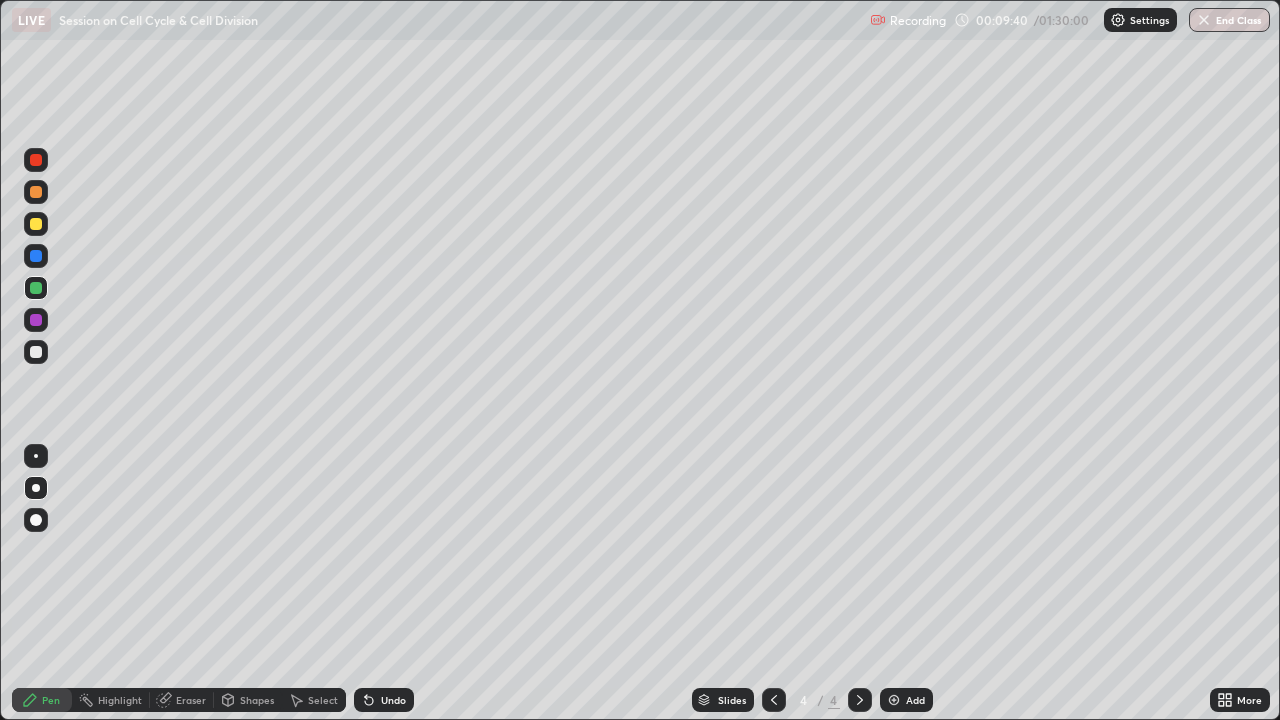 click on "Select" at bounding box center (314, 700) 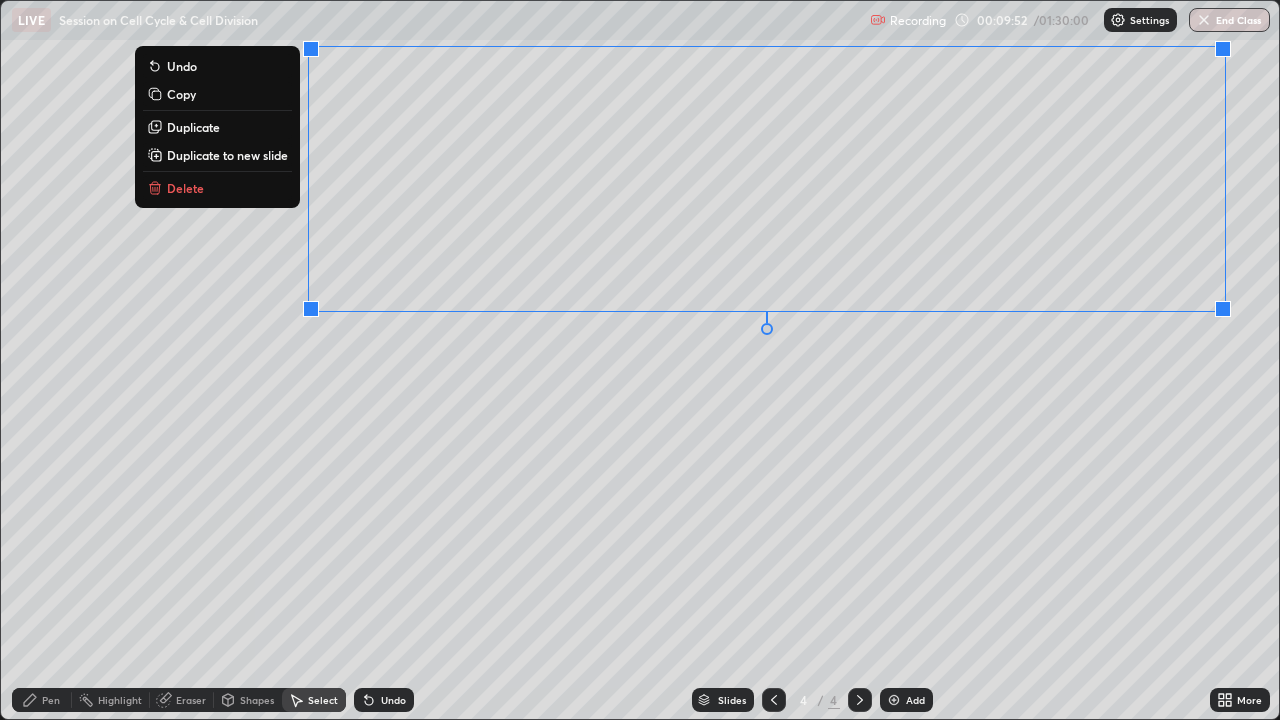 click on "0 ° Undo Copy Duplicate Duplicate to new slide Delete" at bounding box center [640, 360] 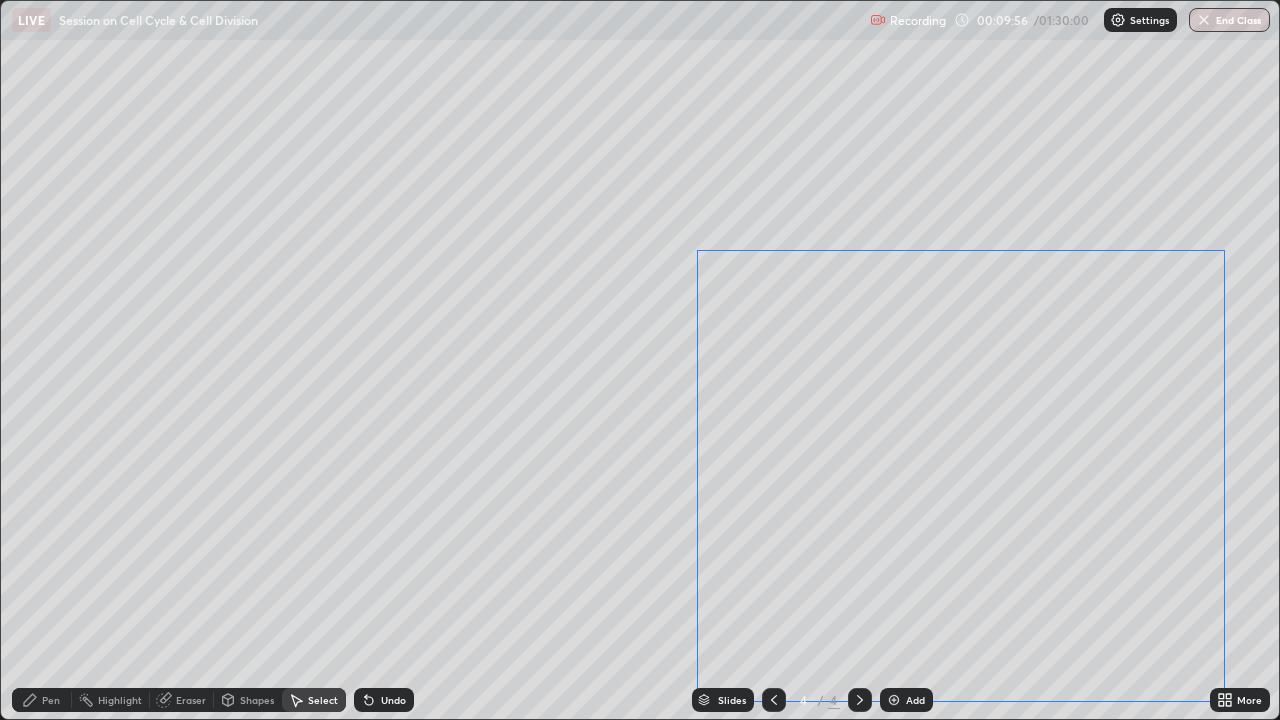 click on "0 ° Undo Copy Duplicate Duplicate to new slide Delete" at bounding box center (640, 360) 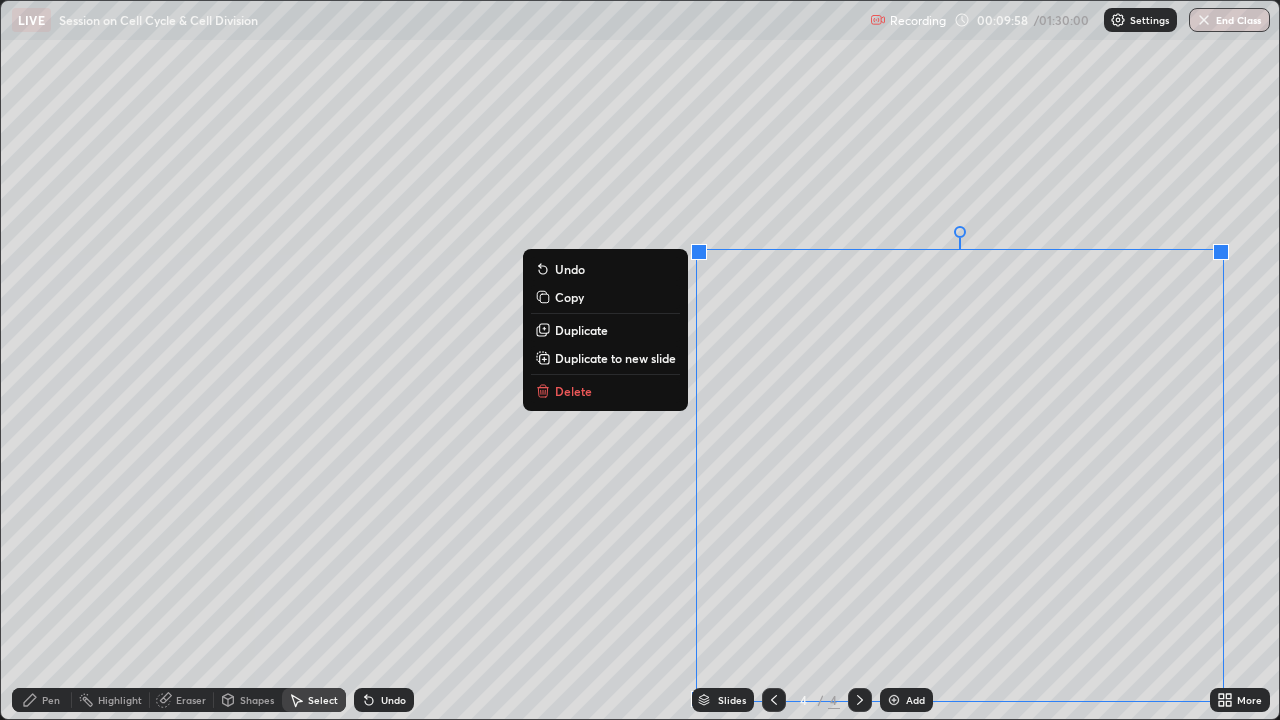 click on "0 ° Undo Copy Duplicate Duplicate to new slide Delete" at bounding box center (640, 360) 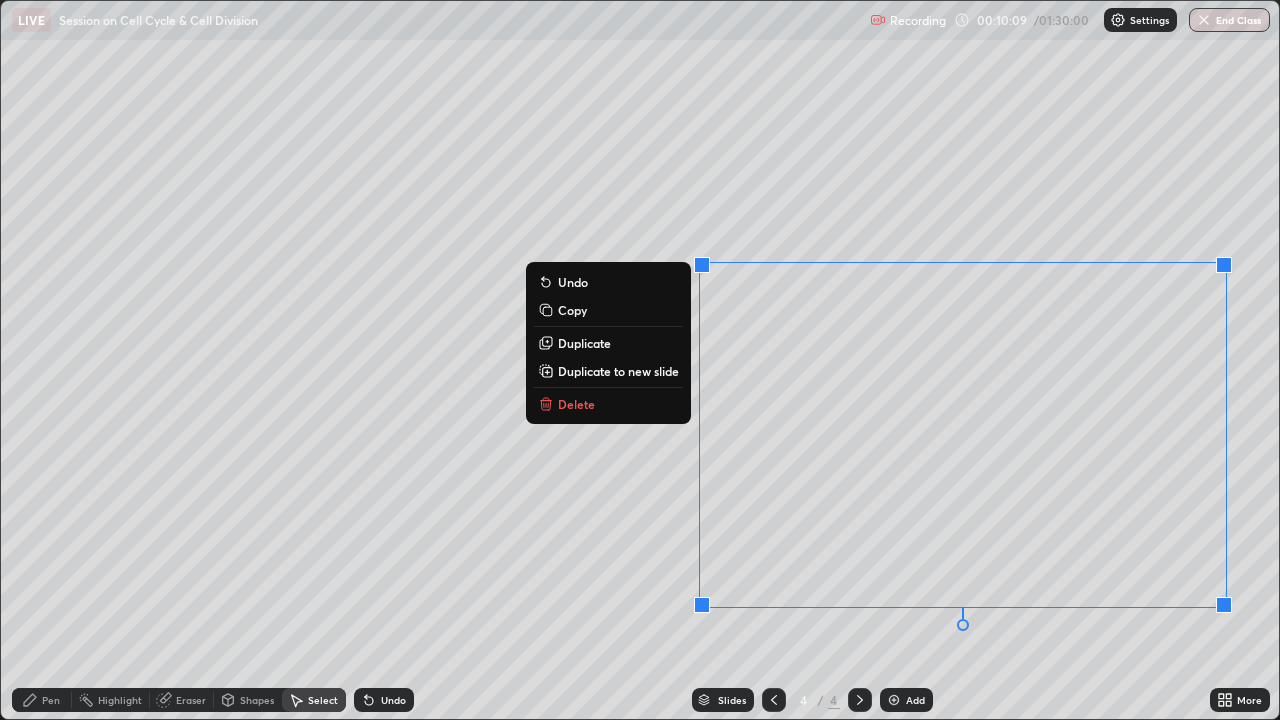 click on "0 ° Undo Copy Duplicate Duplicate to new slide Delete" at bounding box center (640, 360) 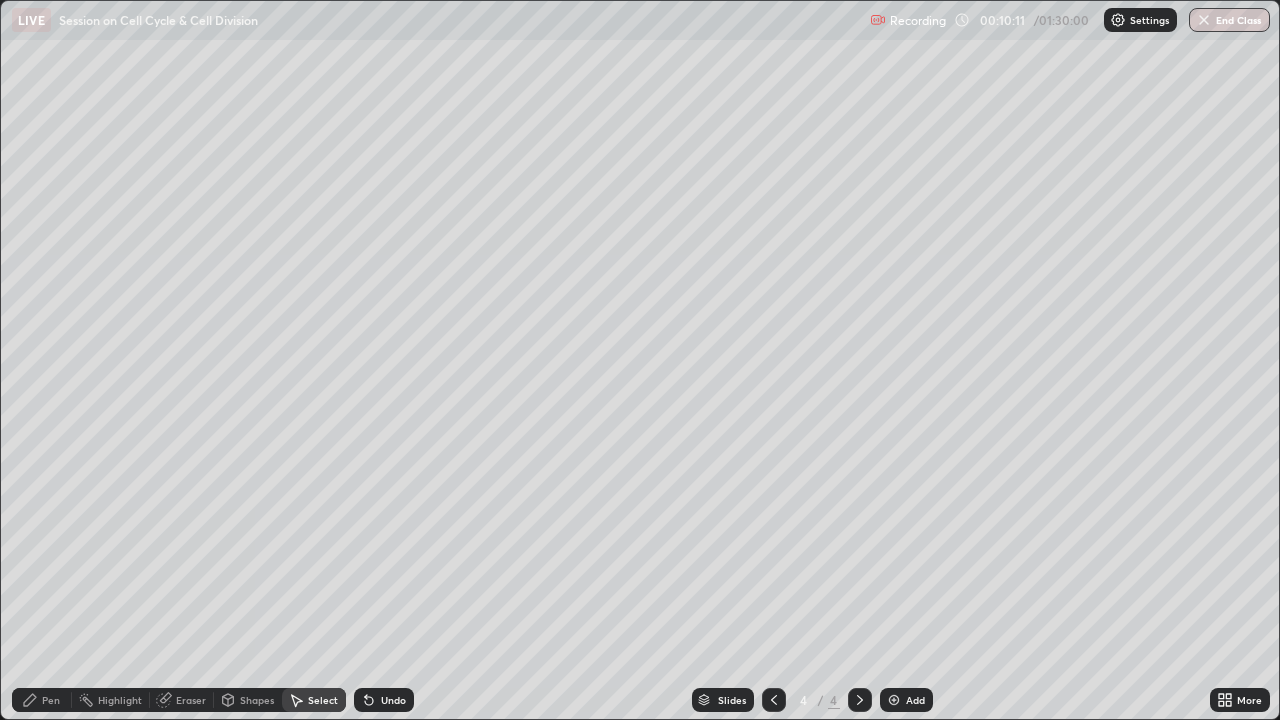click on "Eraser" at bounding box center (182, 700) 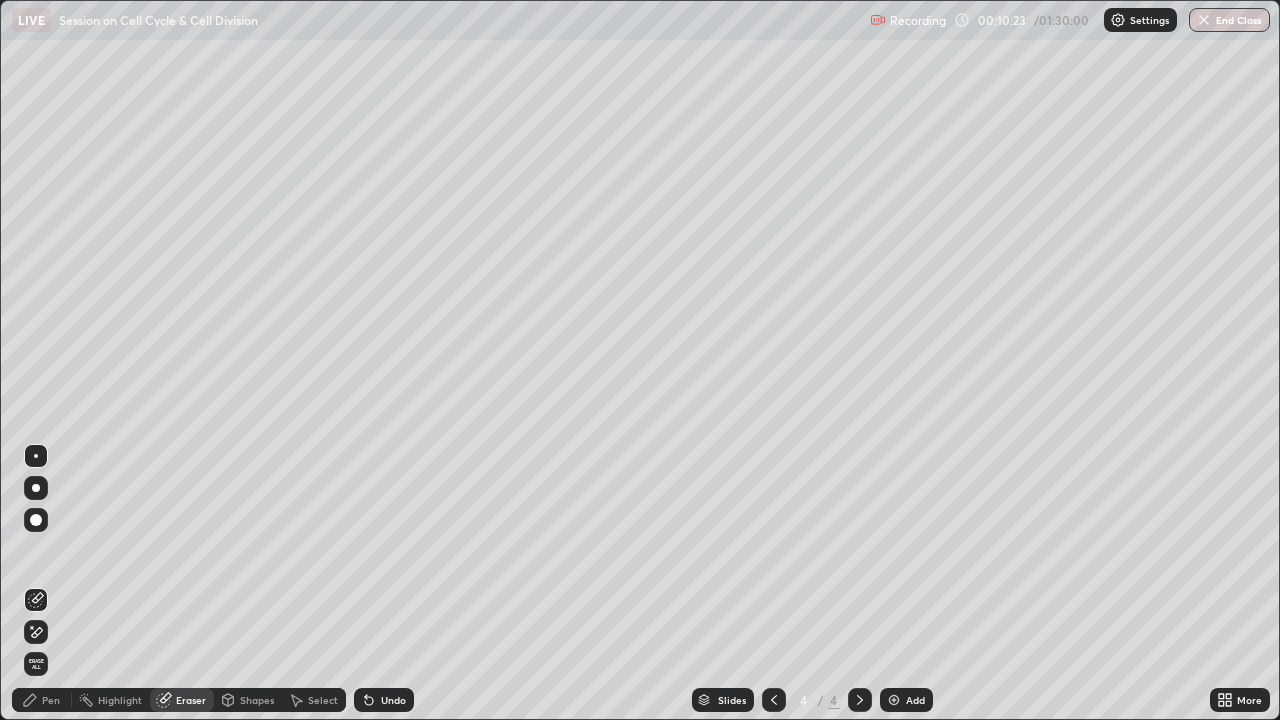 click 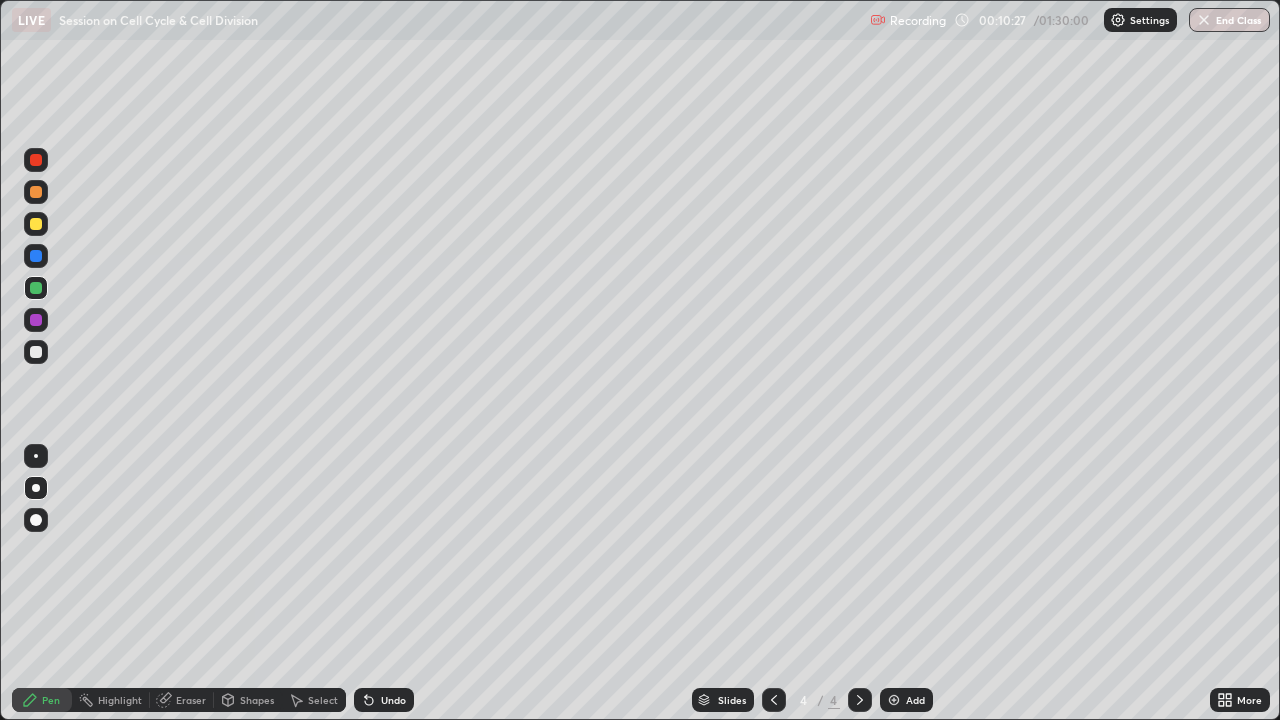 click 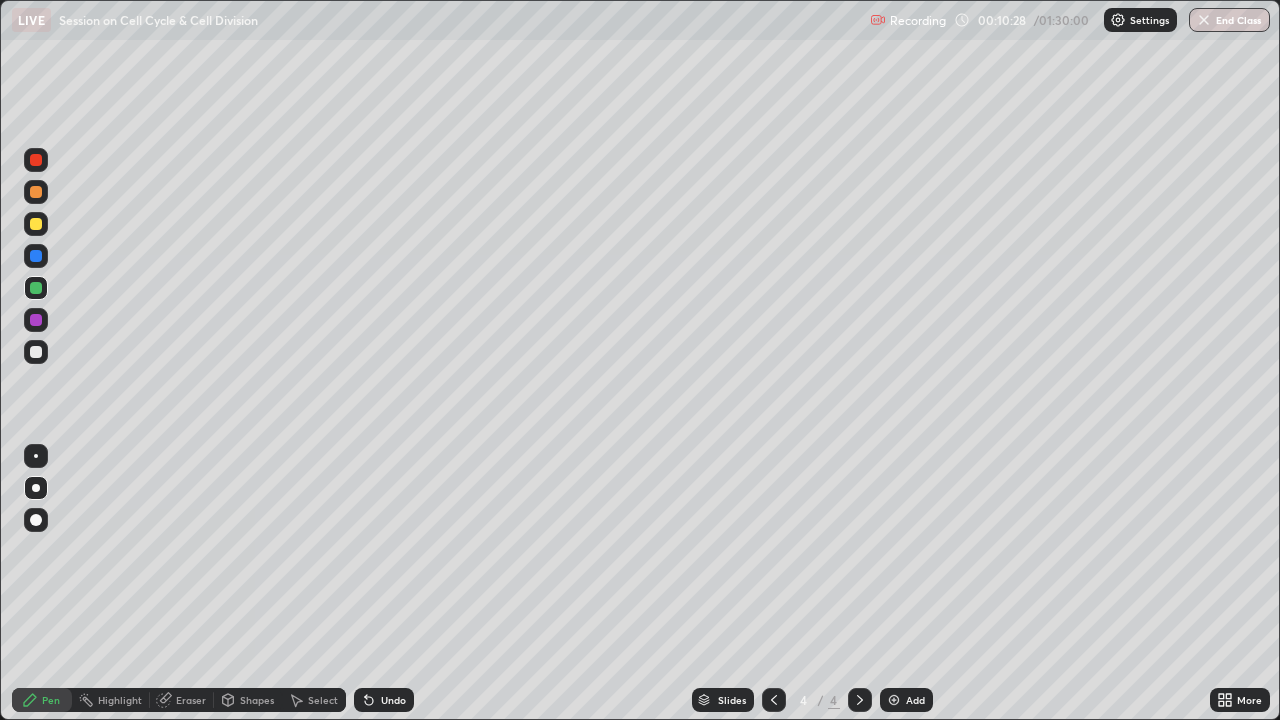 click at bounding box center [36, 352] 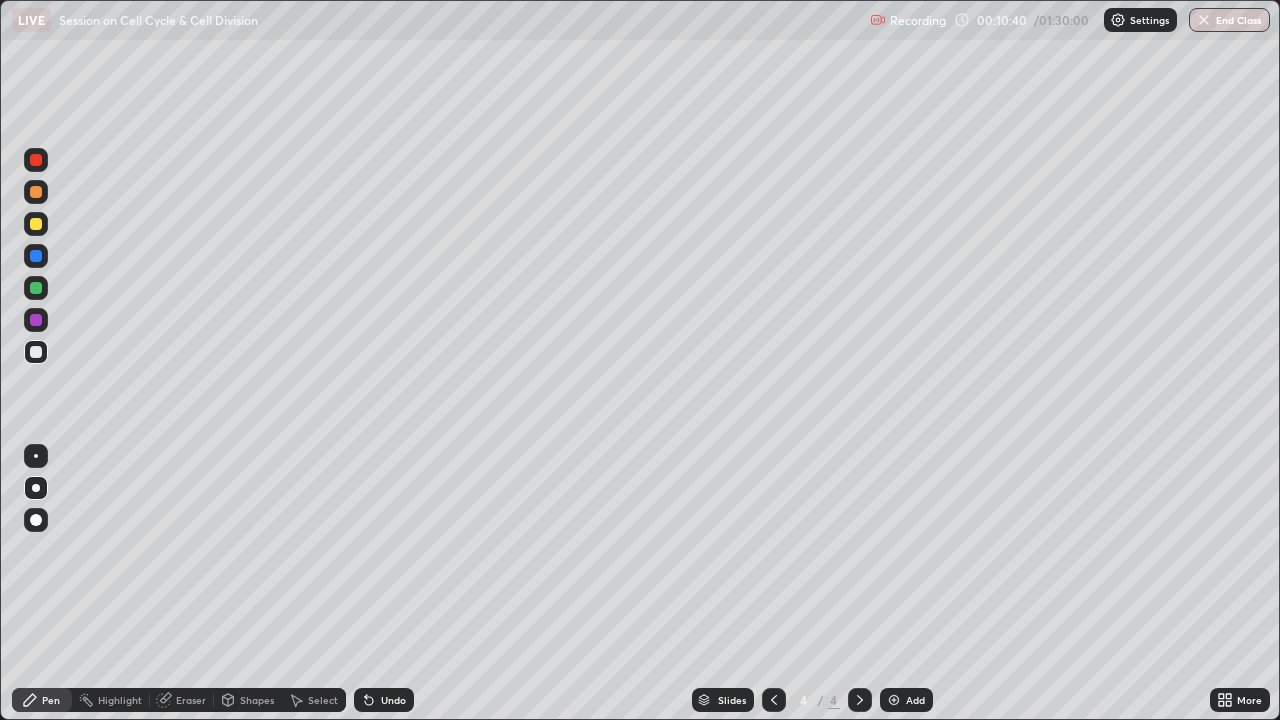 click at bounding box center [36, 288] 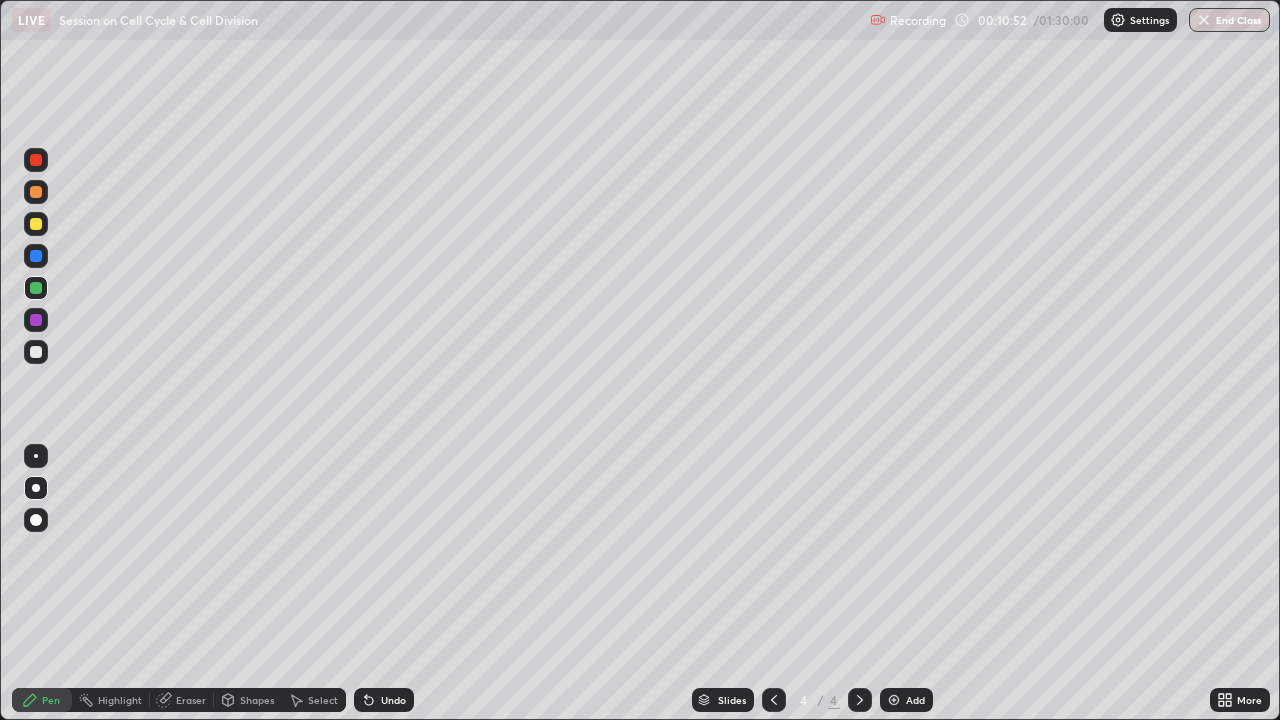 click at bounding box center [36, 352] 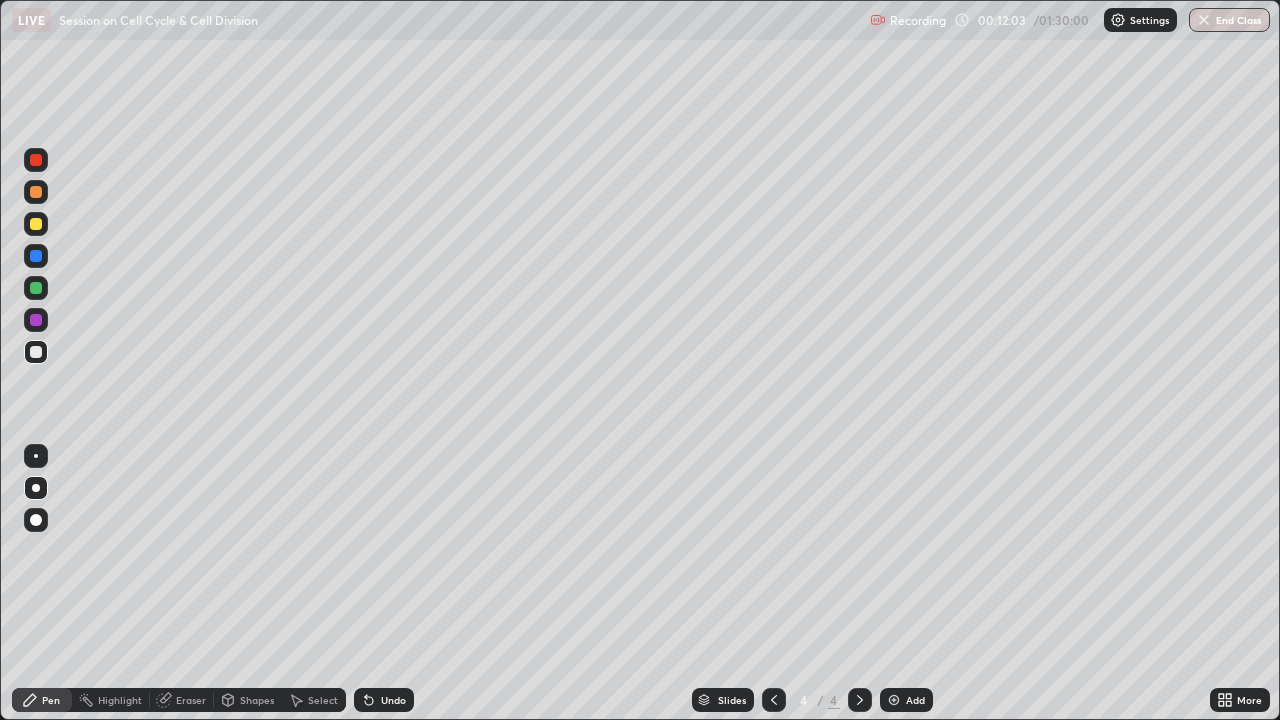 click at bounding box center [36, 192] 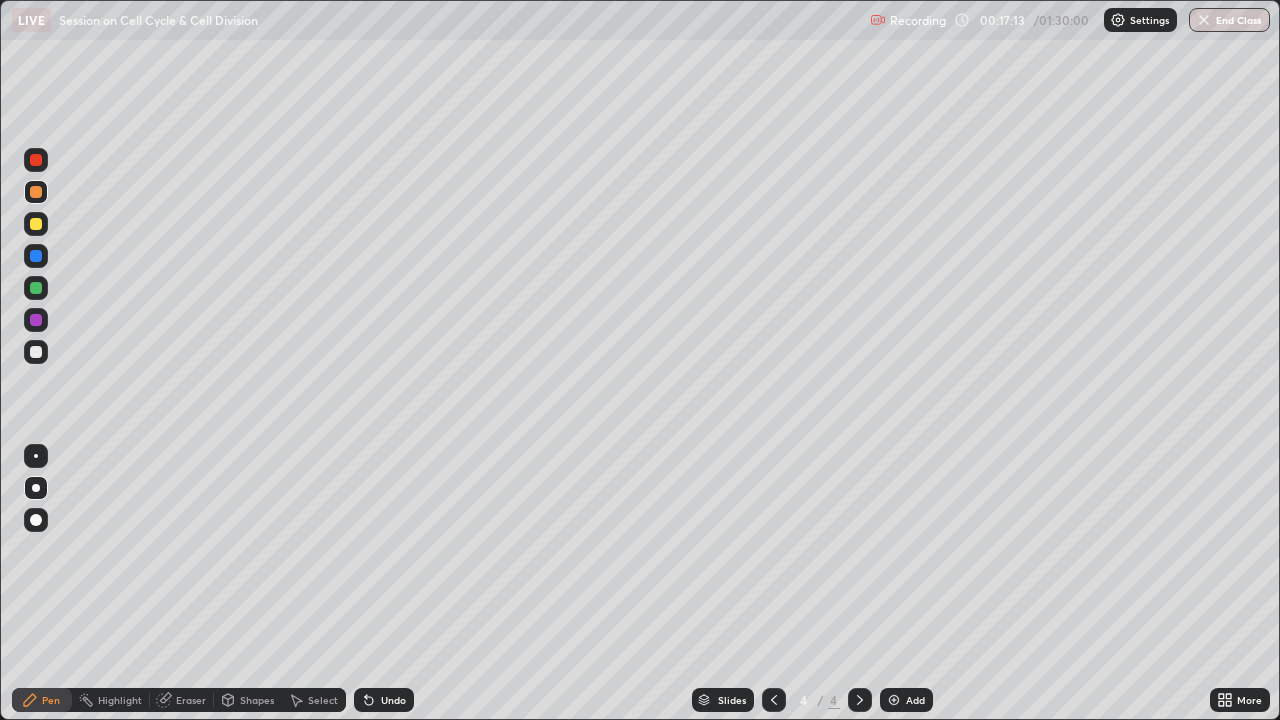click at bounding box center [36, 192] 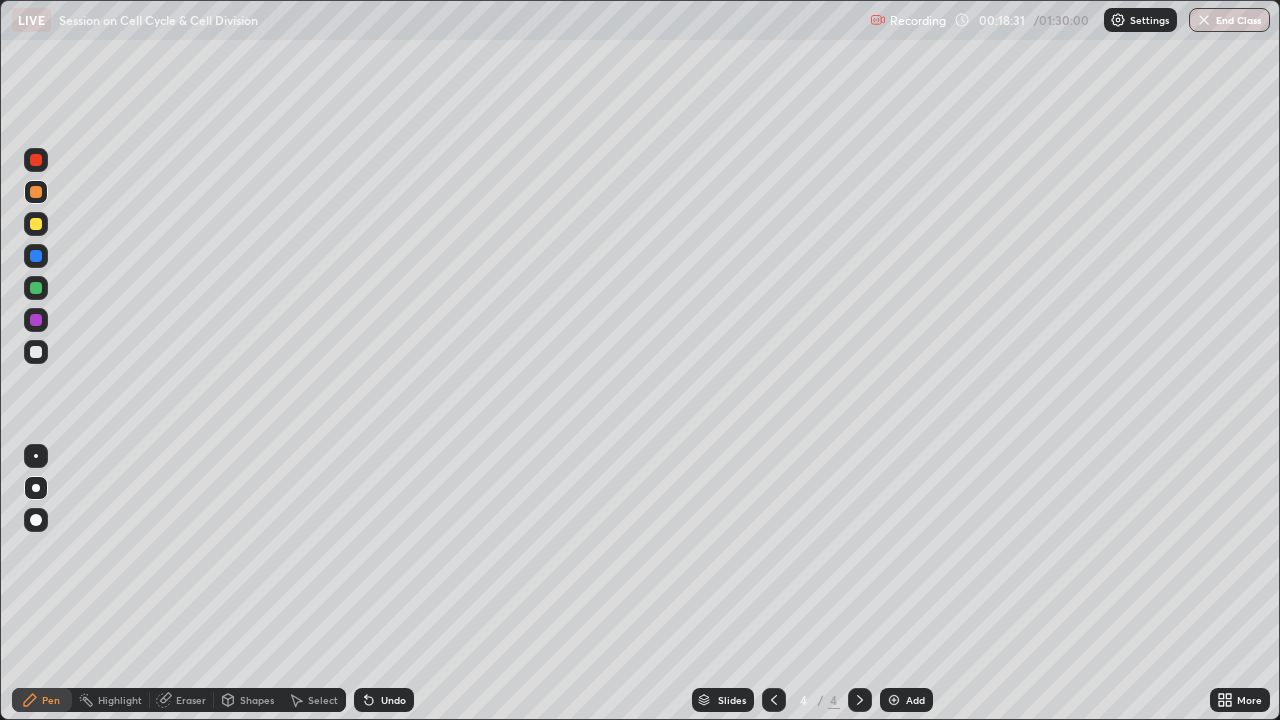 click 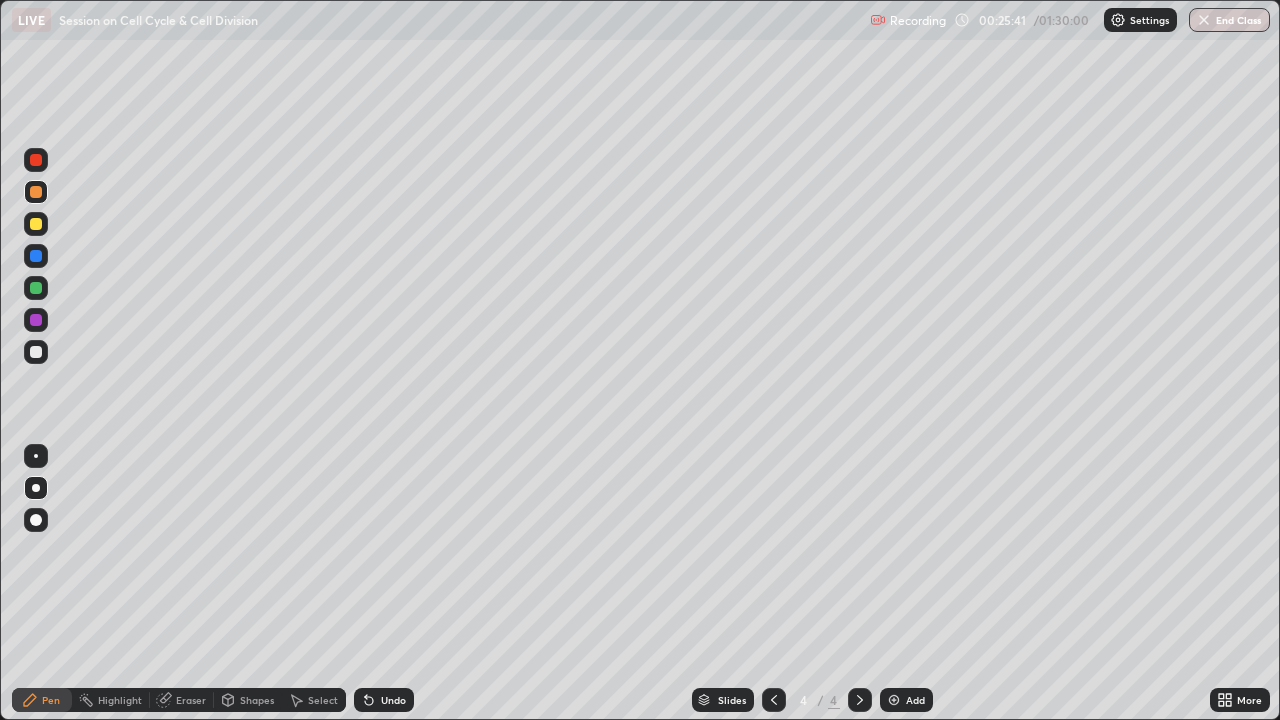 click on "Highlight" at bounding box center [120, 700] 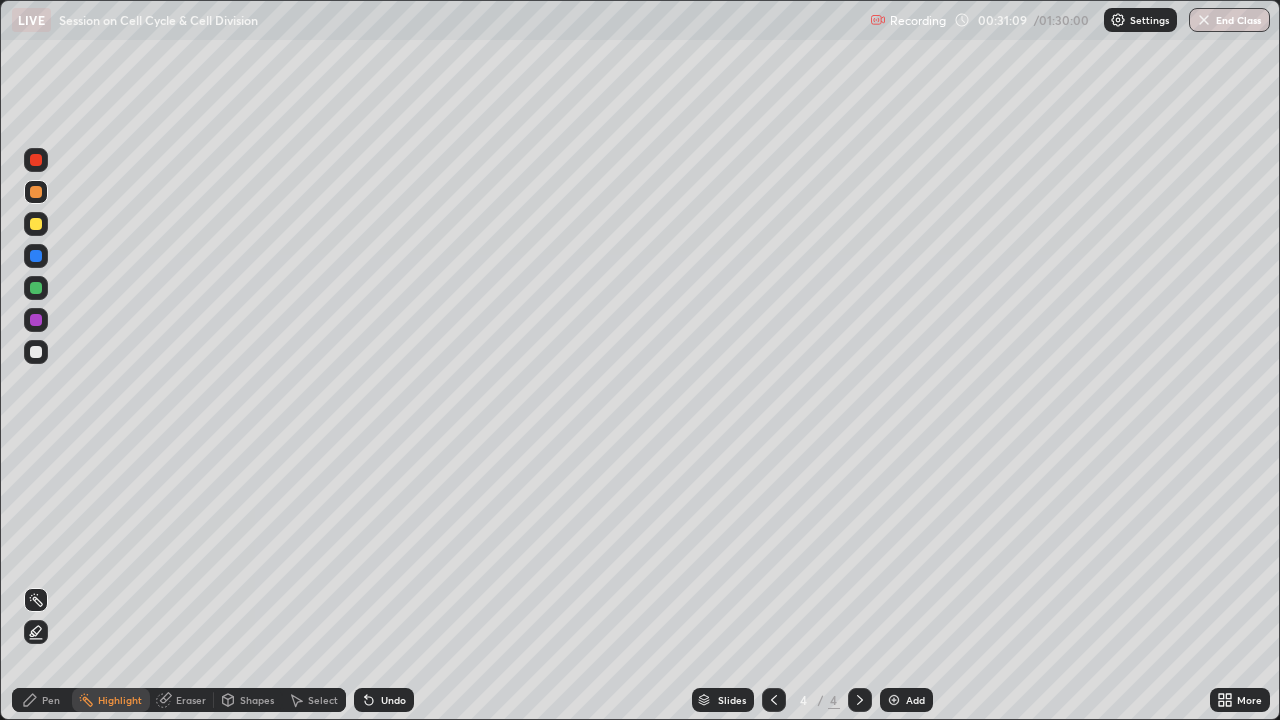 click at bounding box center [36, 352] 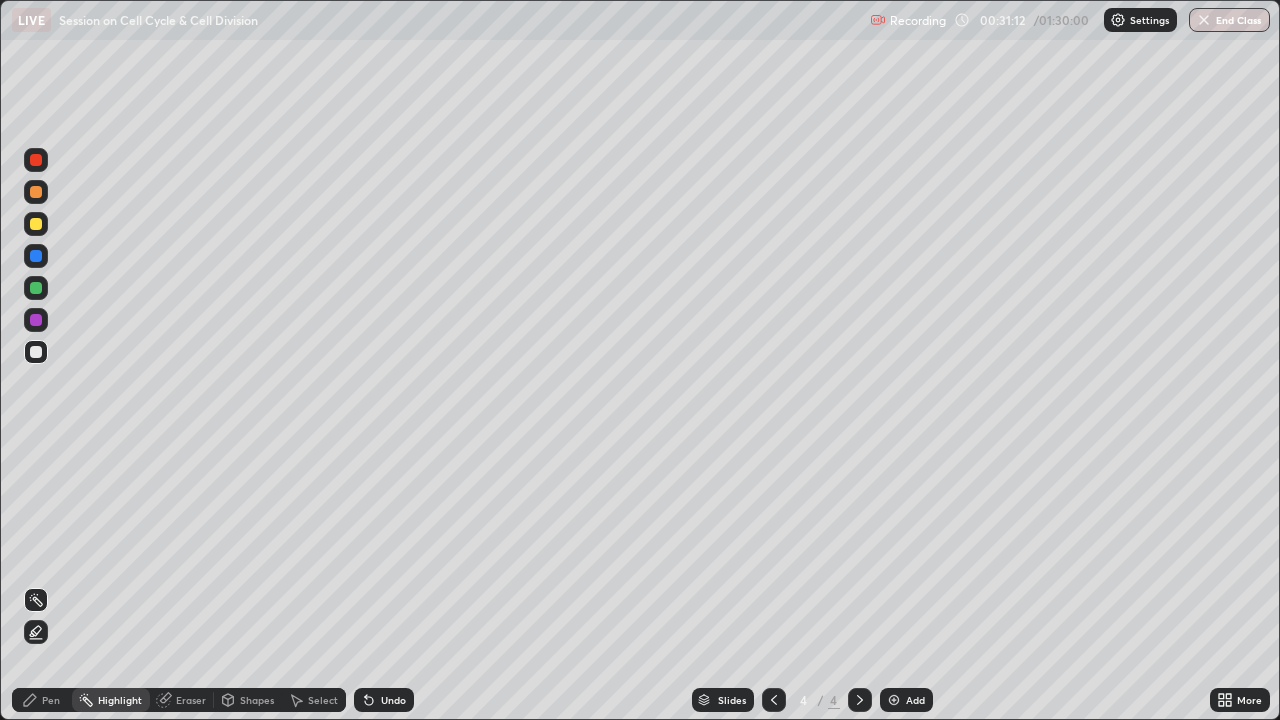 click on "Pen" at bounding box center (51, 700) 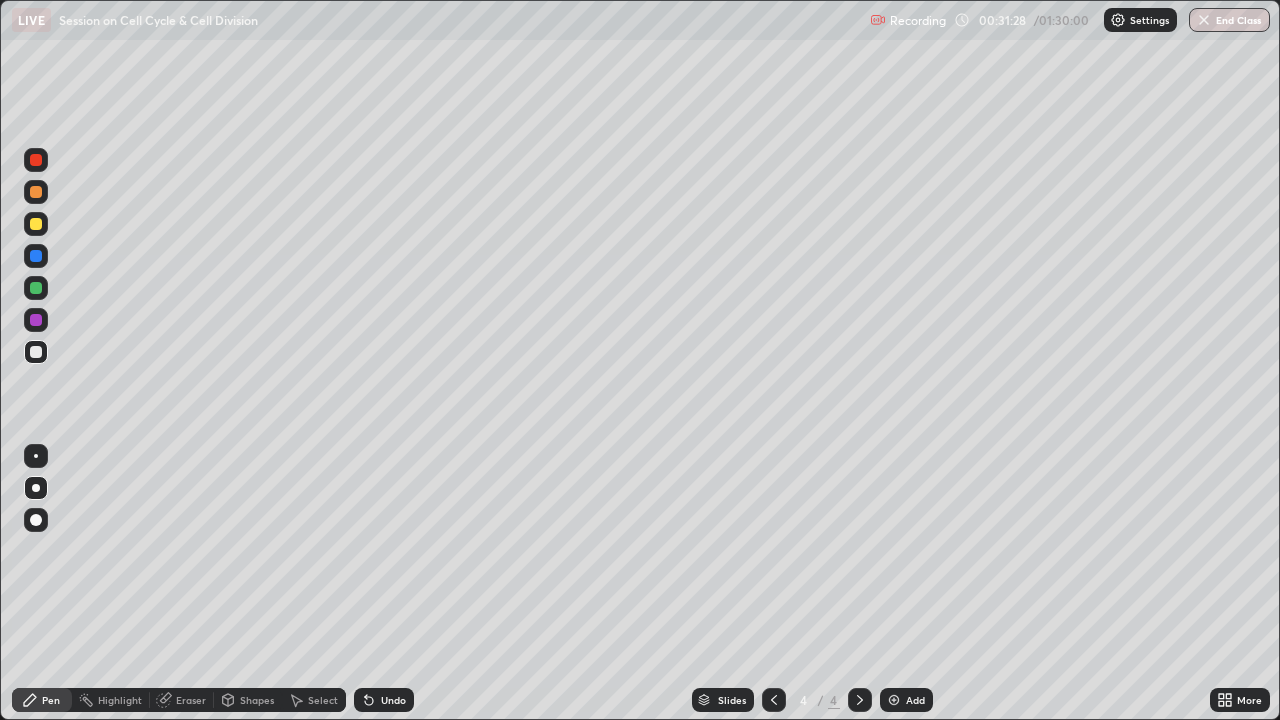 click 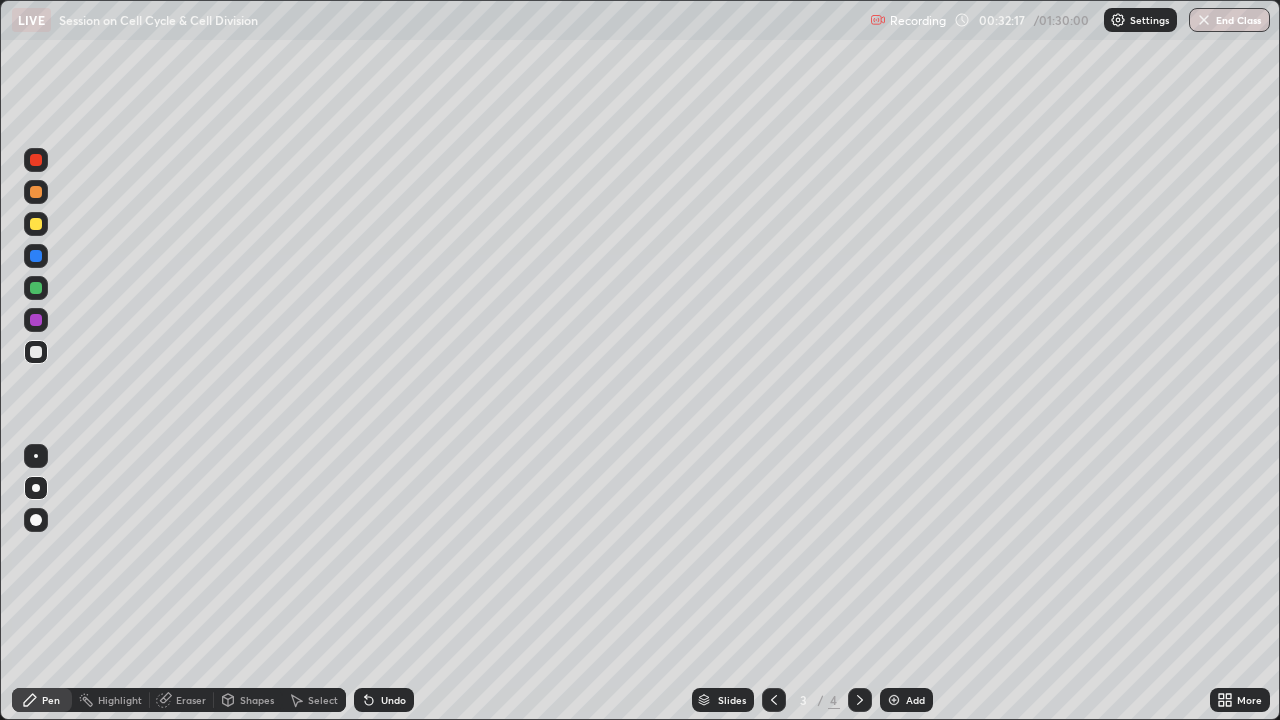 click at bounding box center (36, 192) 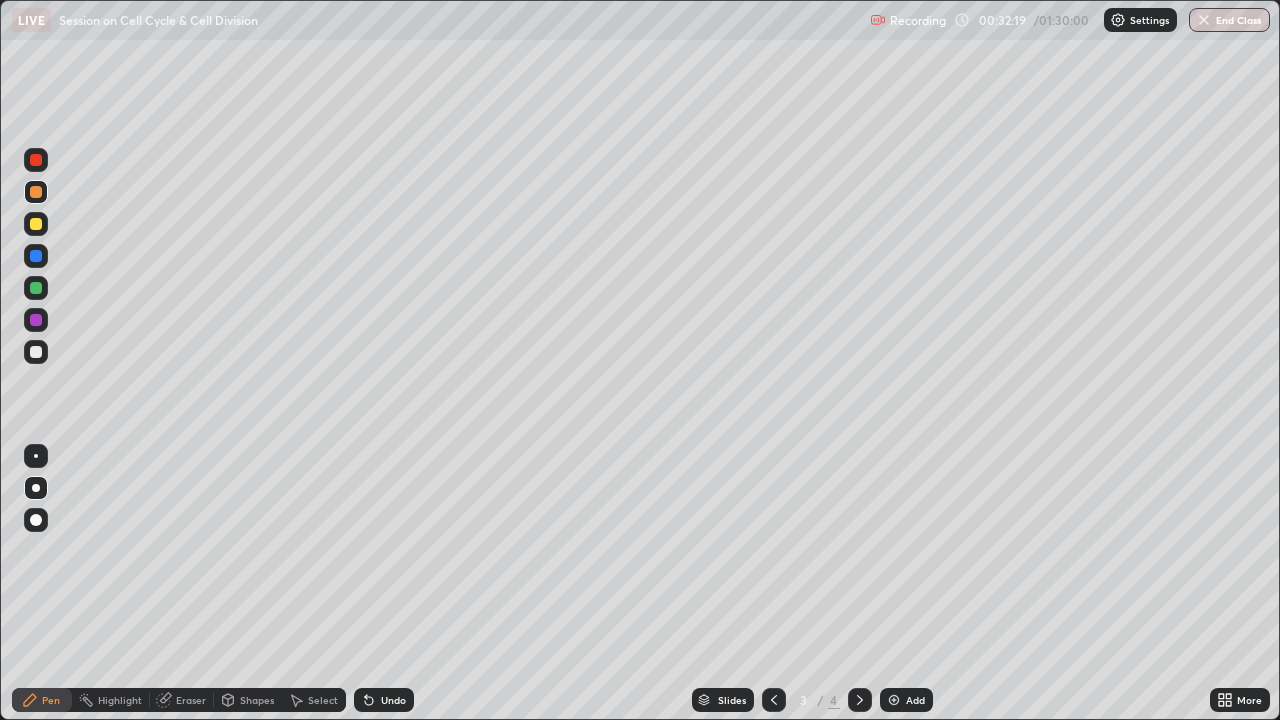 click at bounding box center [36, 352] 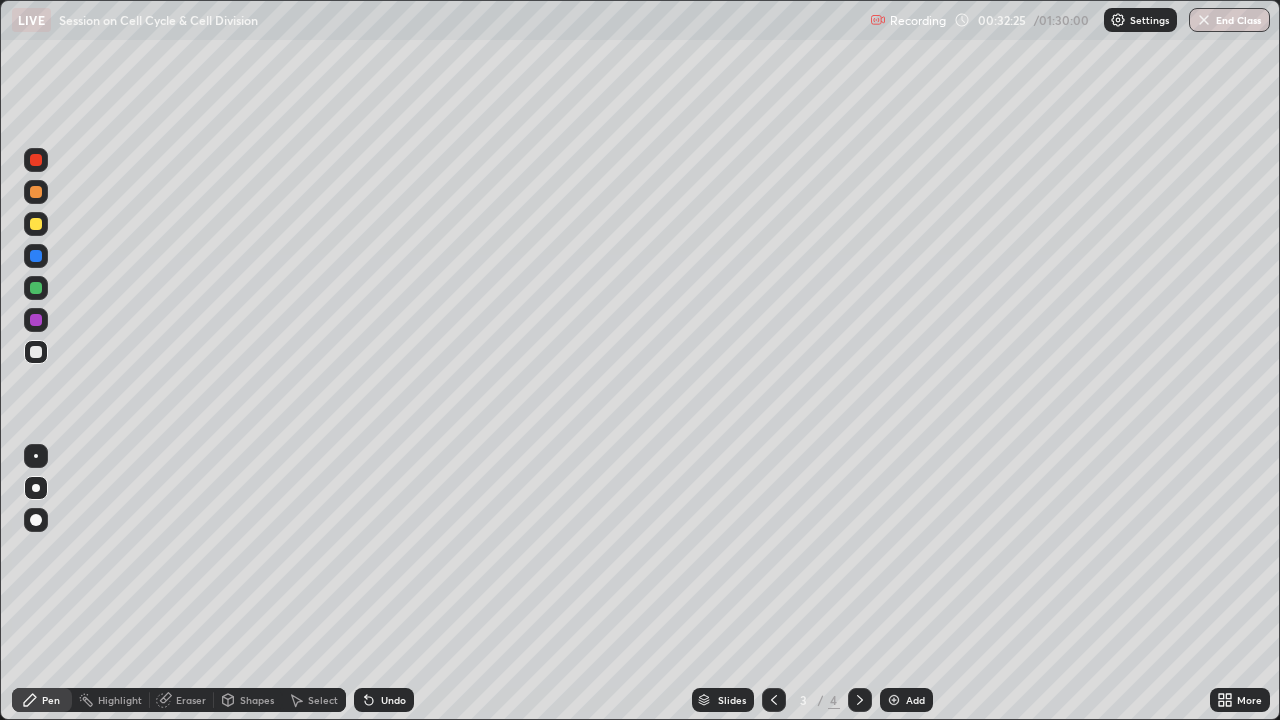 click 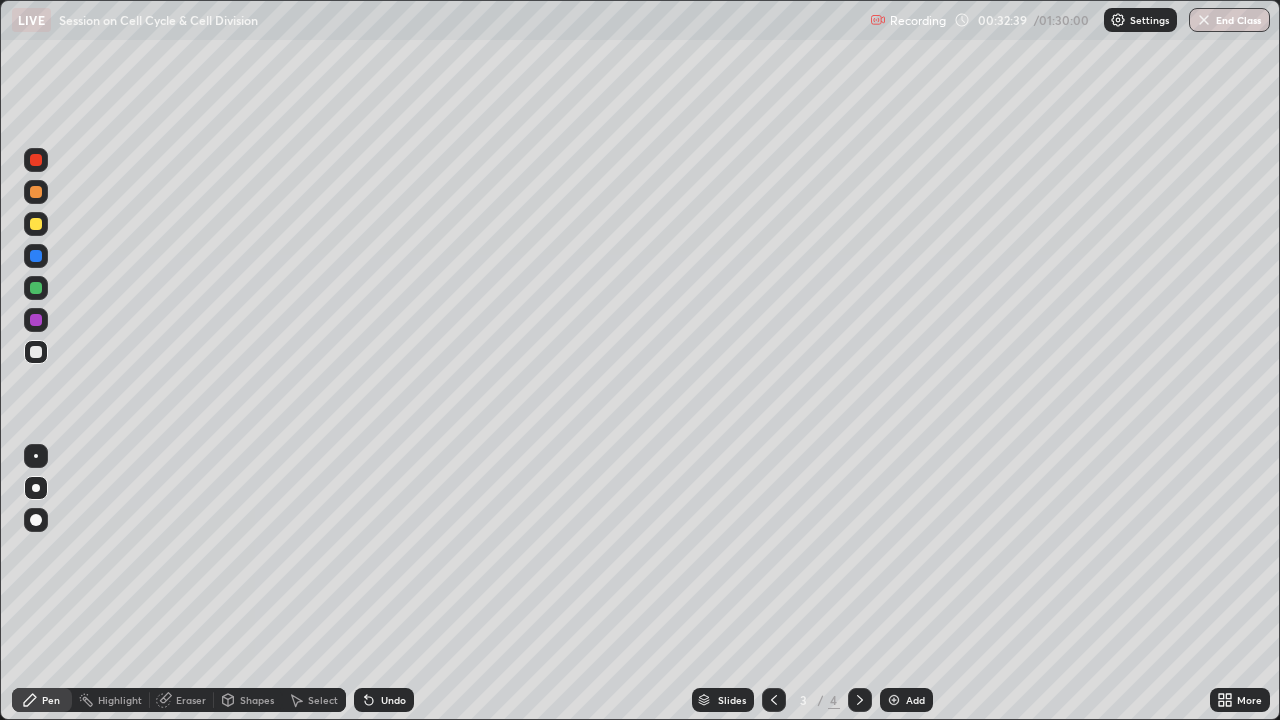 click at bounding box center (36, 160) 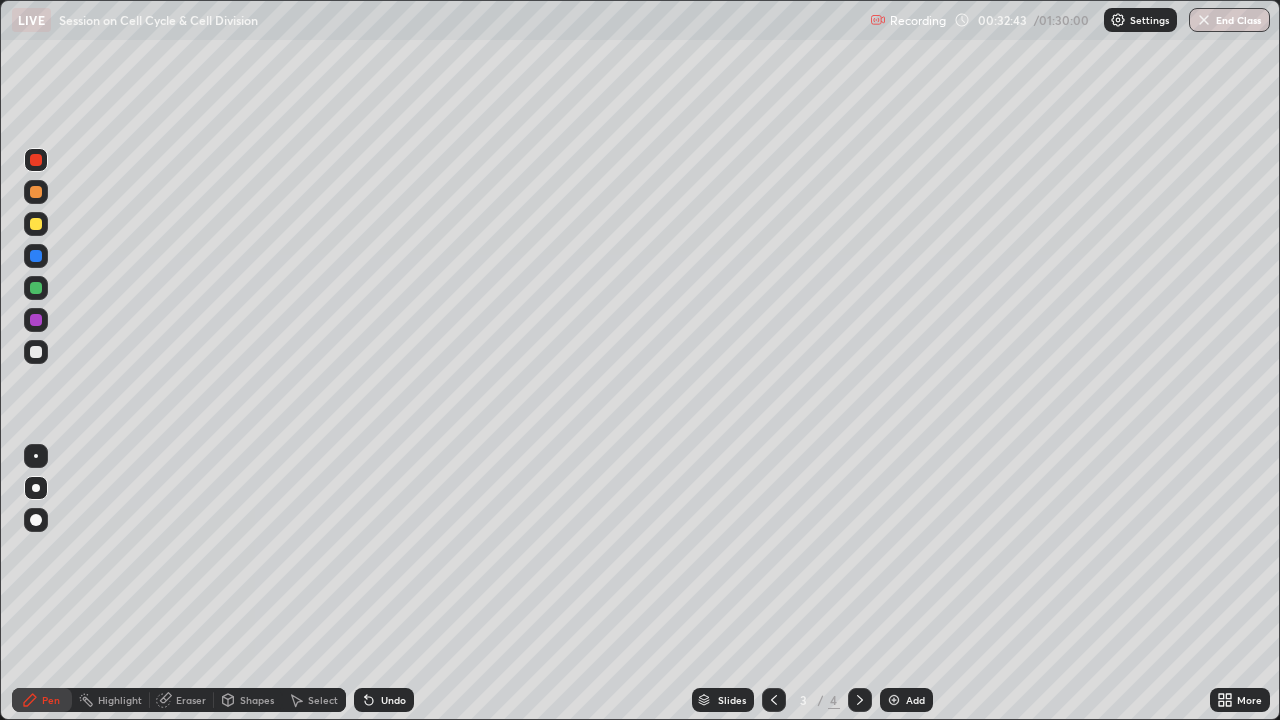 click at bounding box center [36, 352] 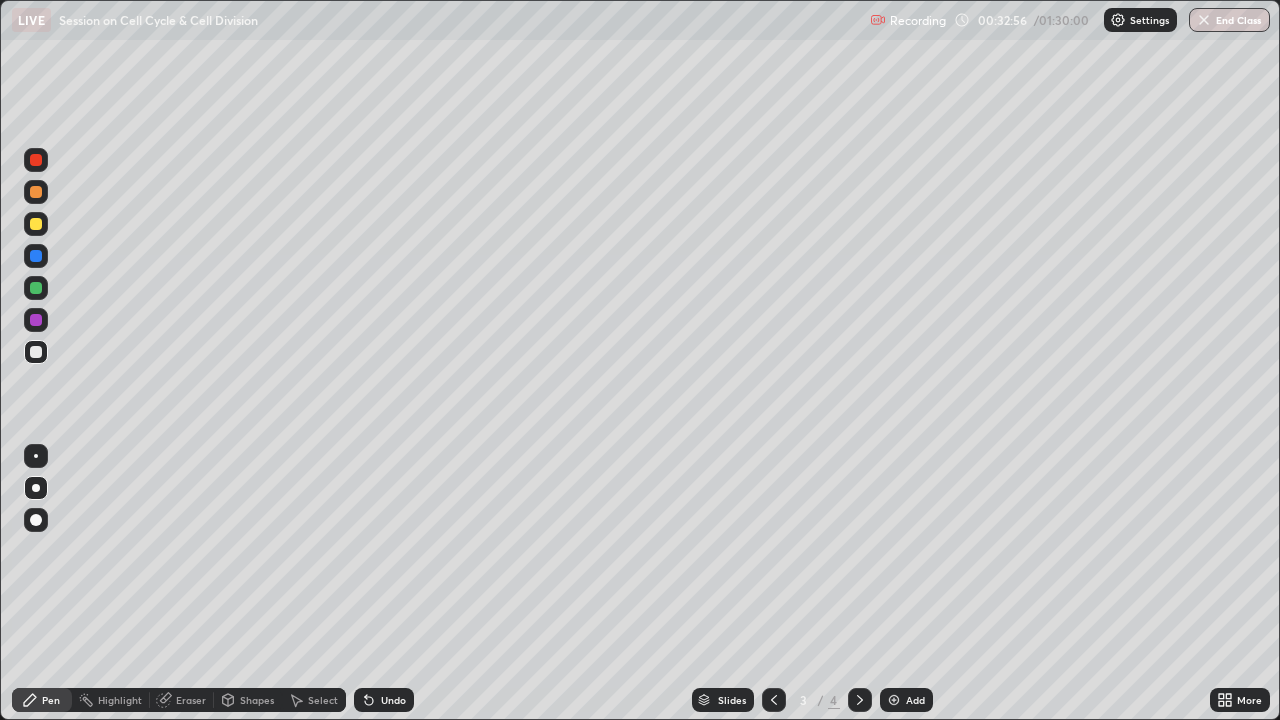 click at bounding box center [36, 160] 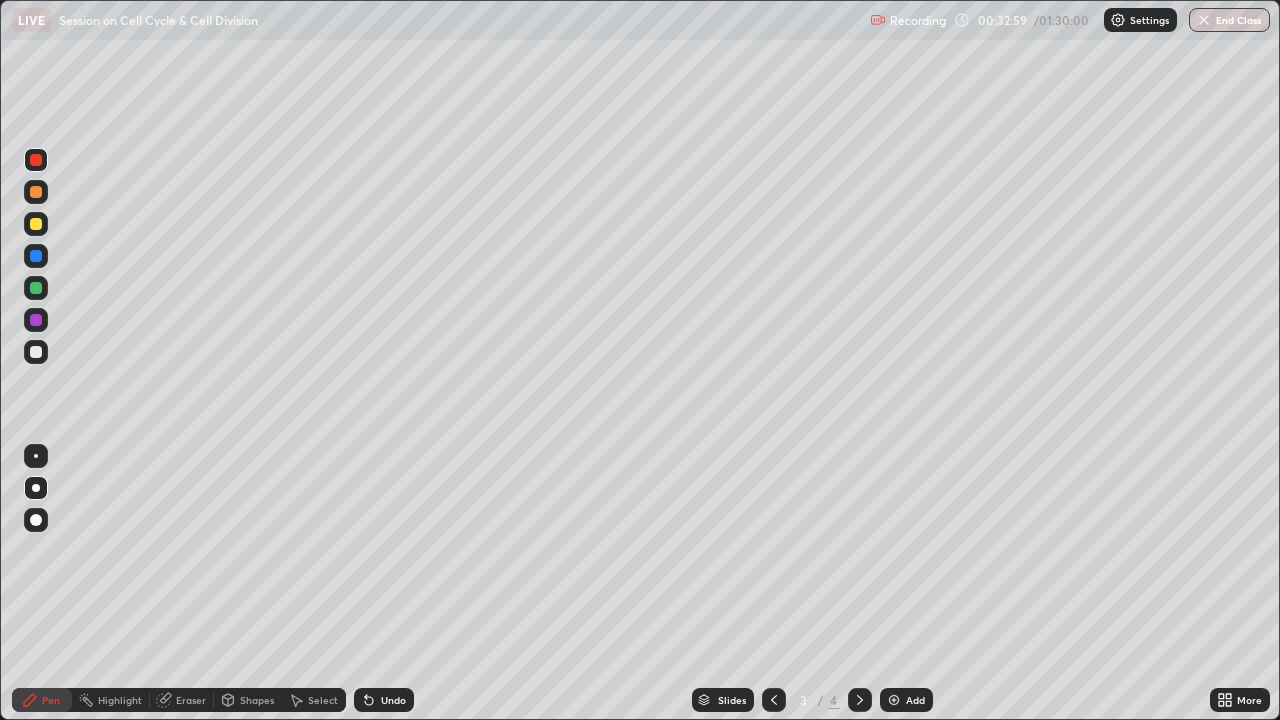 click at bounding box center [36, 352] 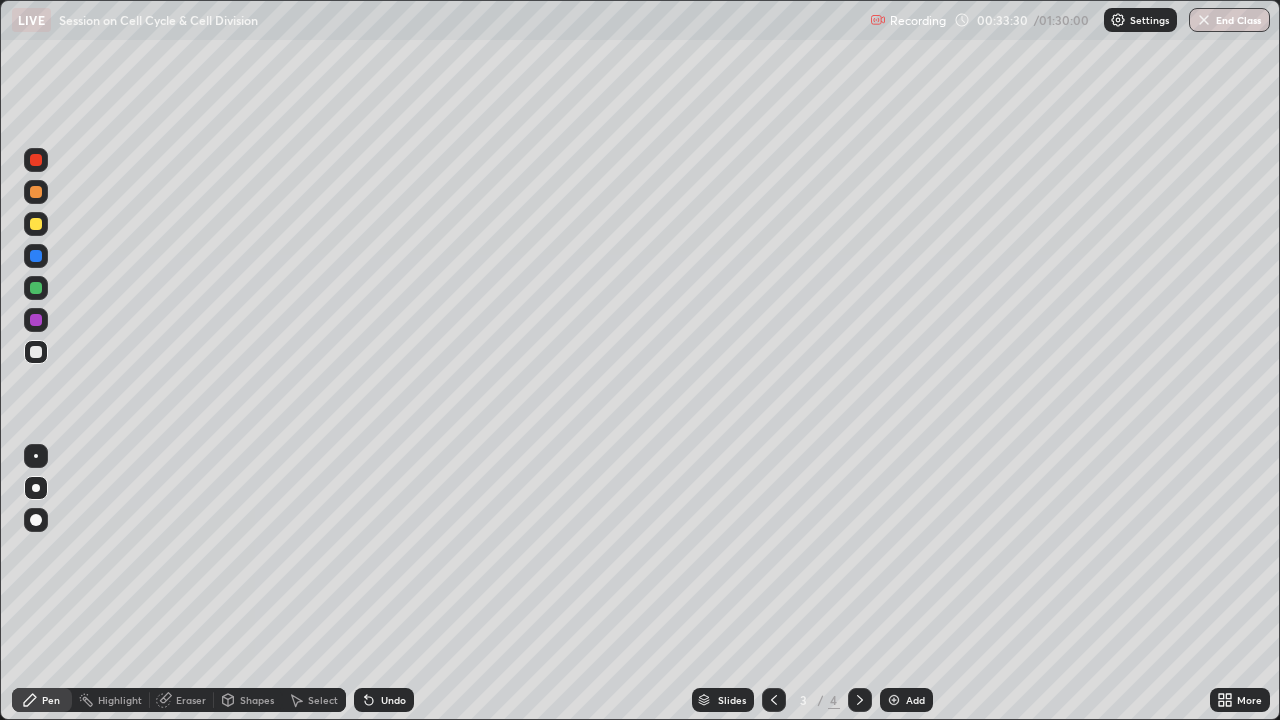 click at bounding box center [36, 320] 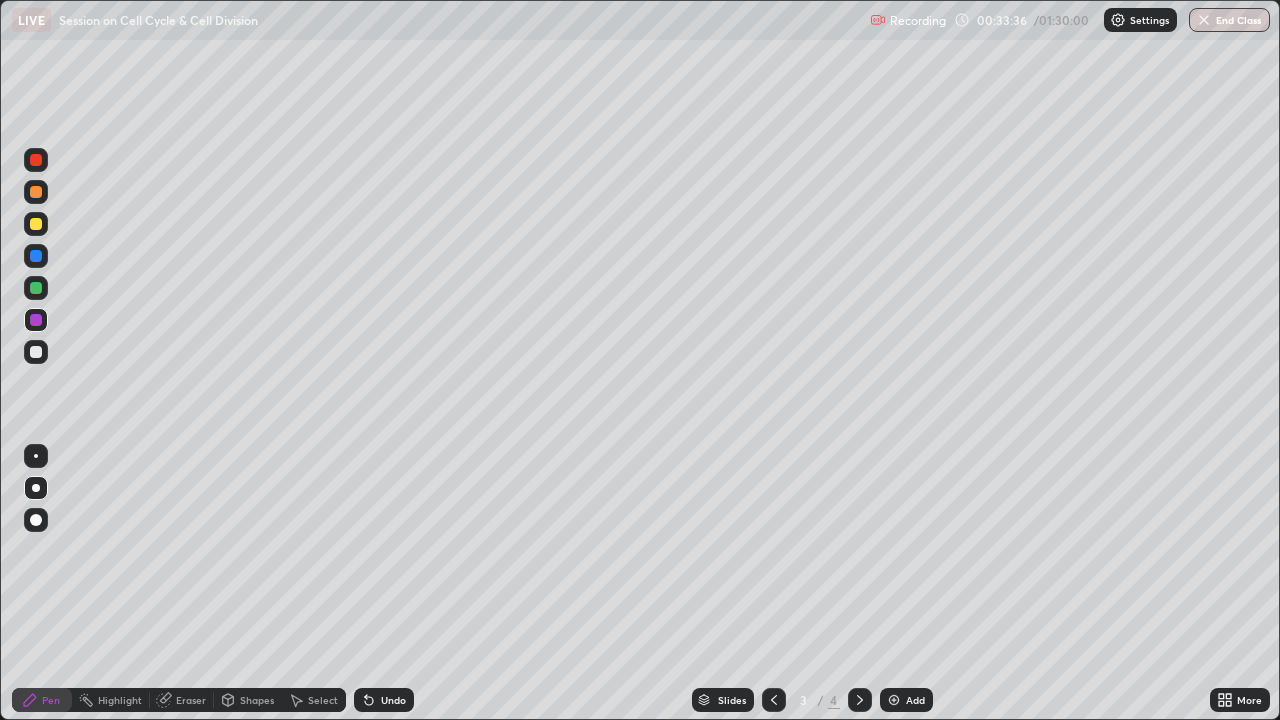 click at bounding box center (36, 352) 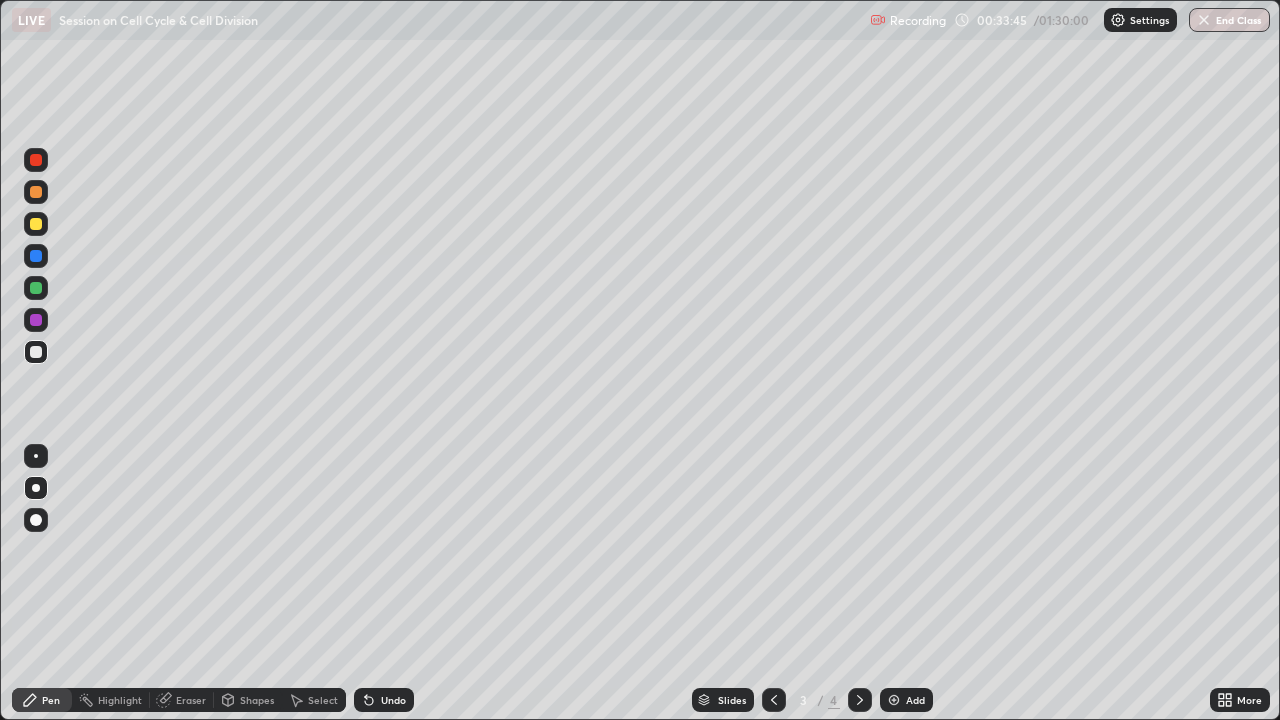 click on "Undo" at bounding box center (393, 700) 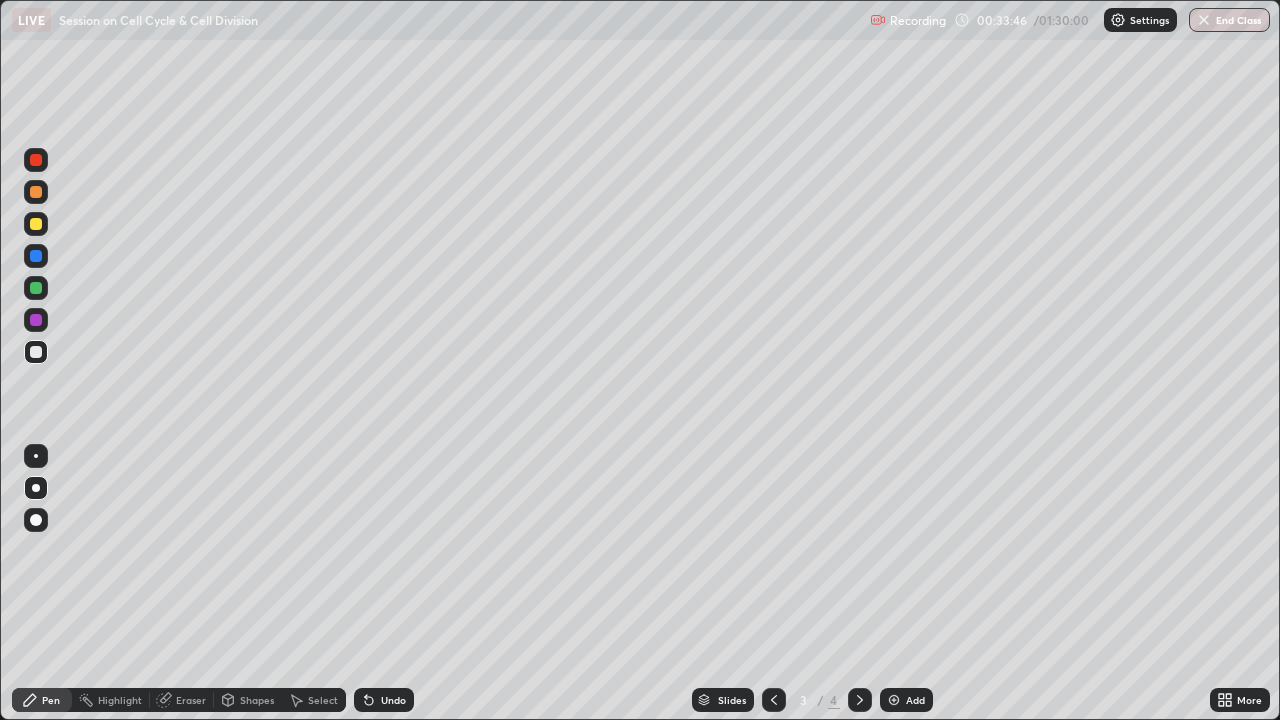 click on "Undo" at bounding box center (393, 700) 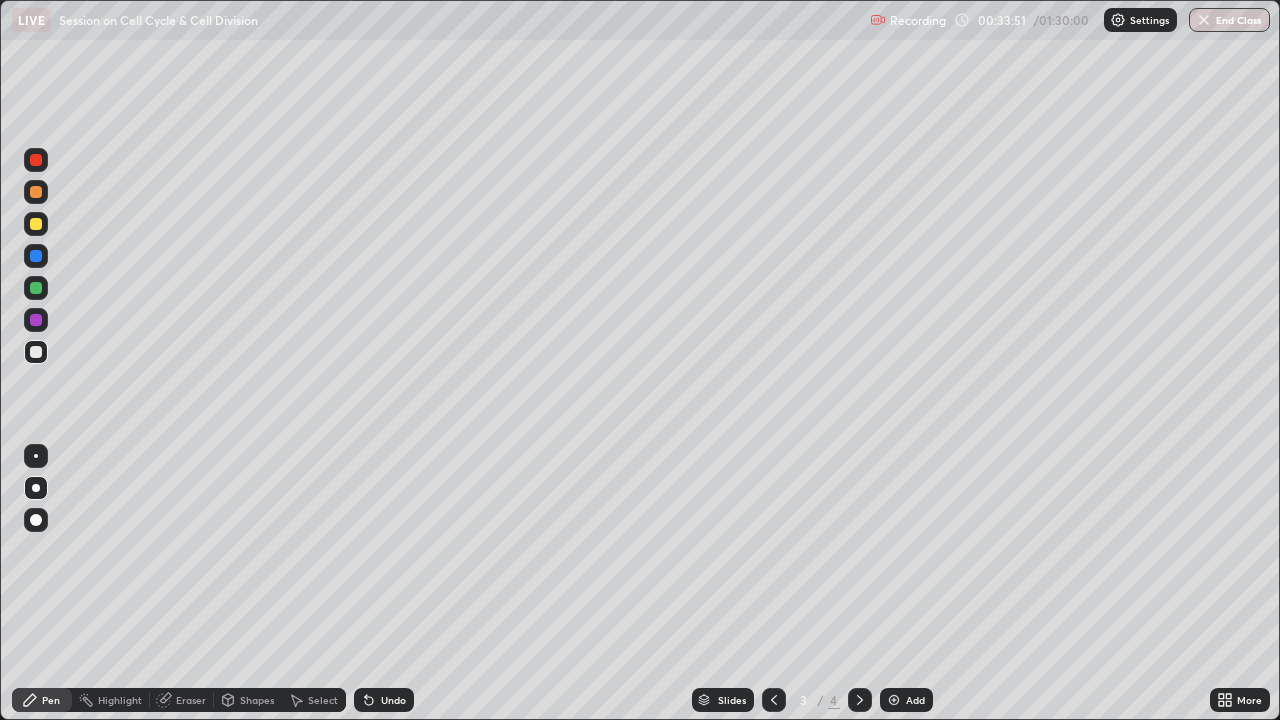 click at bounding box center (36, 192) 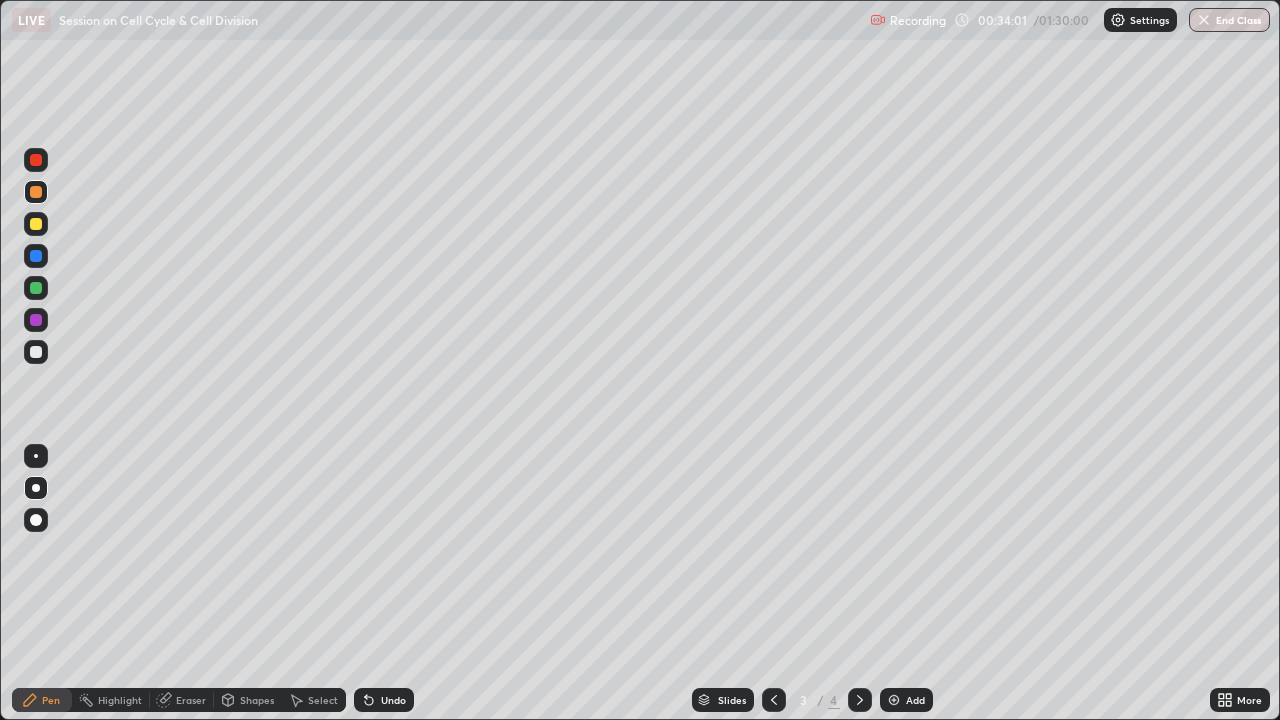 click on "Undo" at bounding box center (384, 700) 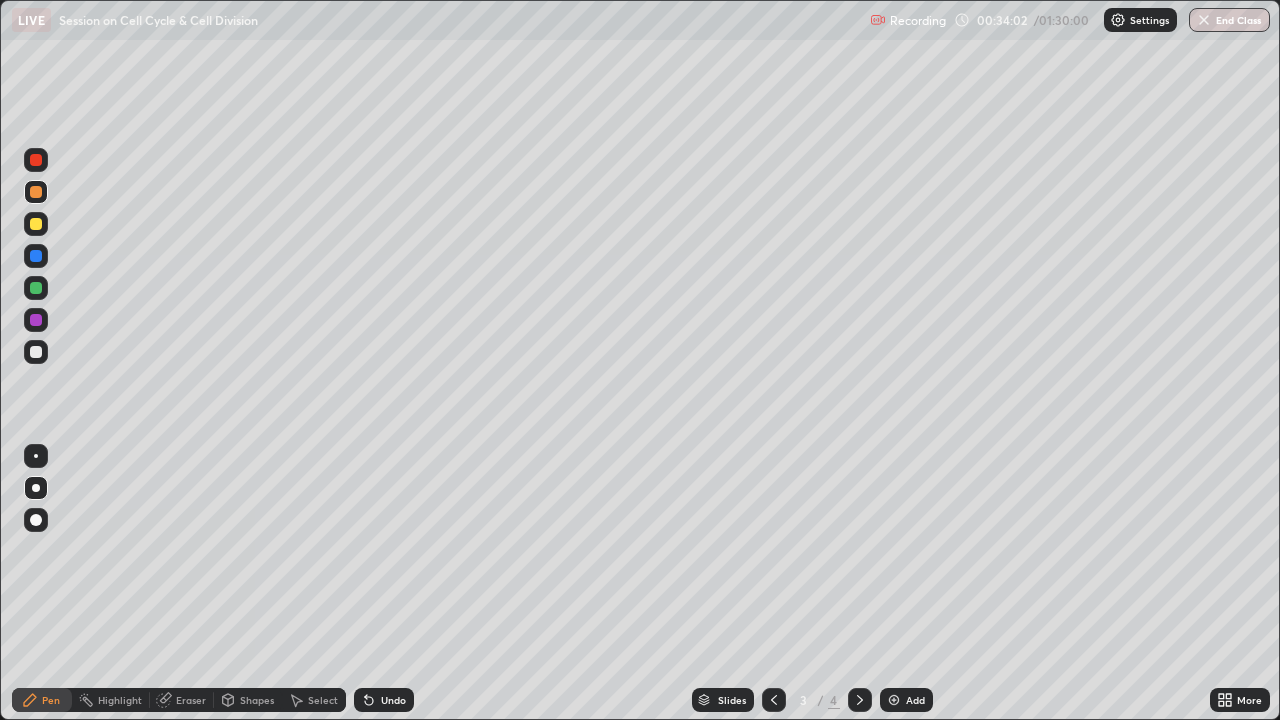 click at bounding box center [36, 352] 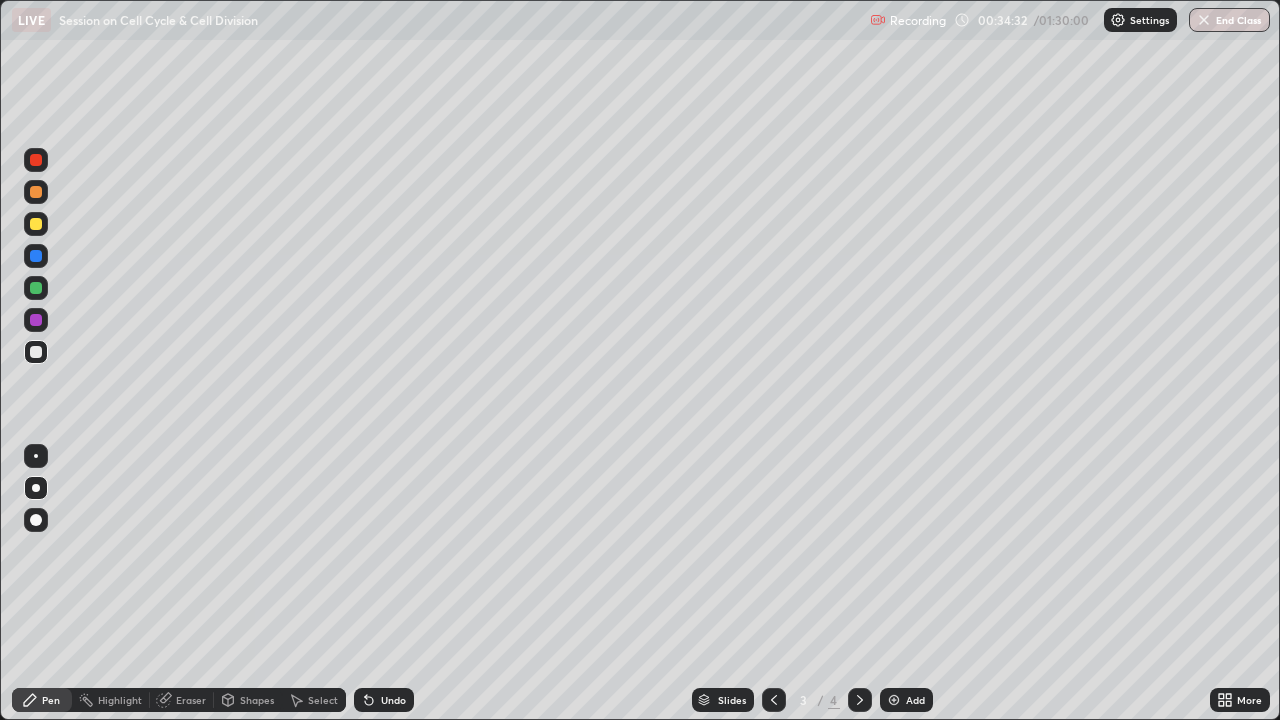click at bounding box center (36, 224) 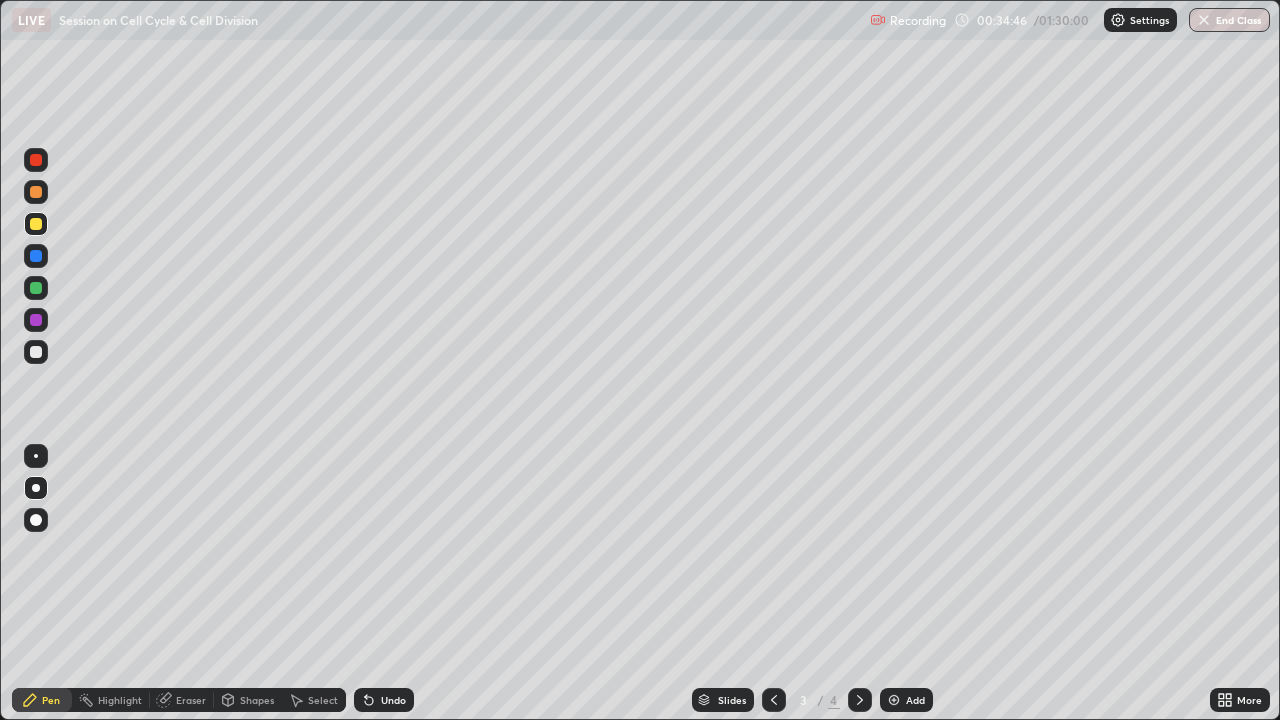 click at bounding box center (36, 352) 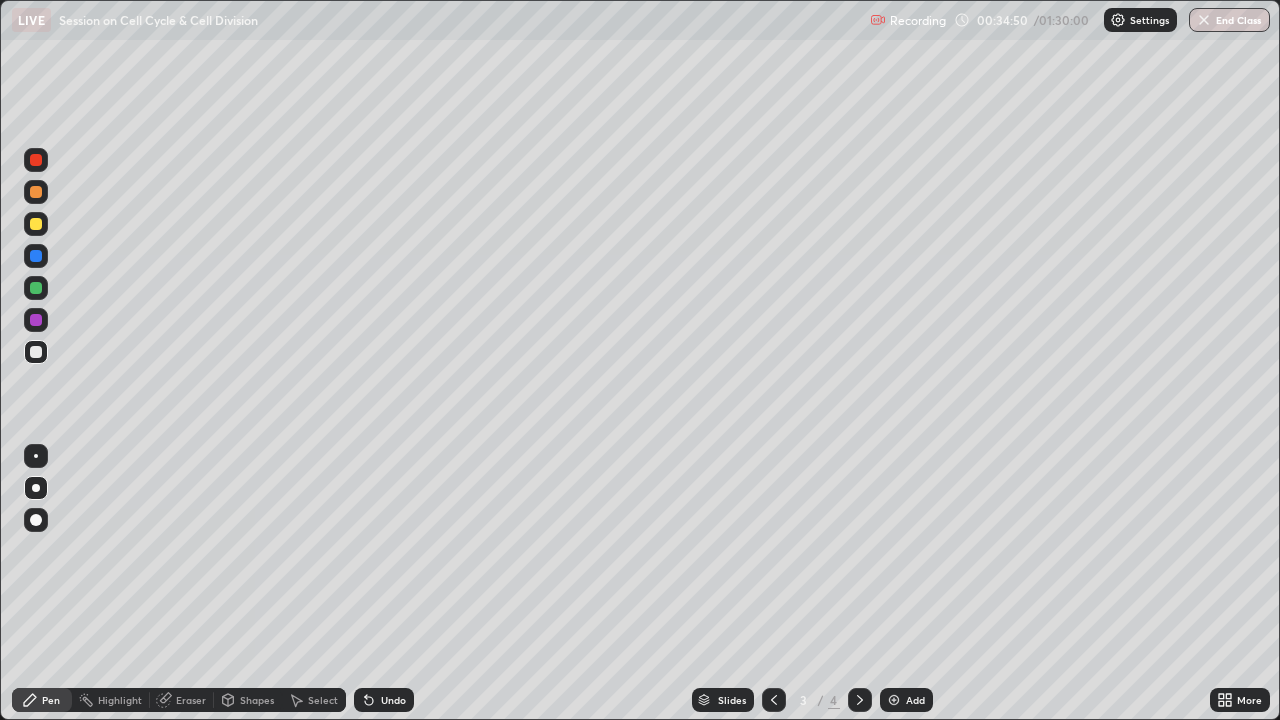 click on "Slides 3 / 4 Add" at bounding box center (812, 700) 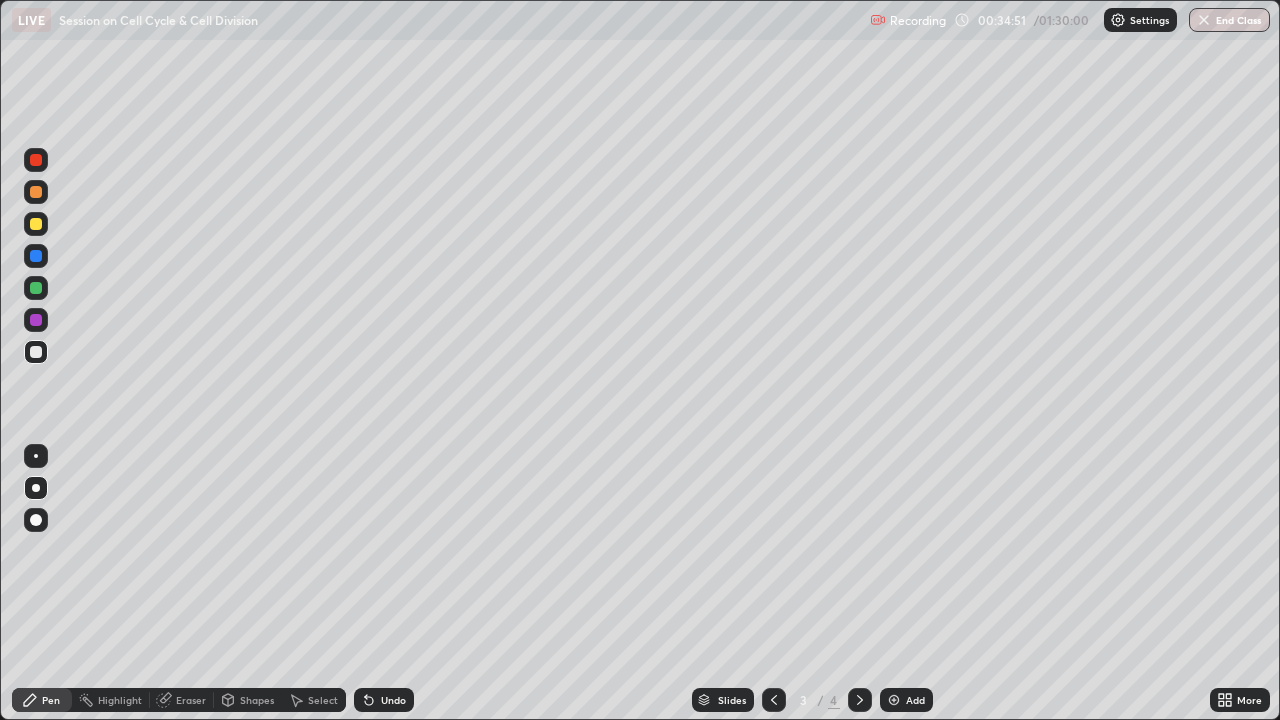 click on "Slides 3 / 4 Add" at bounding box center (812, 700) 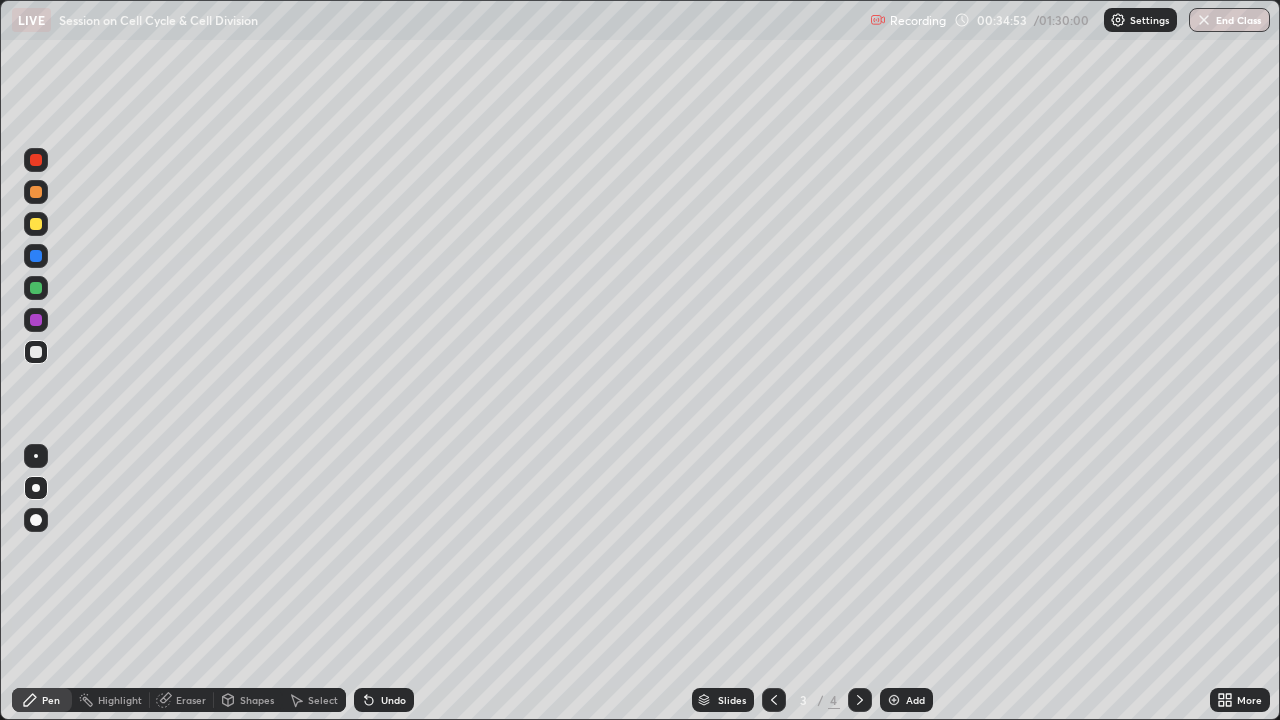 click on "Slides 3 / 4 Add" at bounding box center [812, 700] 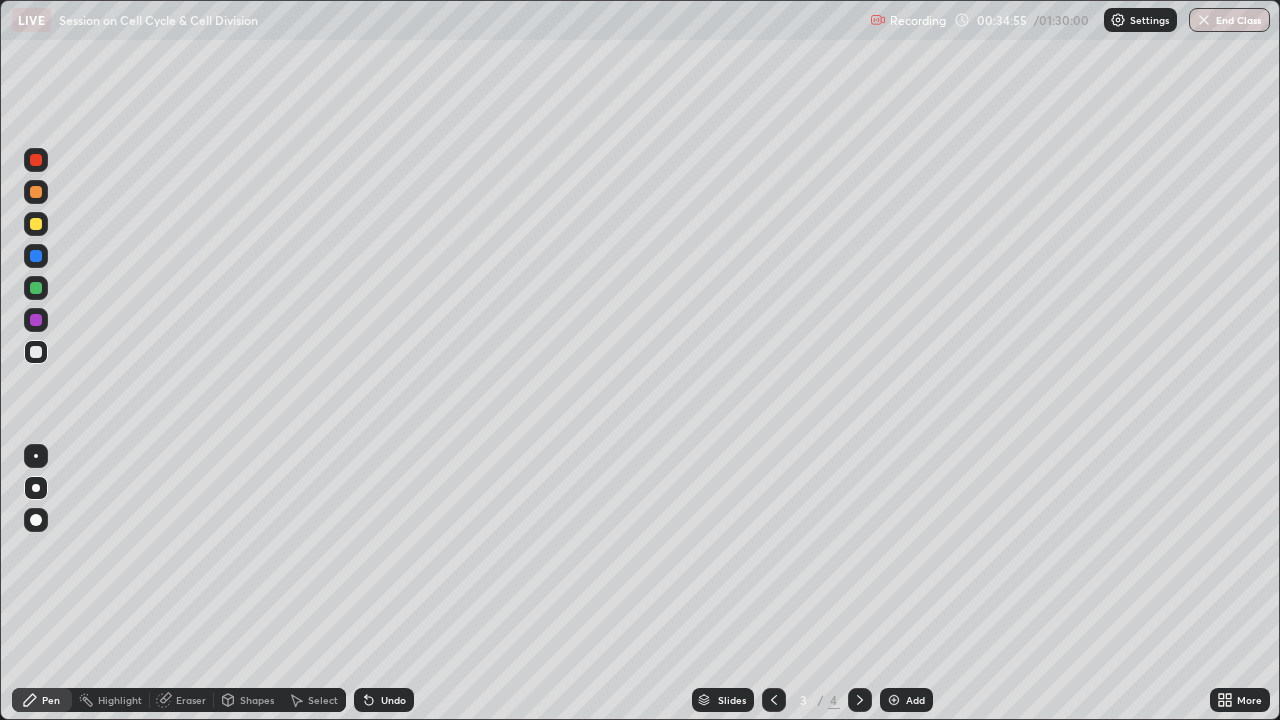 click on "Undo" at bounding box center [384, 700] 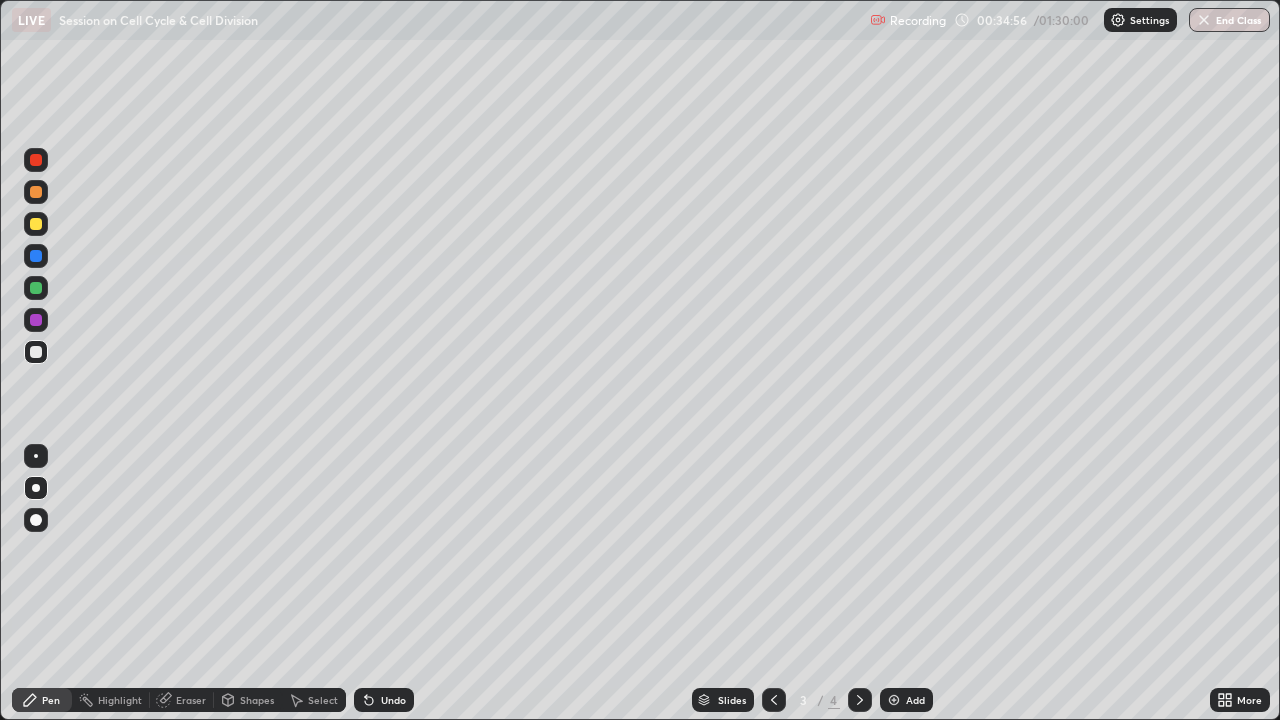 click on "Undo" at bounding box center [384, 700] 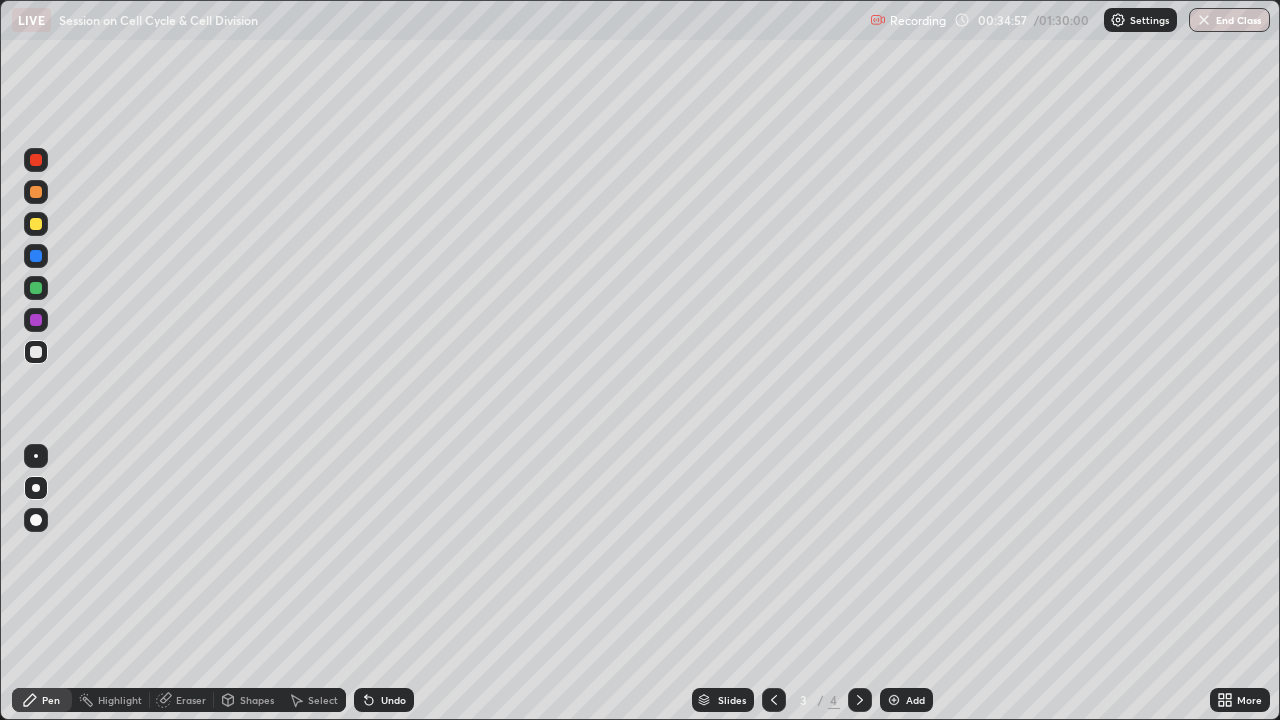 click on "Slides 3 / 4 Add" at bounding box center [812, 700] 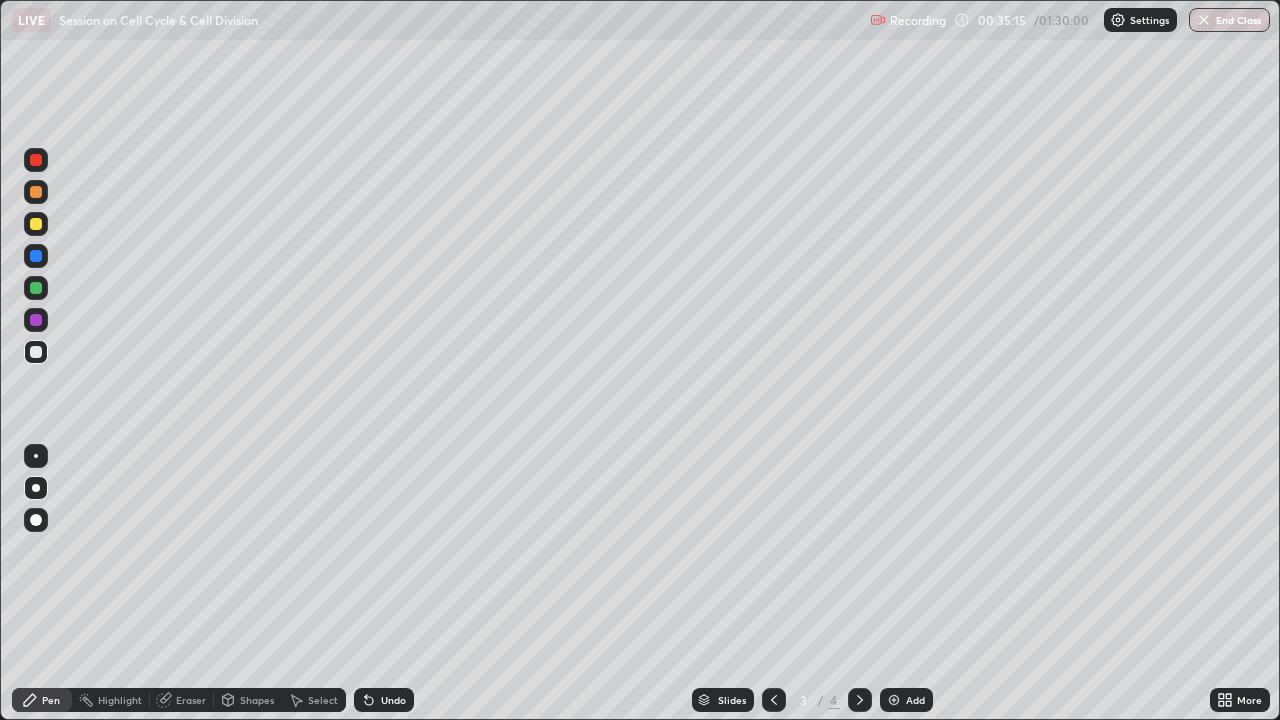 click at bounding box center (36, 352) 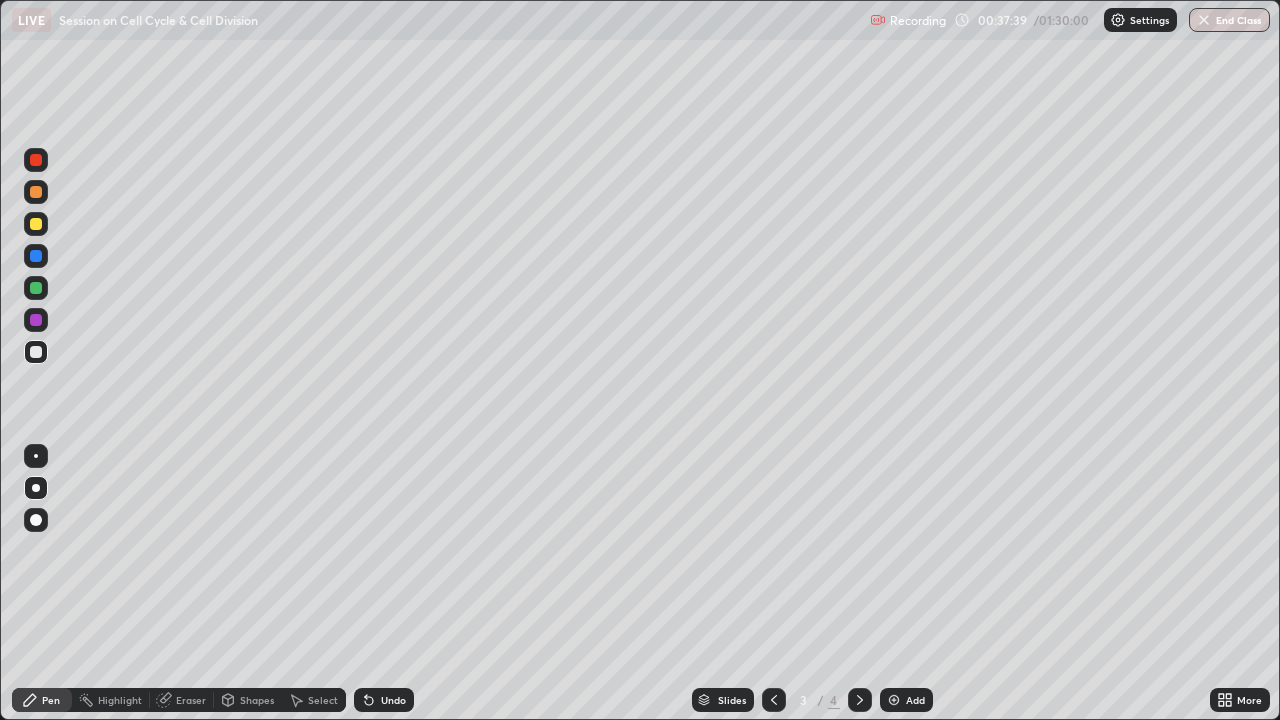 click at bounding box center (36, 192) 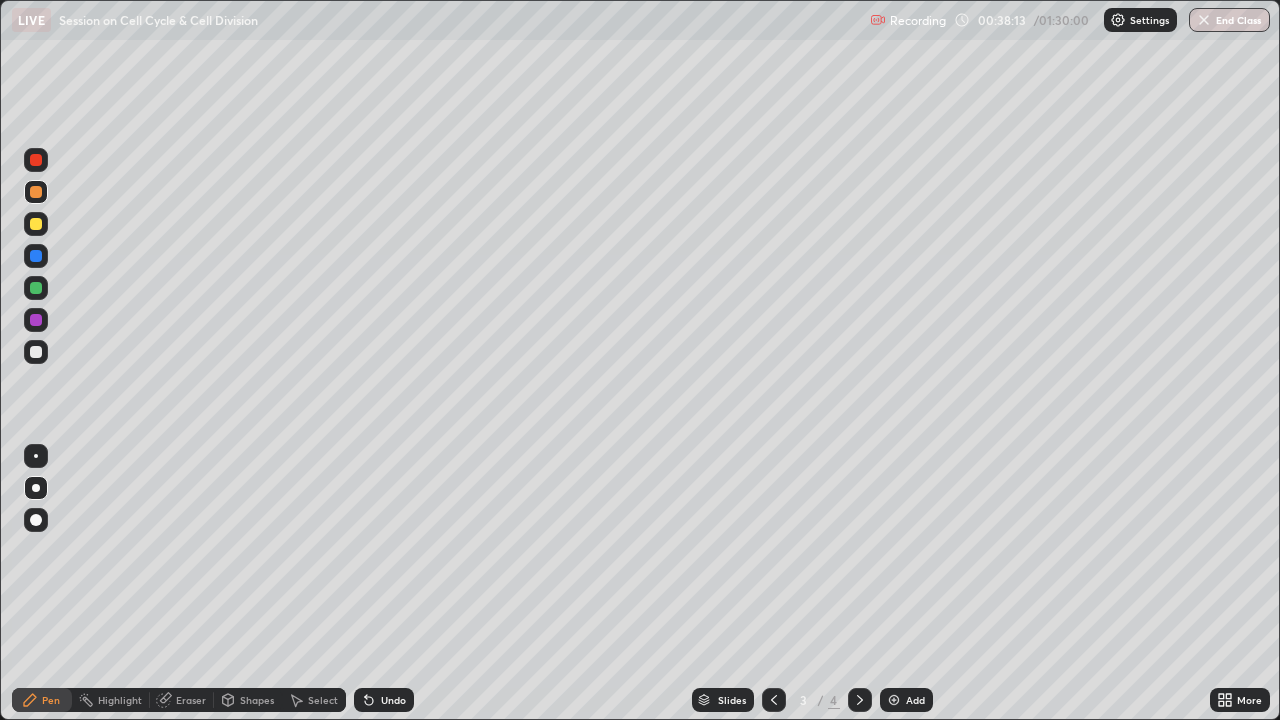 click at bounding box center (36, 352) 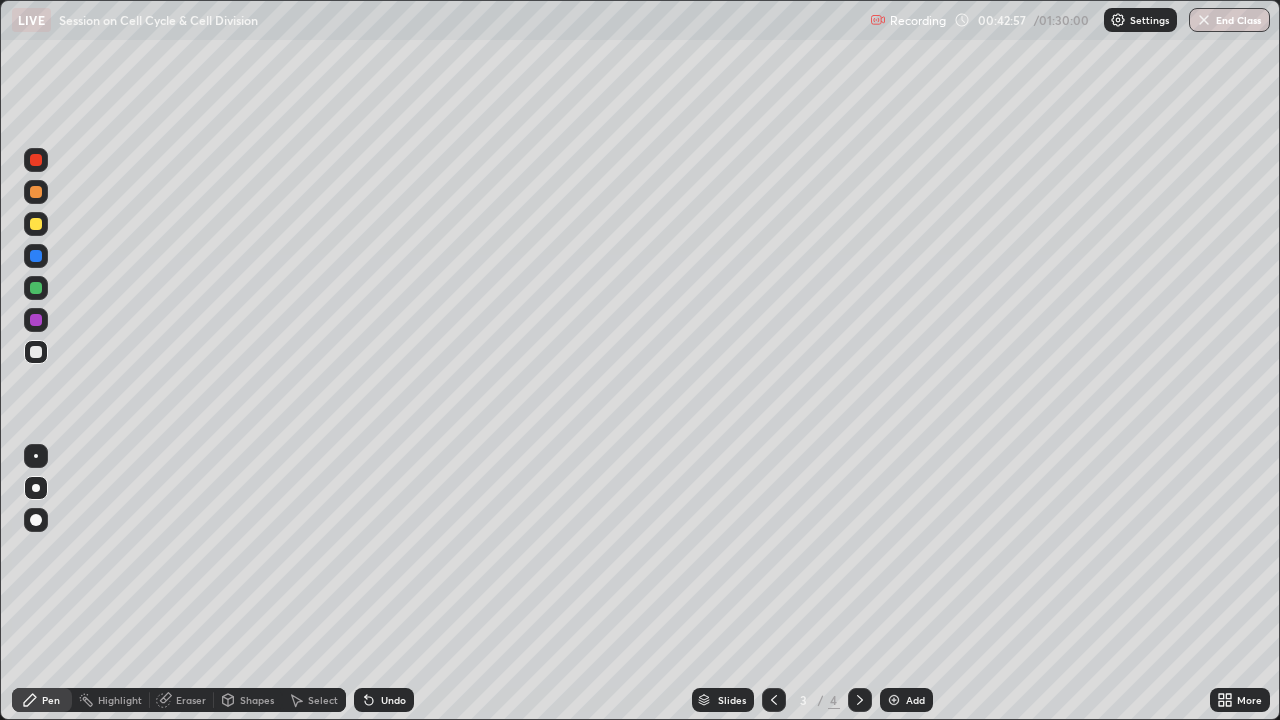 click 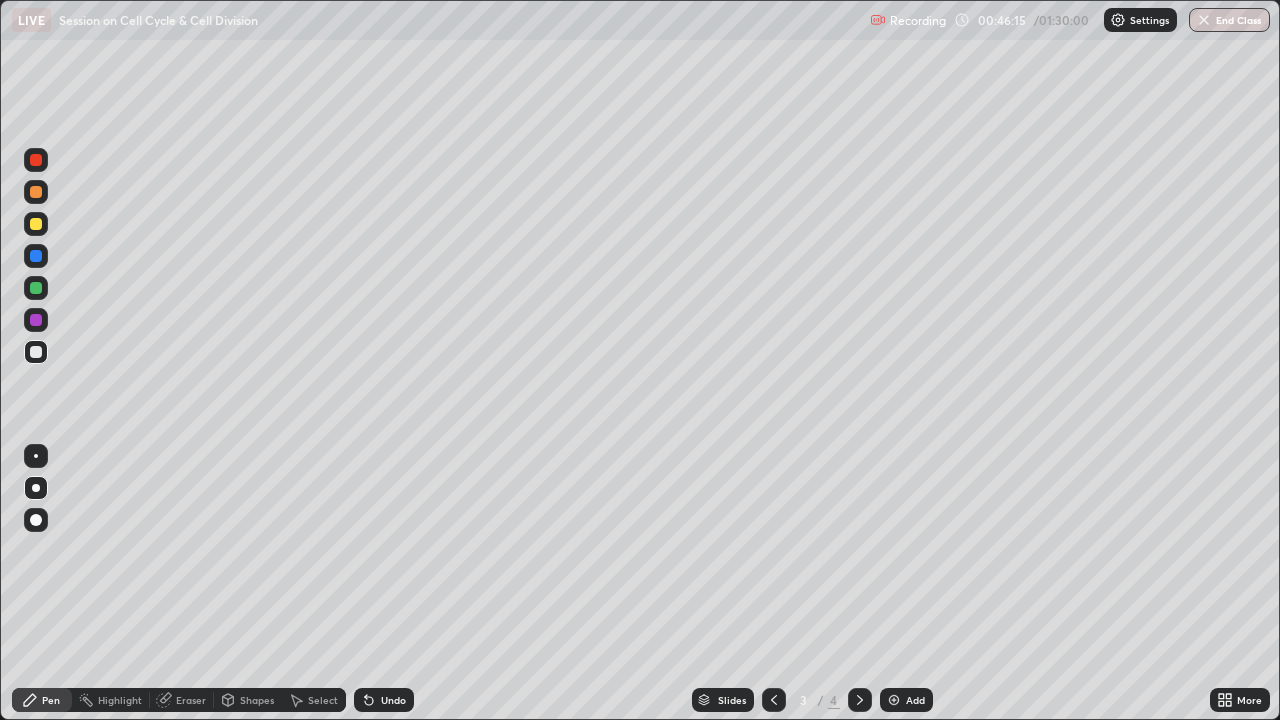 click 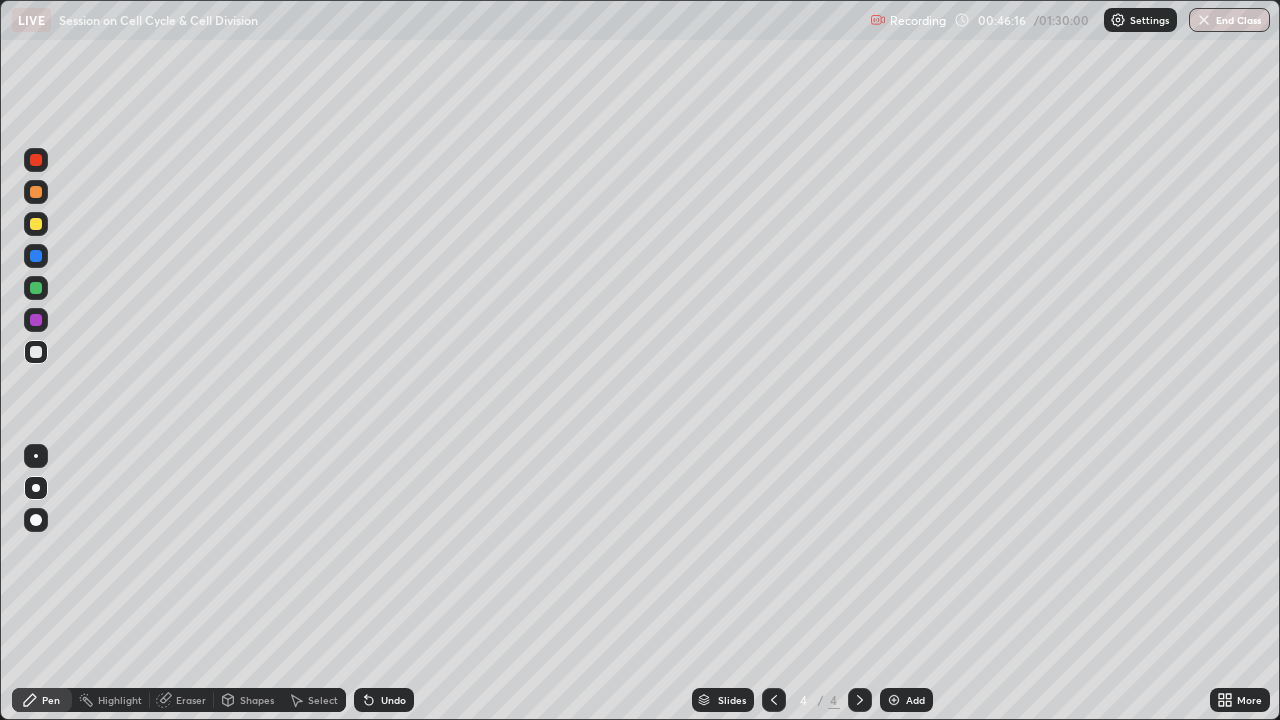 click on "Add" at bounding box center (906, 700) 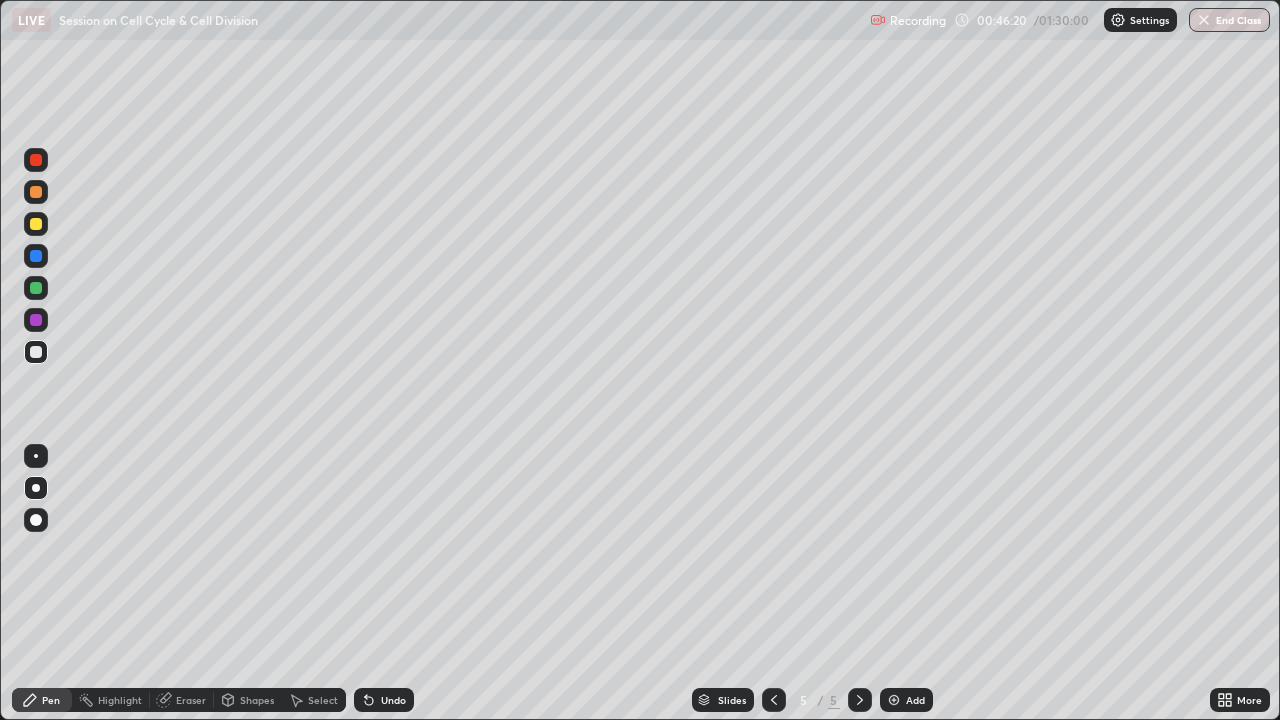 click at bounding box center (36, 160) 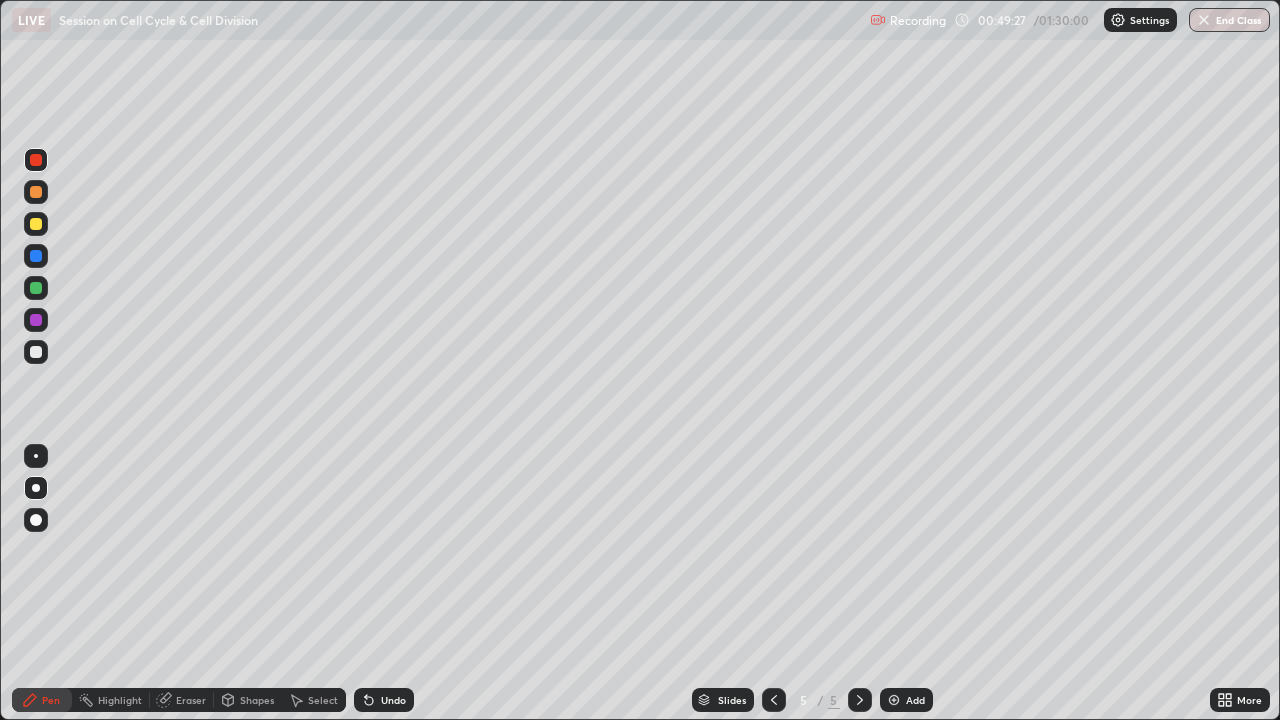 click at bounding box center (774, 700) 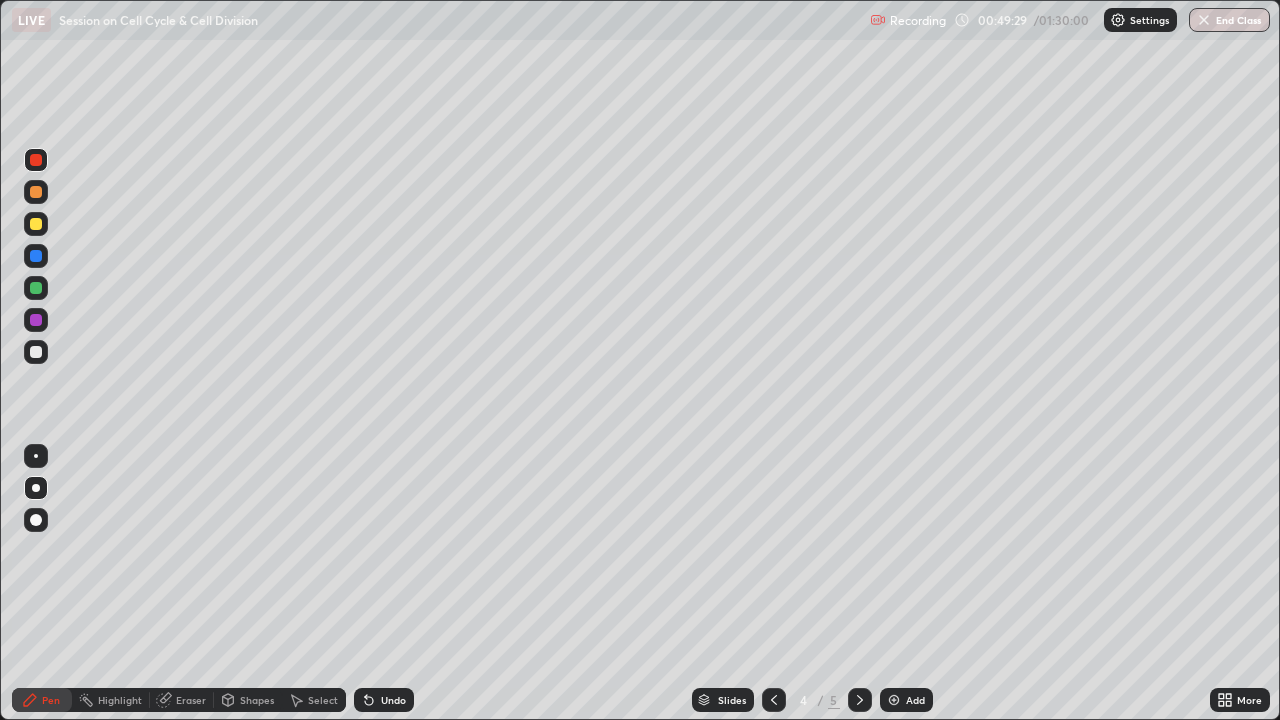 click 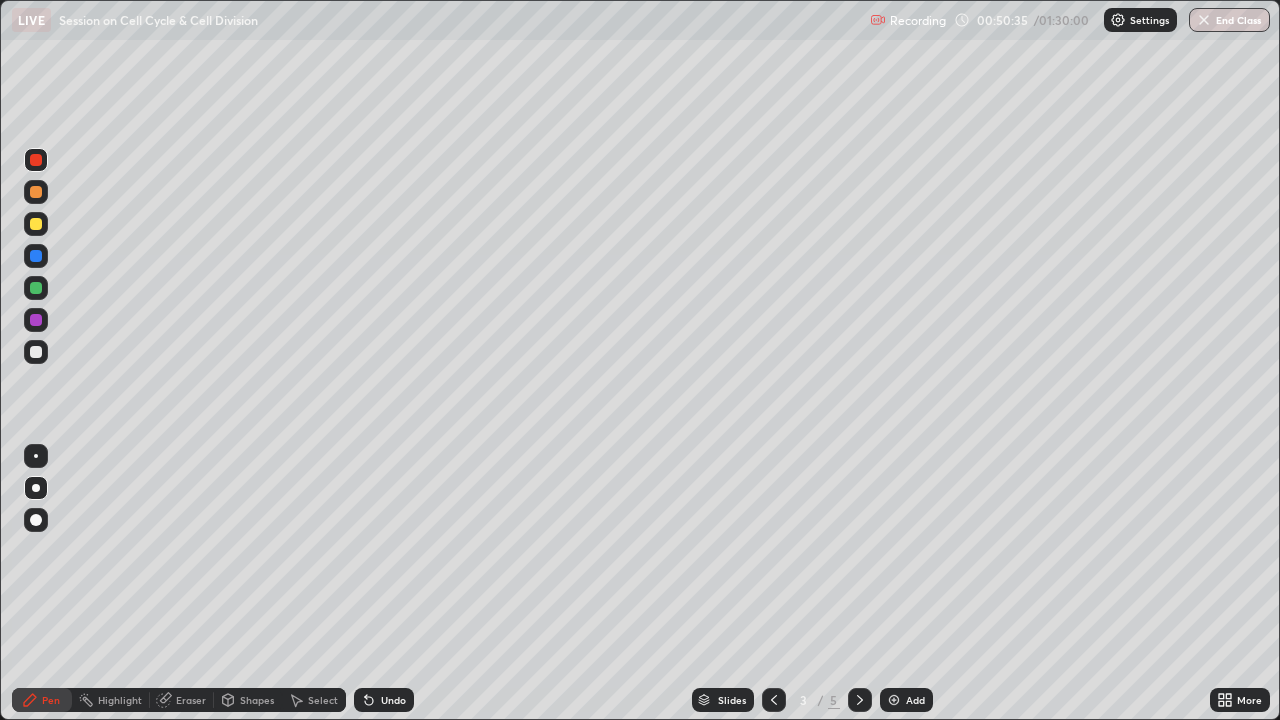 click on "Undo" at bounding box center [393, 700] 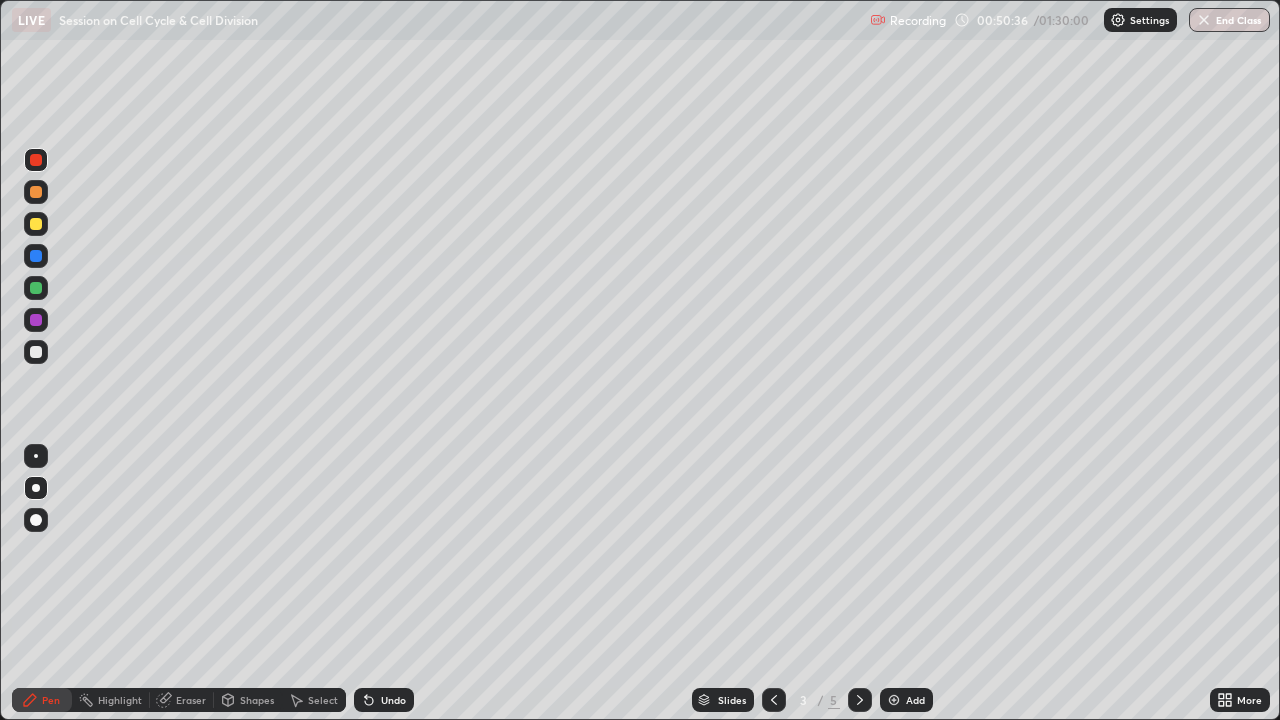 click on "Highlight" at bounding box center (120, 700) 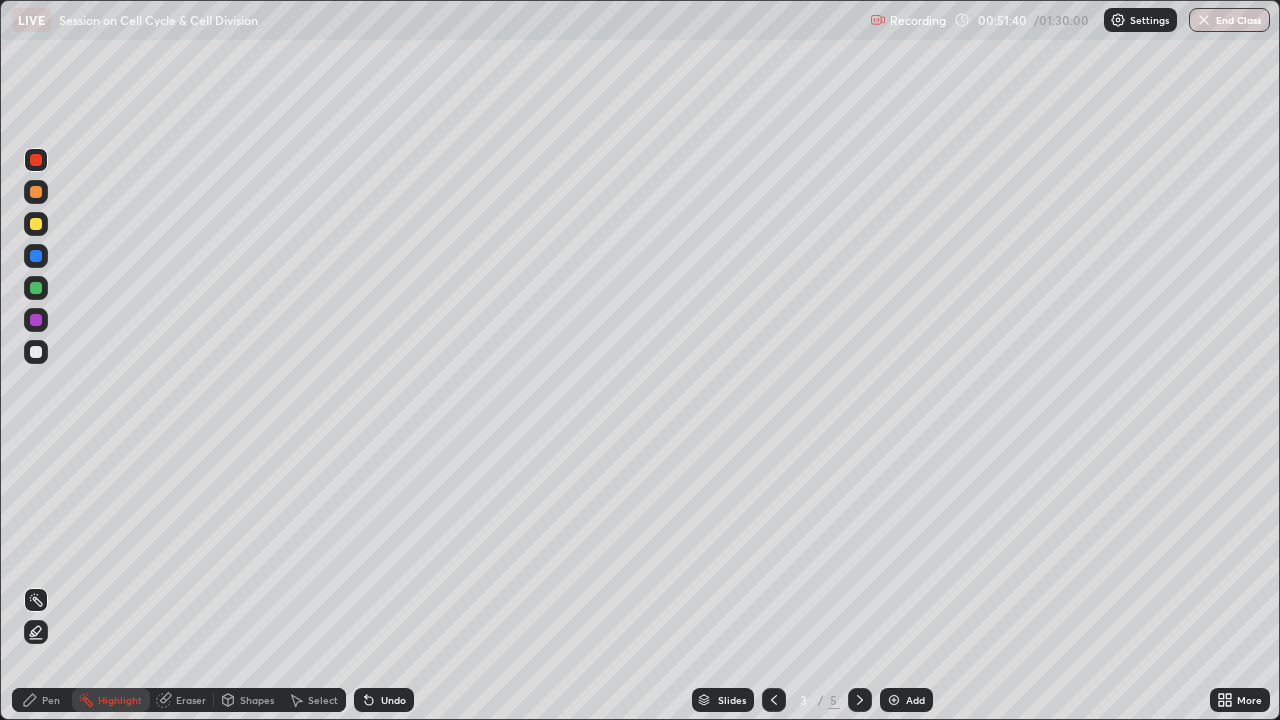 click at bounding box center [36, 320] 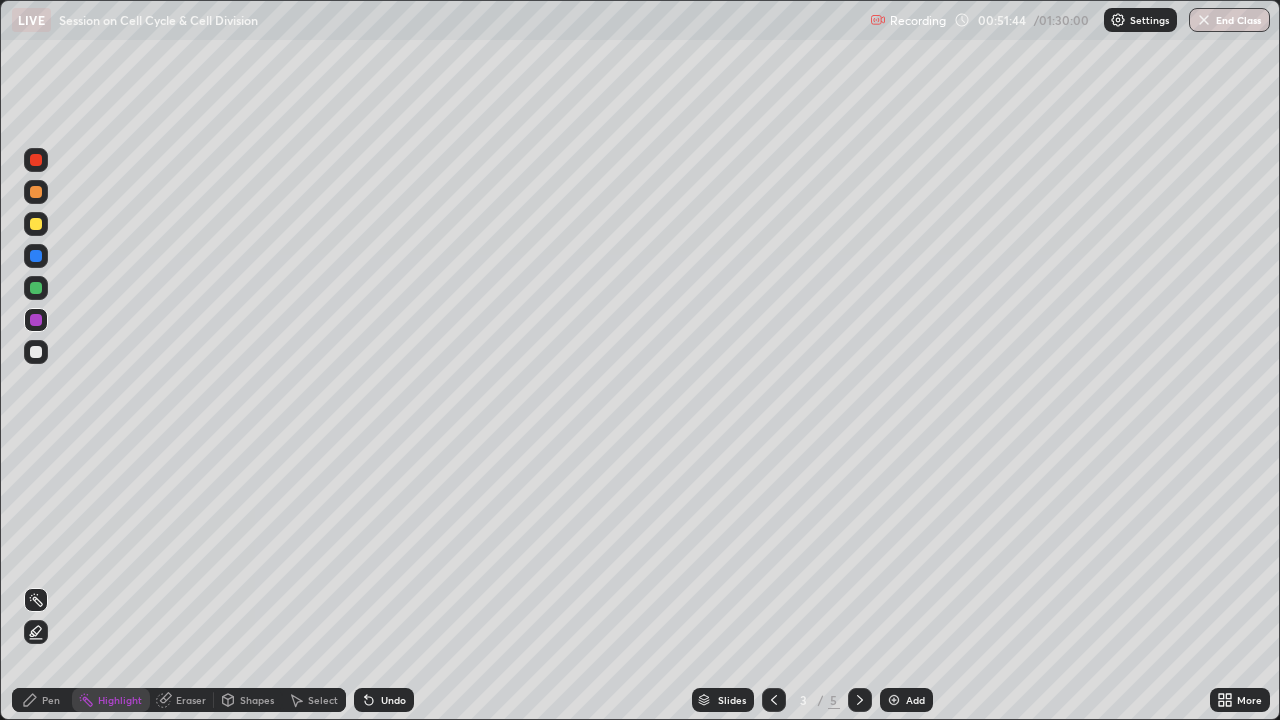 click 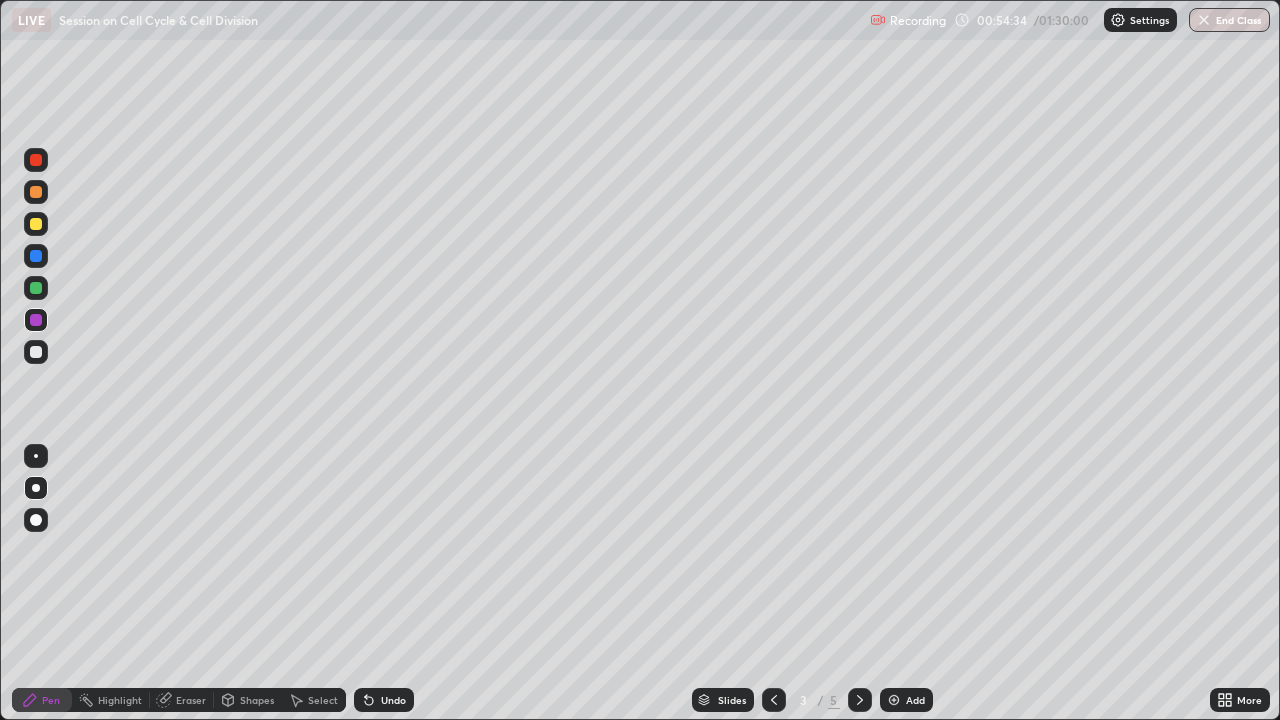 click at bounding box center [36, 224] 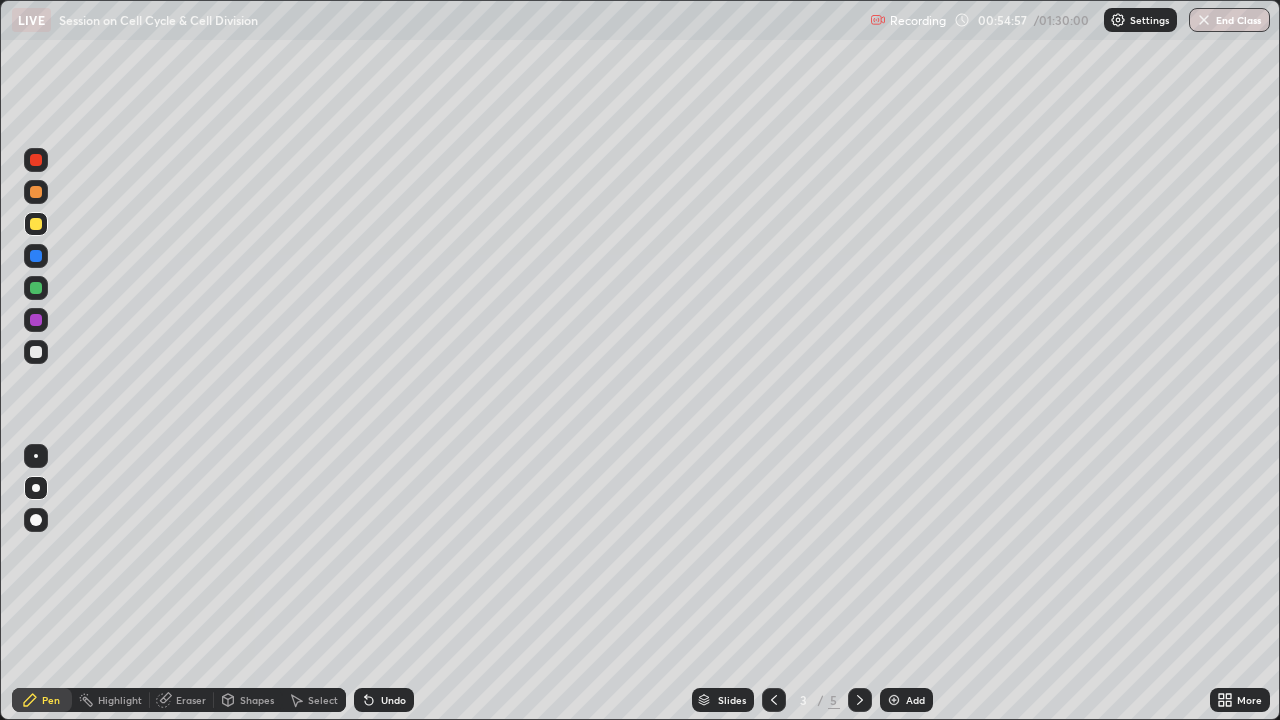 click at bounding box center (36, 456) 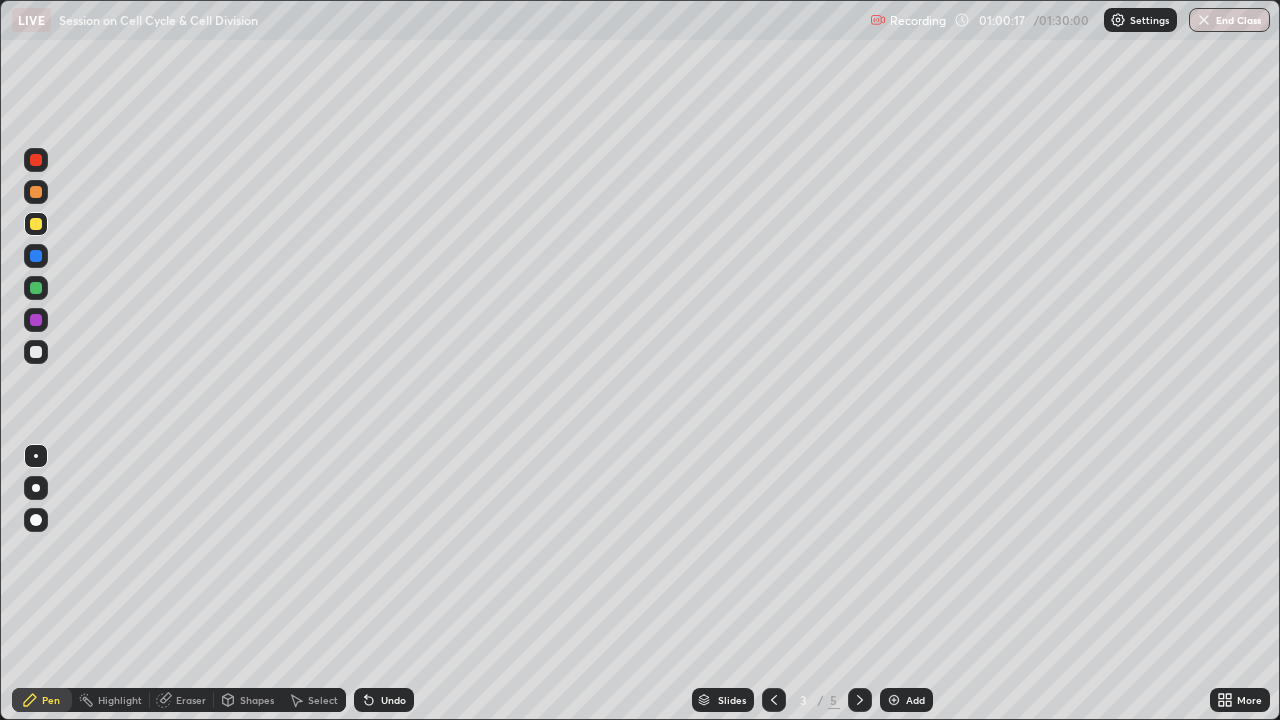 click at bounding box center (36, 352) 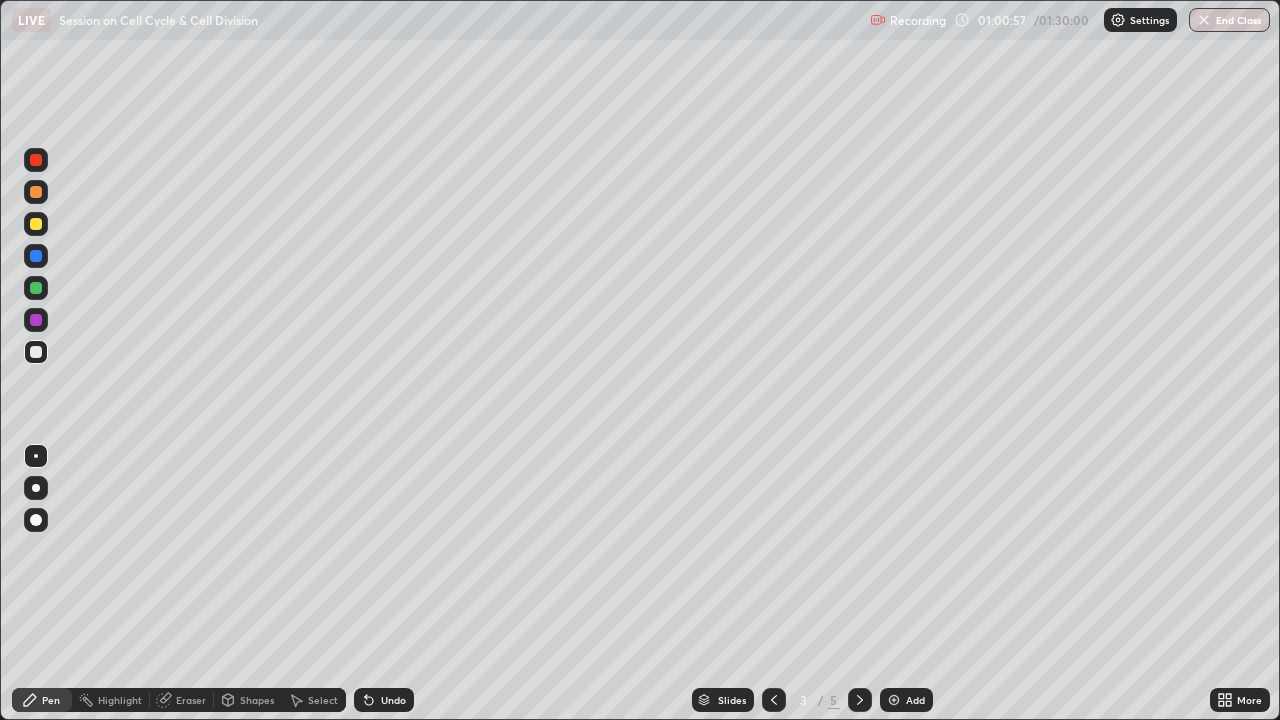 click at bounding box center (36, 192) 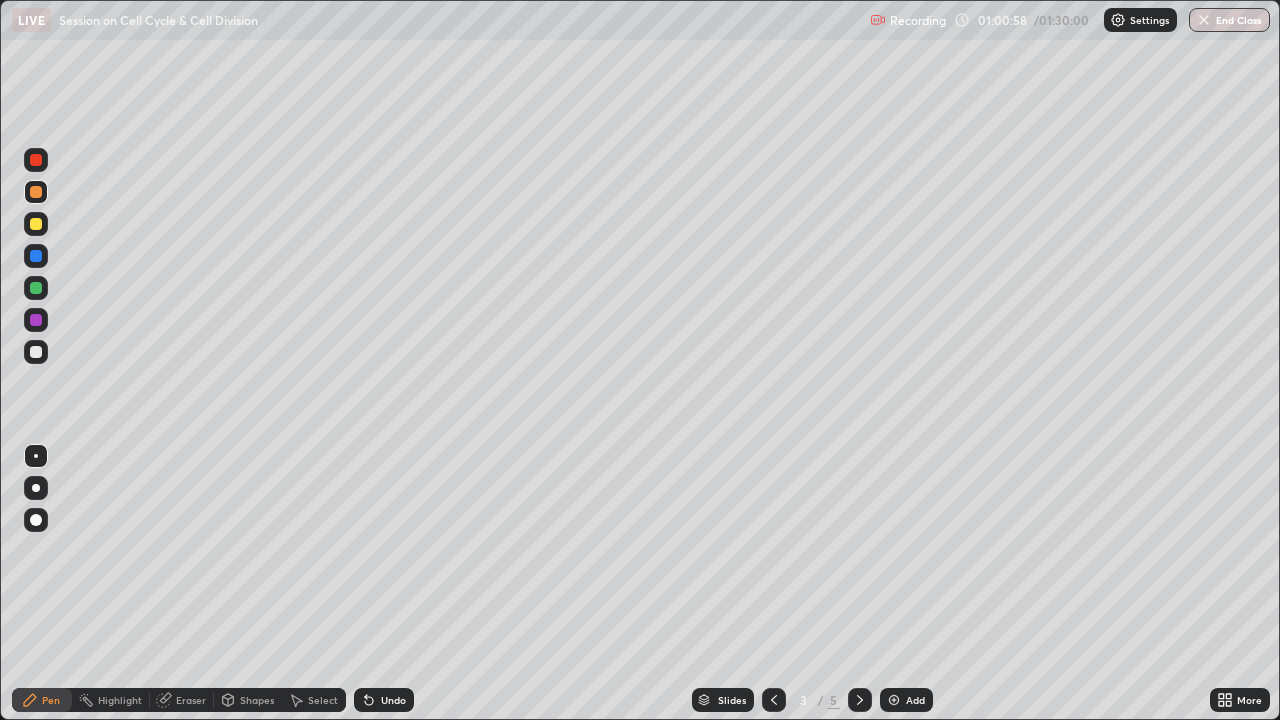 click at bounding box center [36, 160] 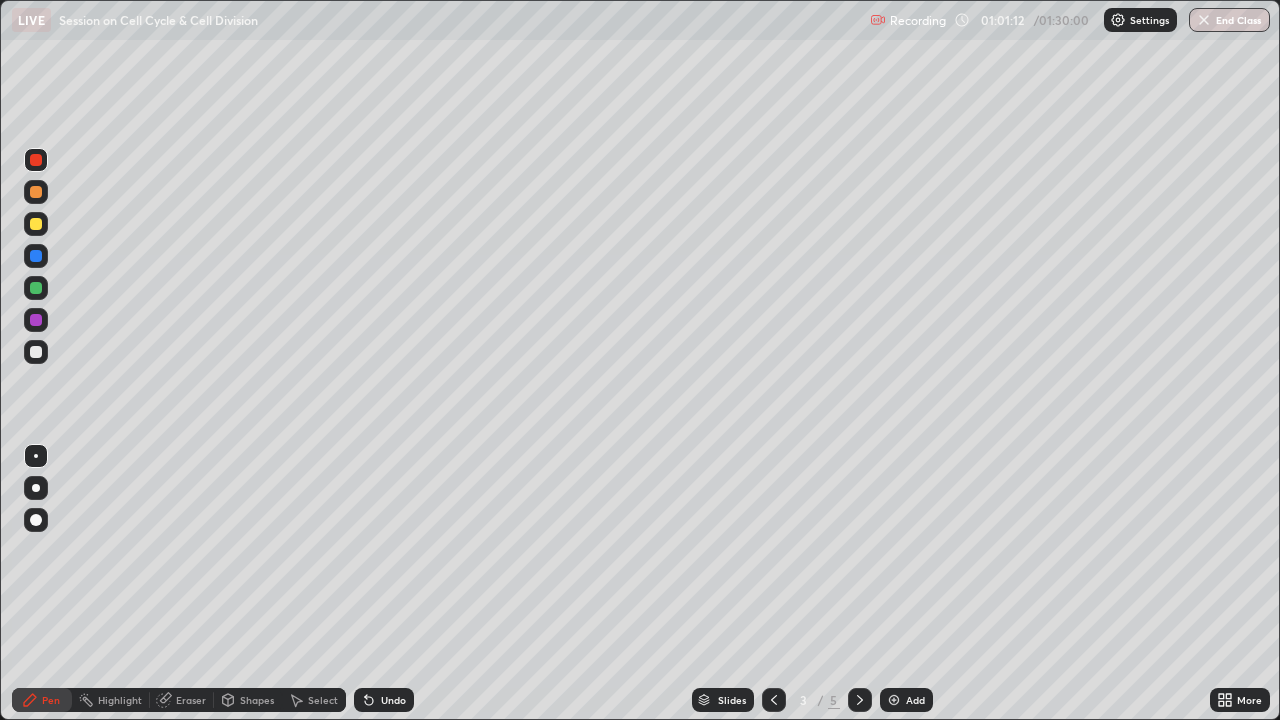 click 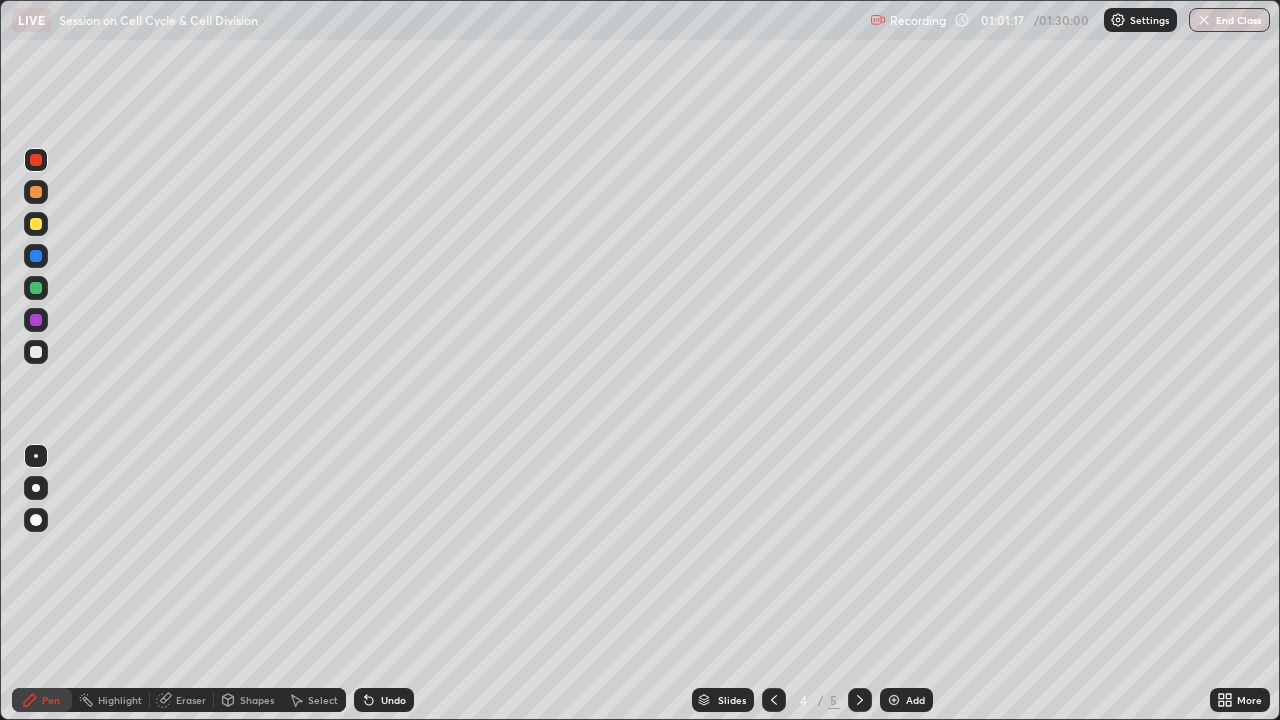 click 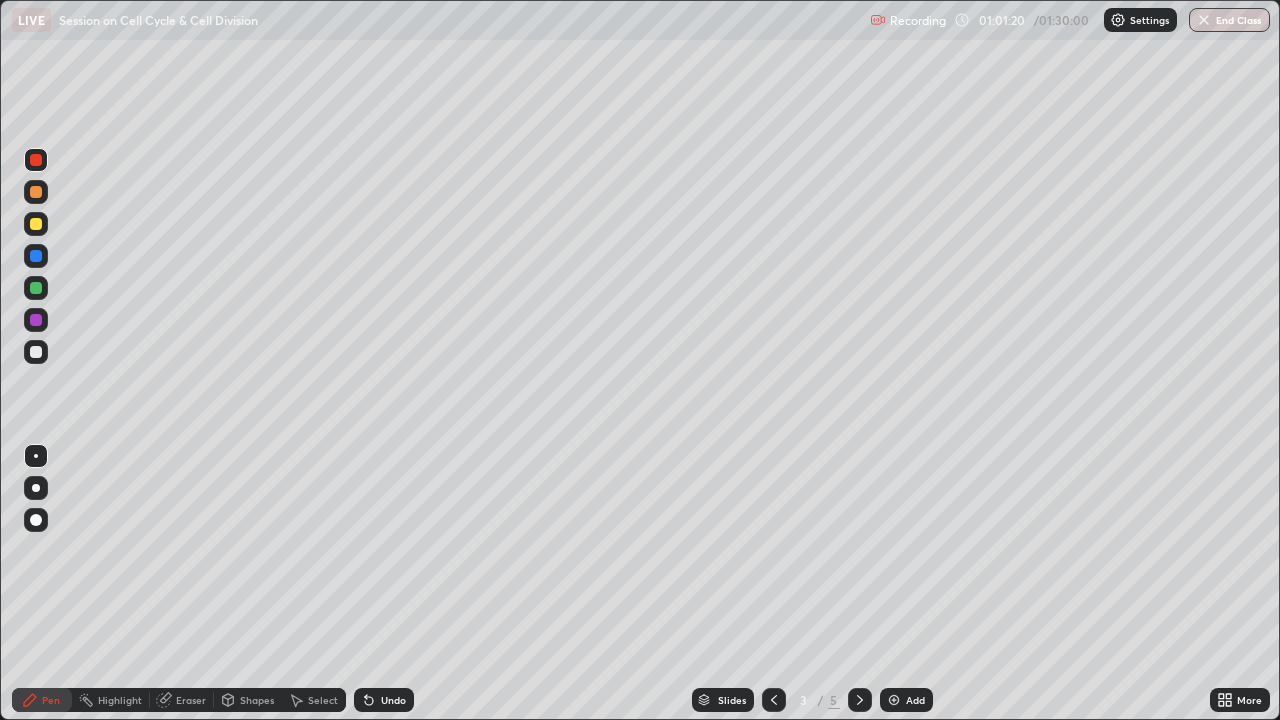 click 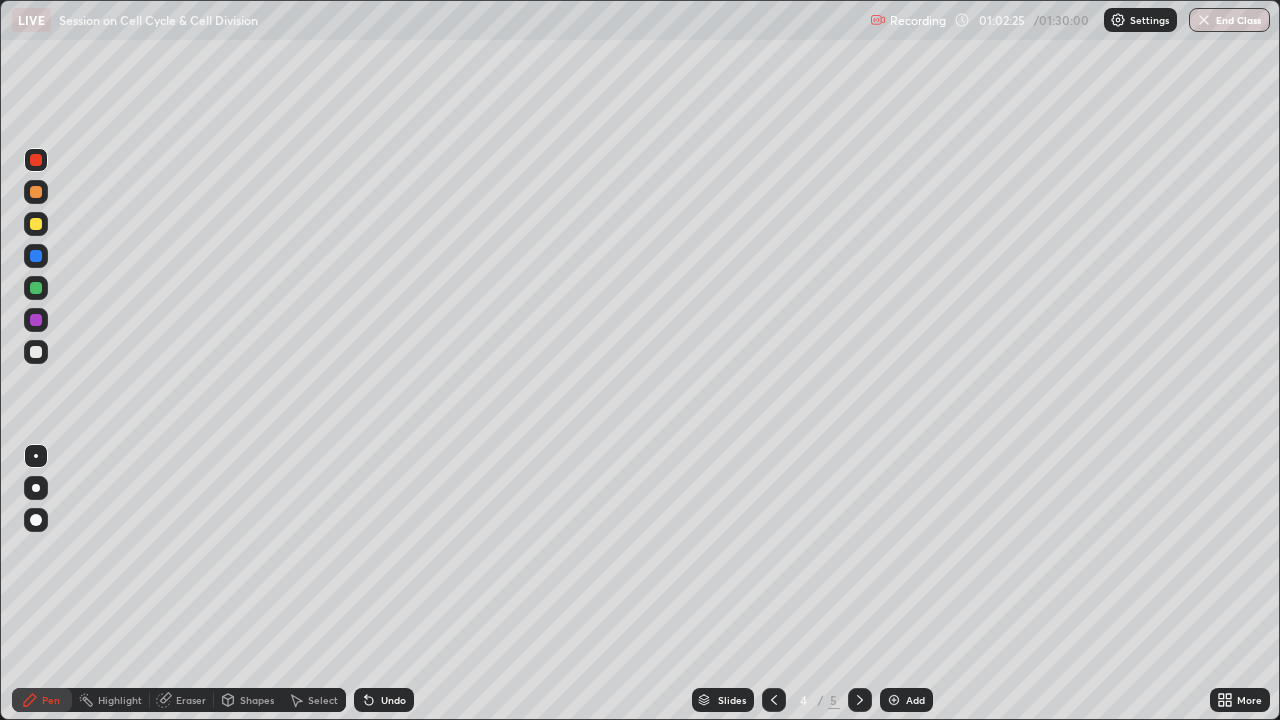 click on "Highlight" at bounding box center (120, 700) 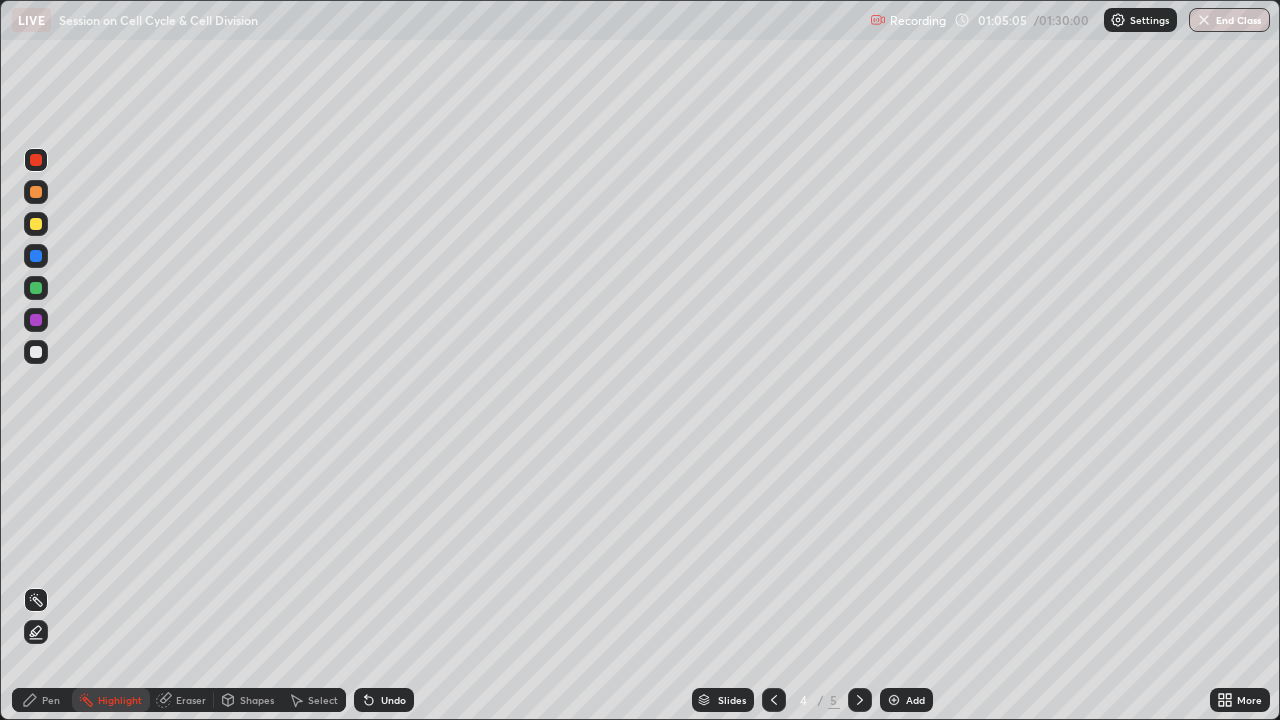 click at bounding box center (774, 700) 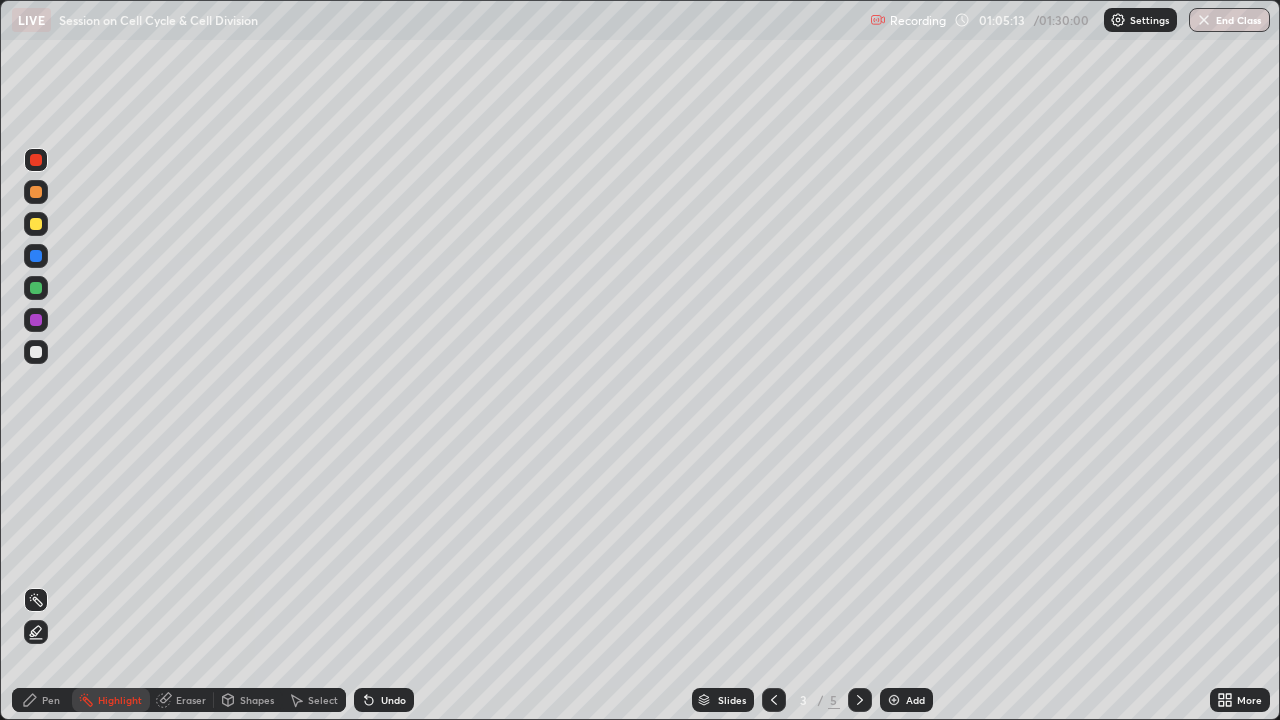 click 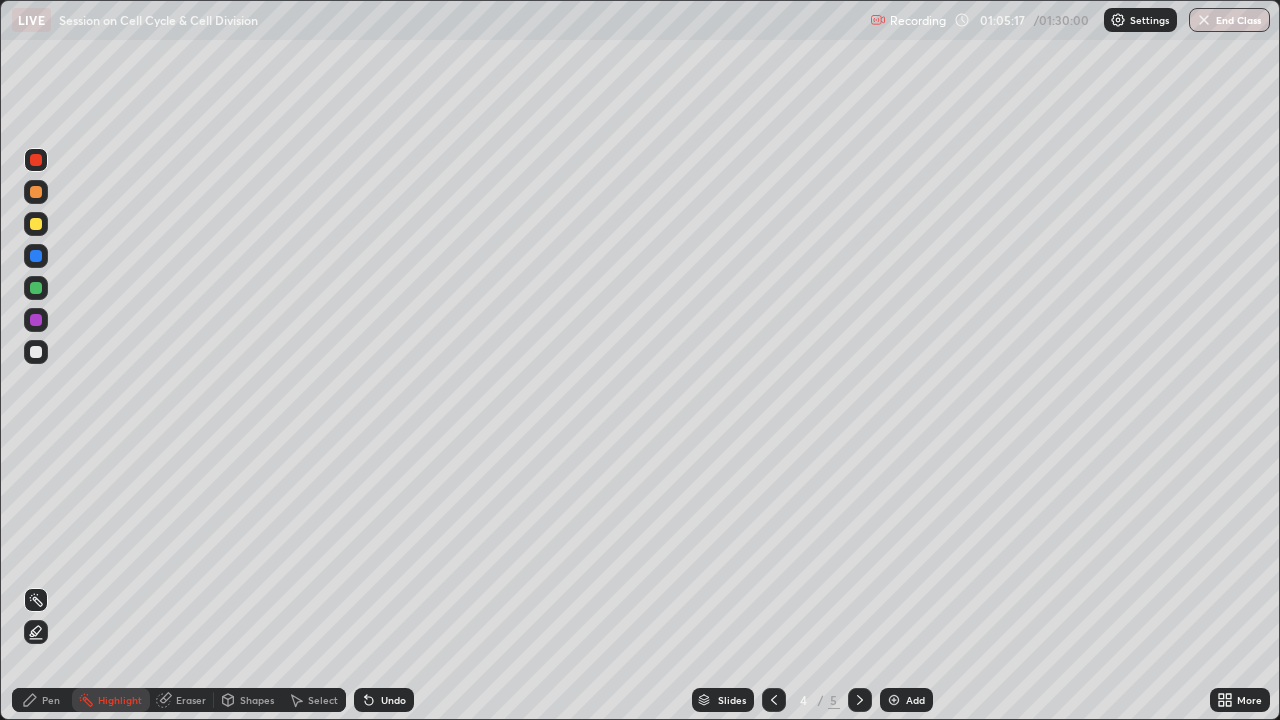 click 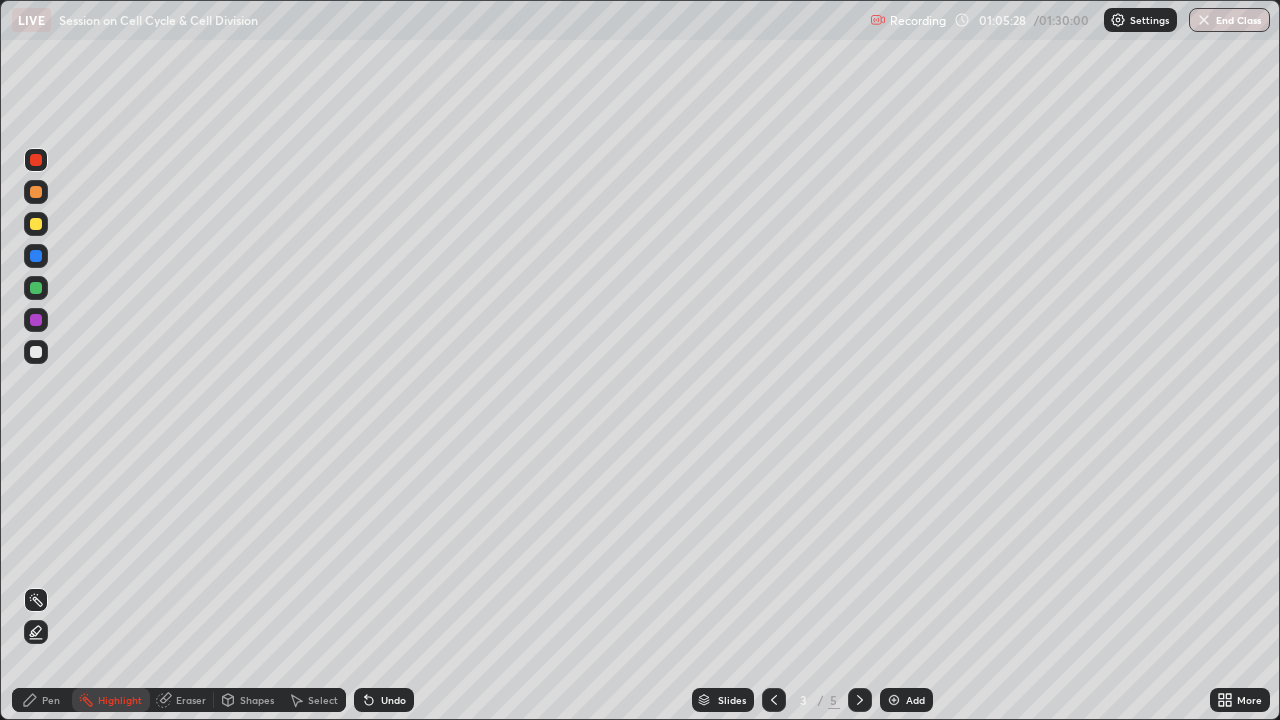 click 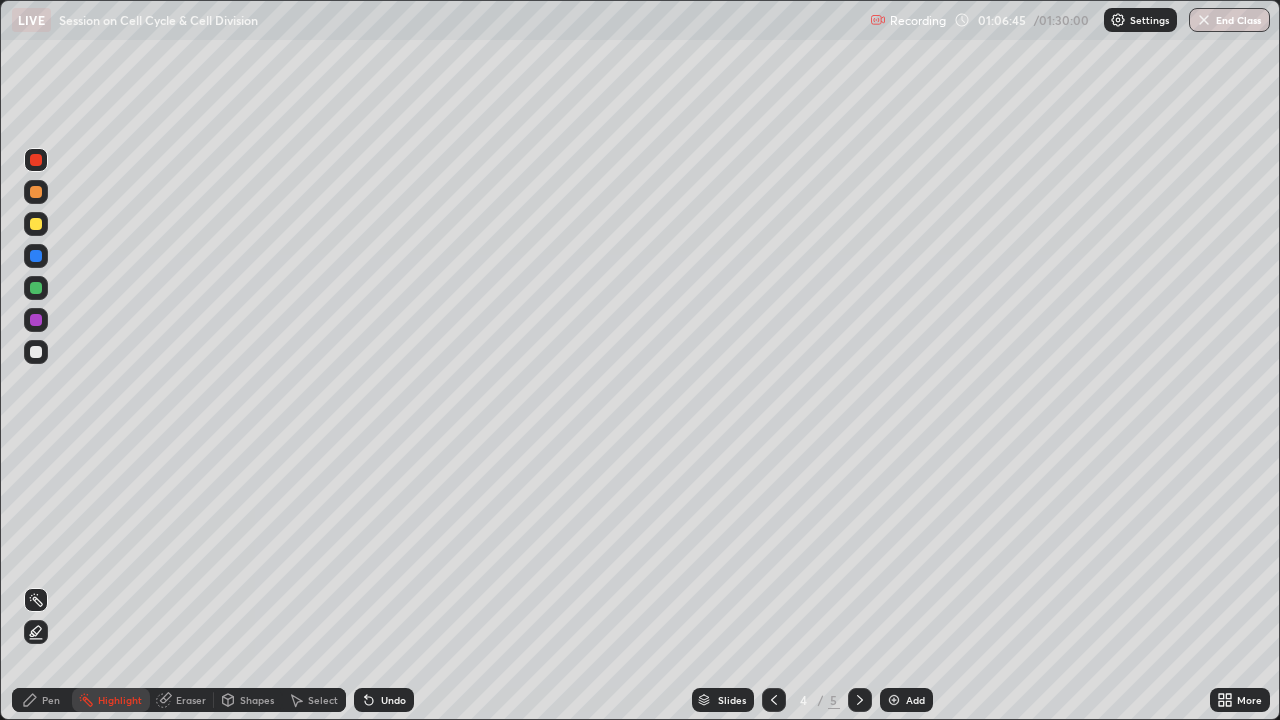 click at bounding box center (36, 192) 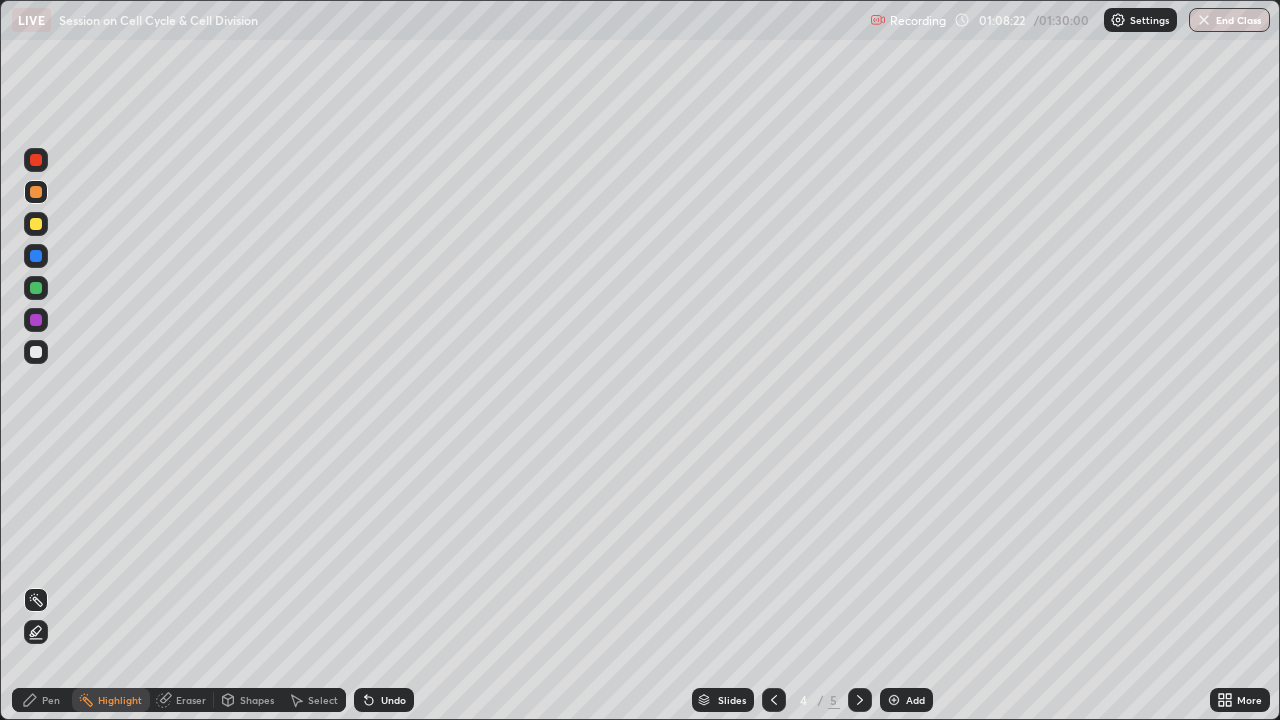 click 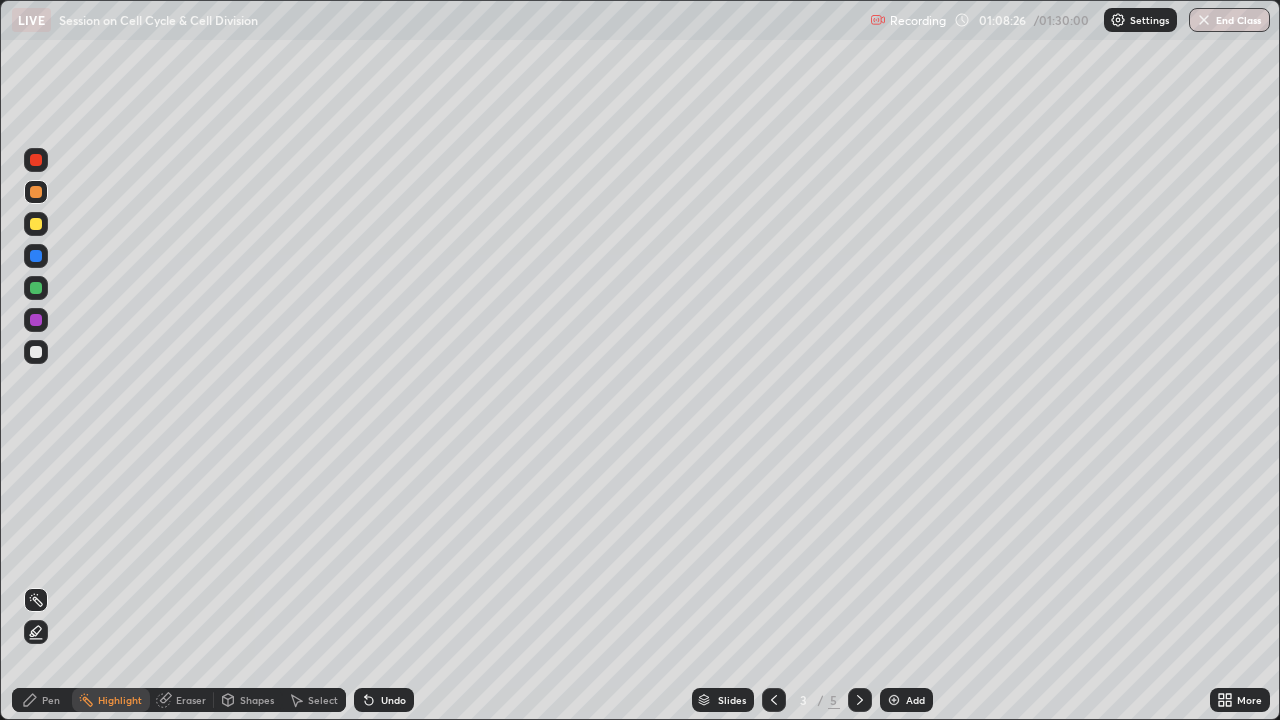 click at bounding box center [36, 160] 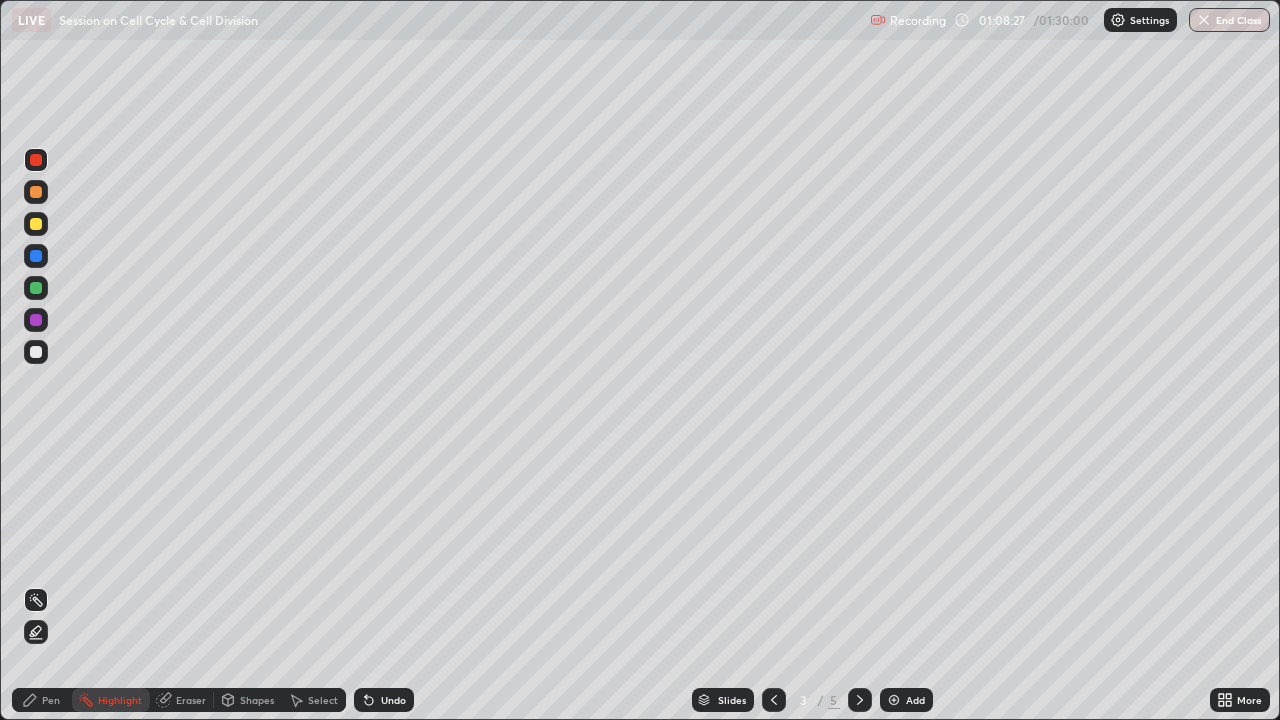 click at bounding box center (36, 192) 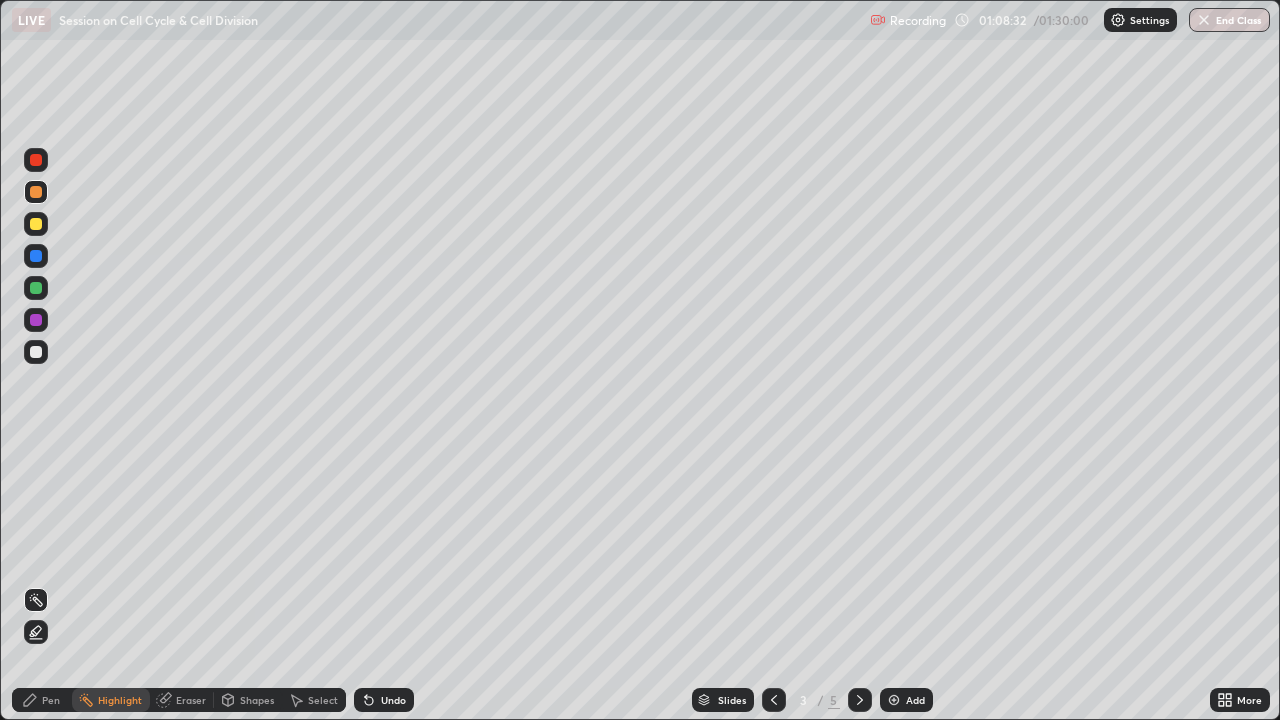 click 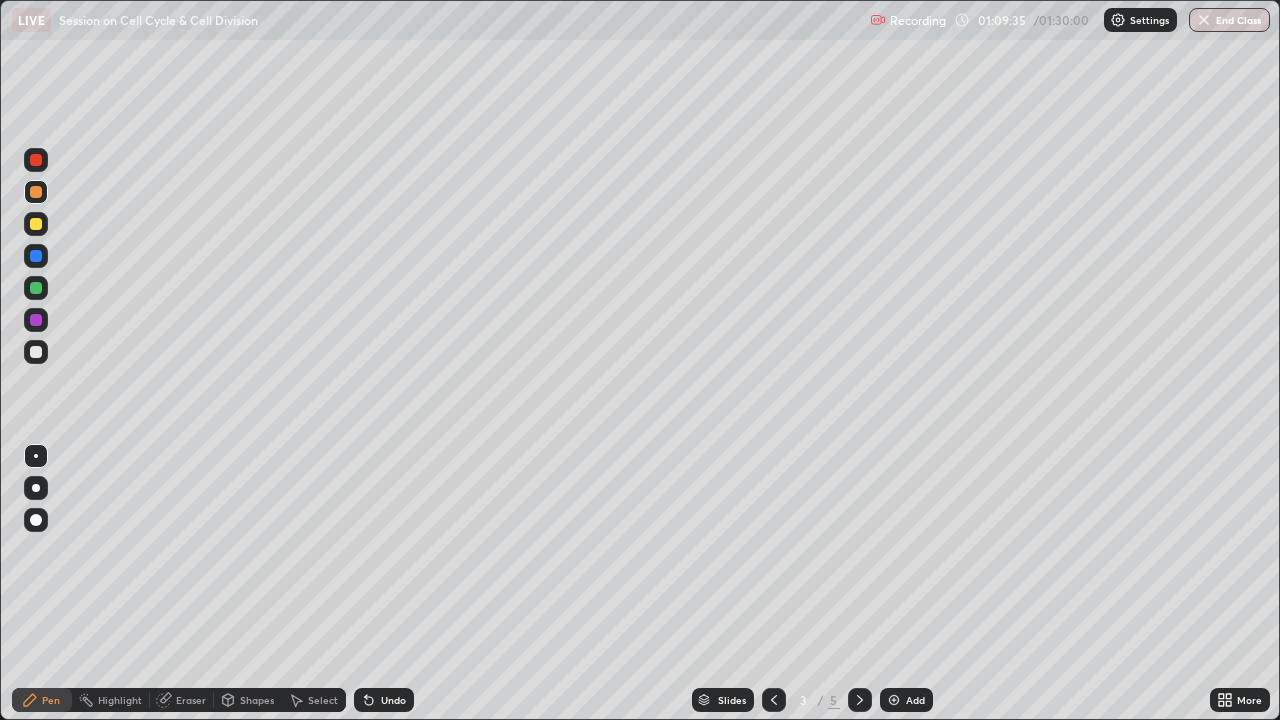 click at bounding box center (36, 288) 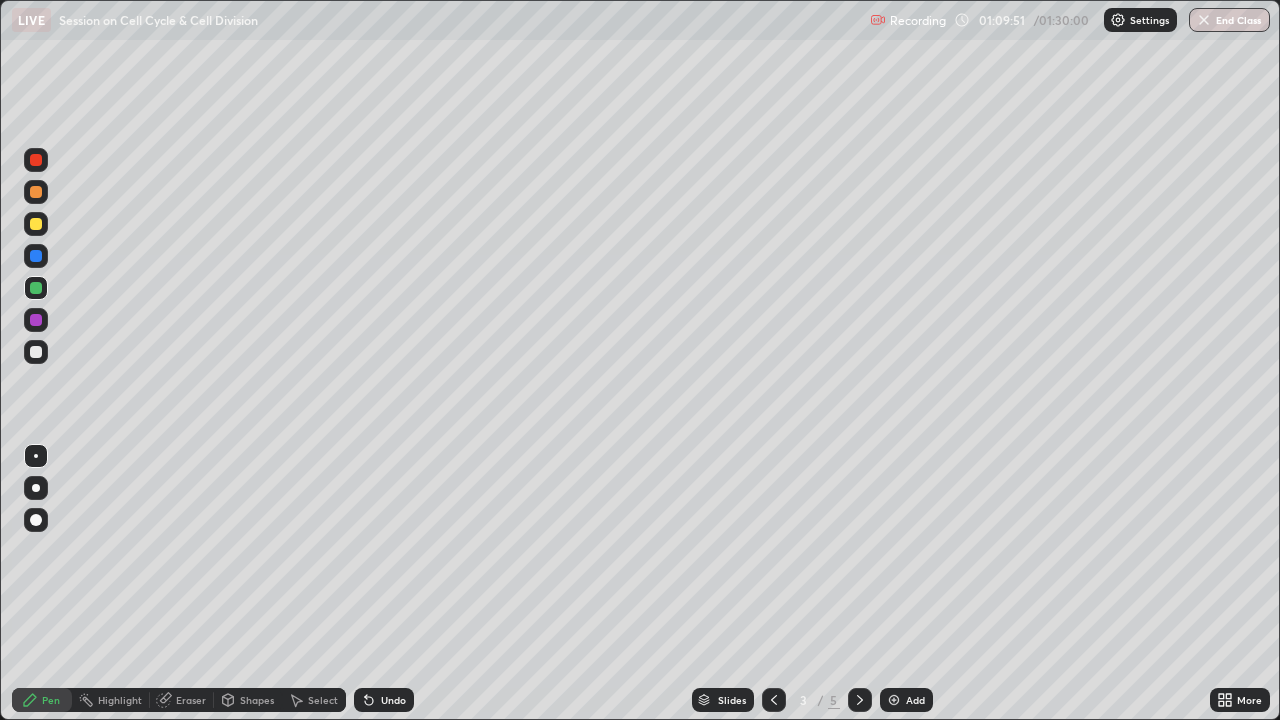 click at bounding box center [36, 320] 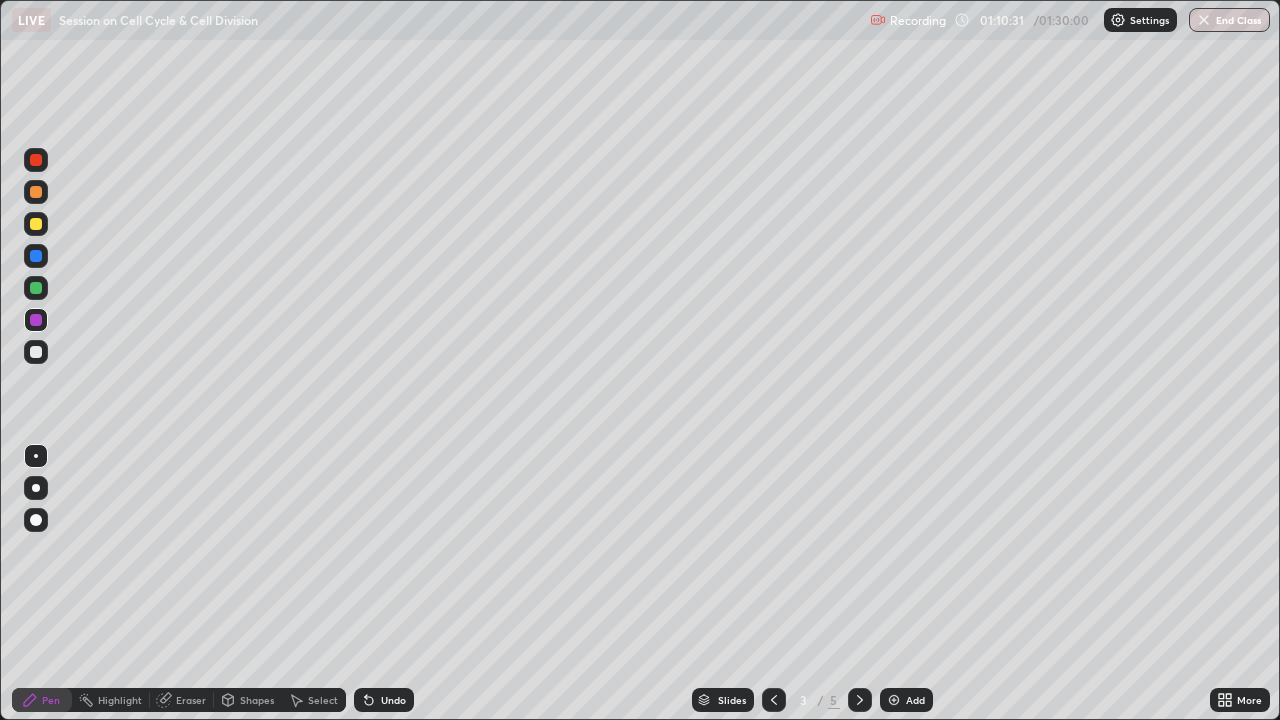 click at bounding box center [36, 224] 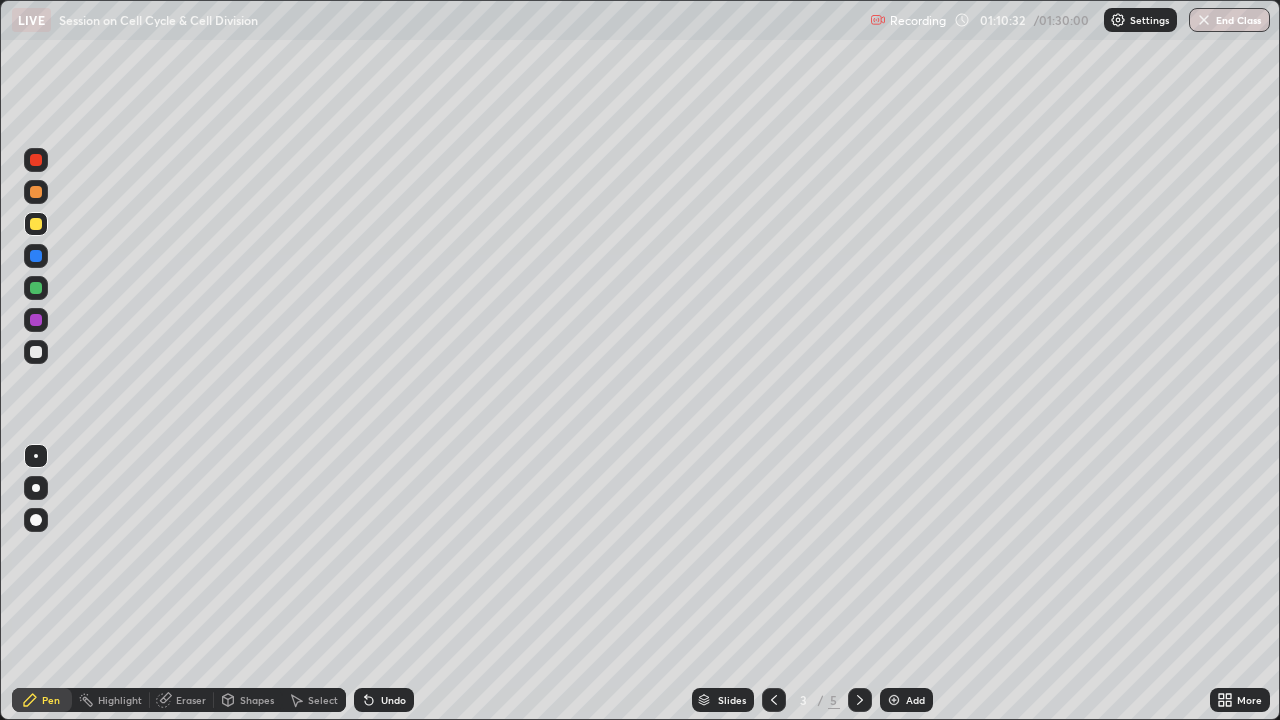 click at bounding box center [36, 520] 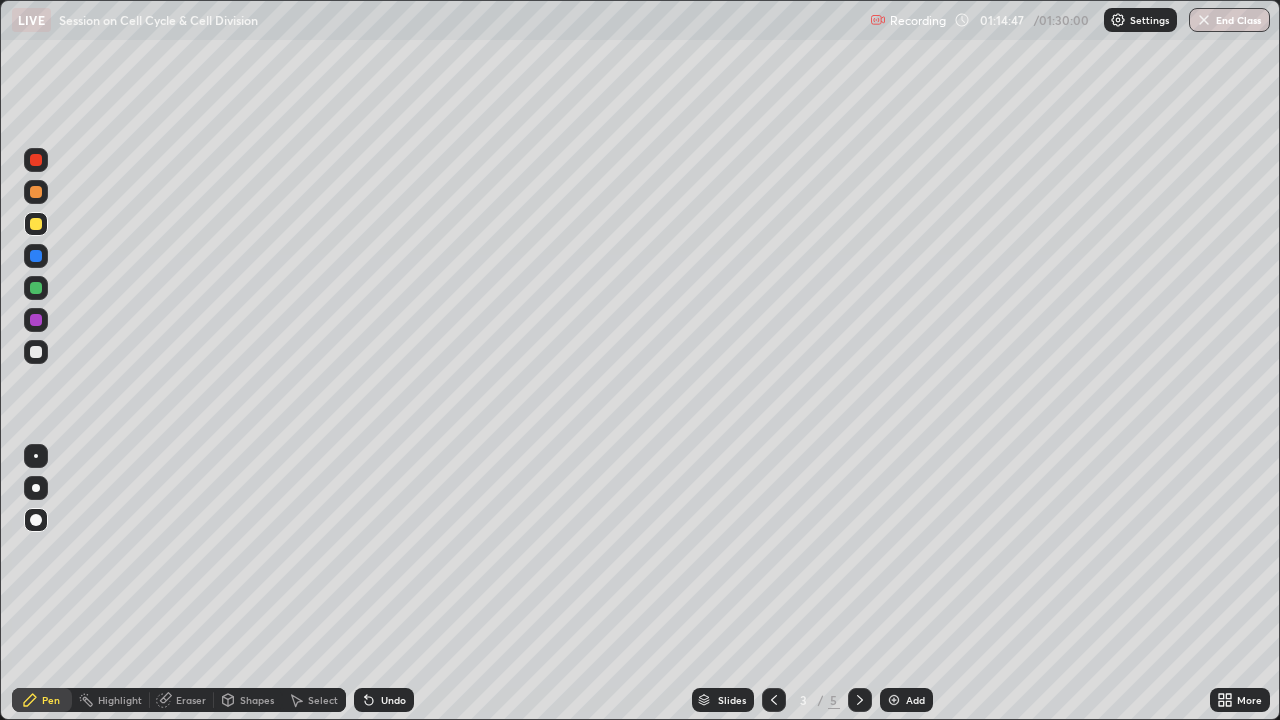 click at bounding box center [36, 160] 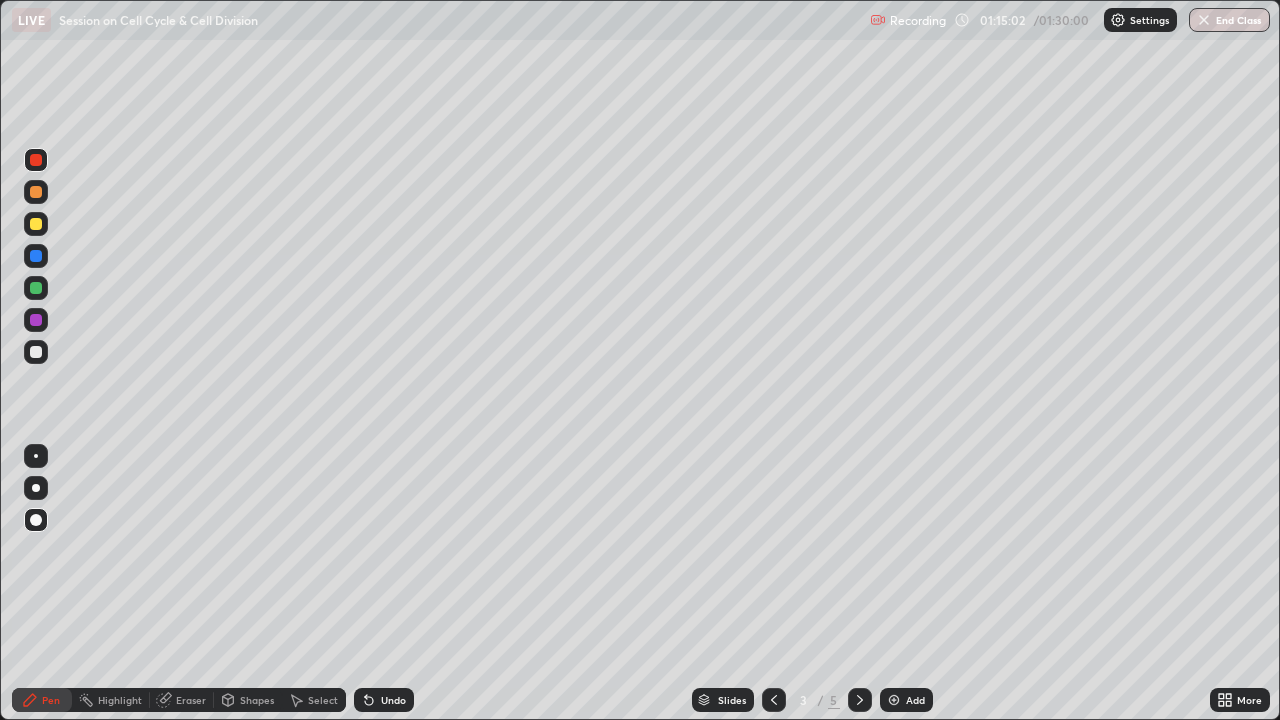 click 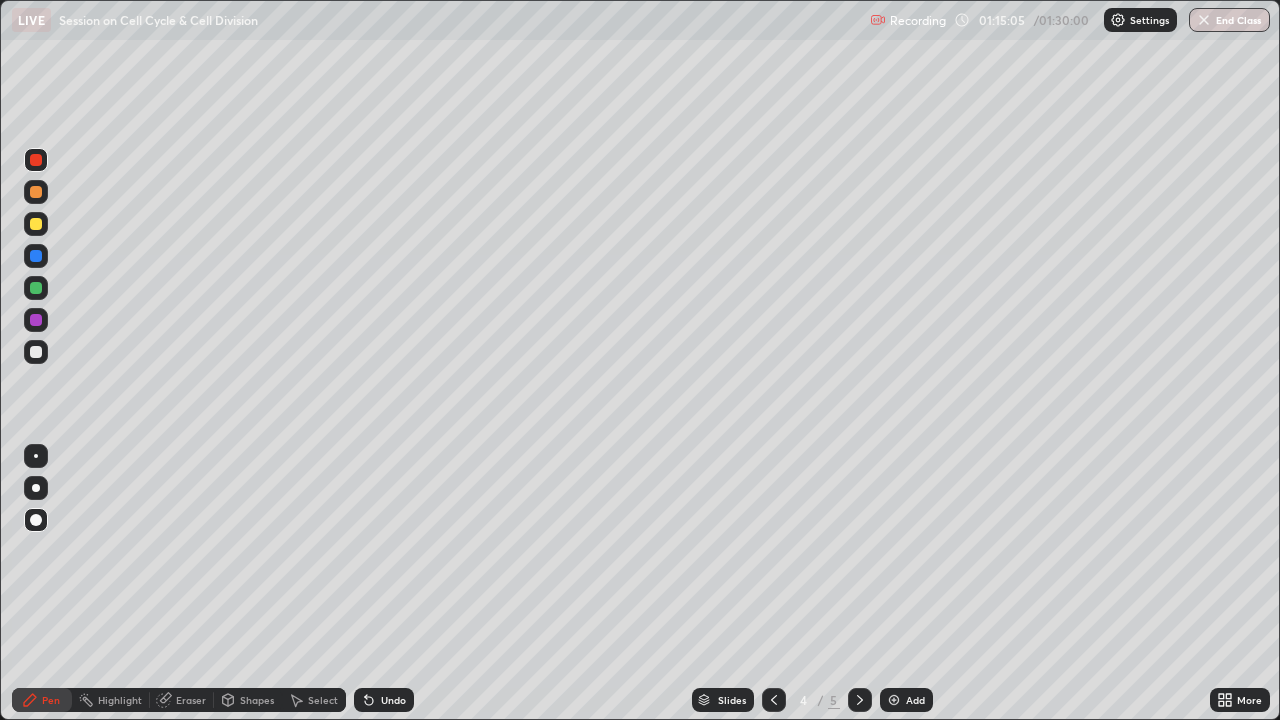 click on "Select" at bounding box center (323, 700) 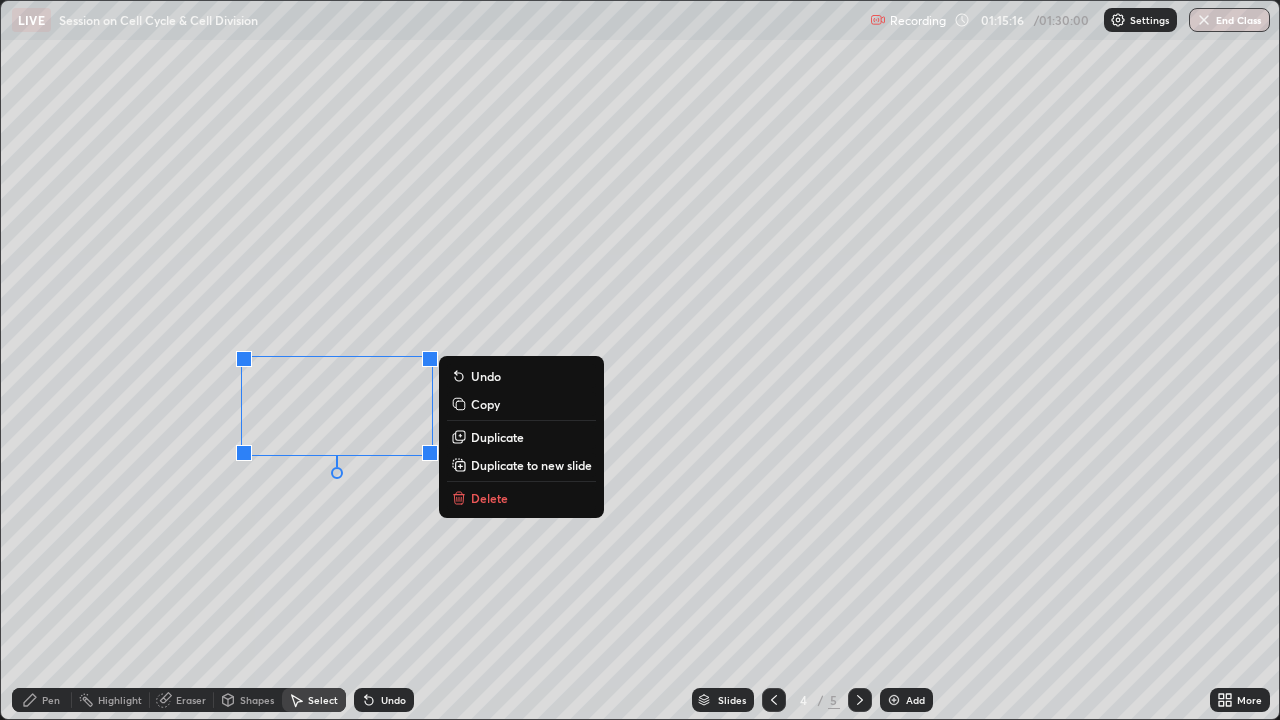 click on "0 ° Undo Copy Duplicate Duplicate to new slide Delete" at bounding box center (640, 360) 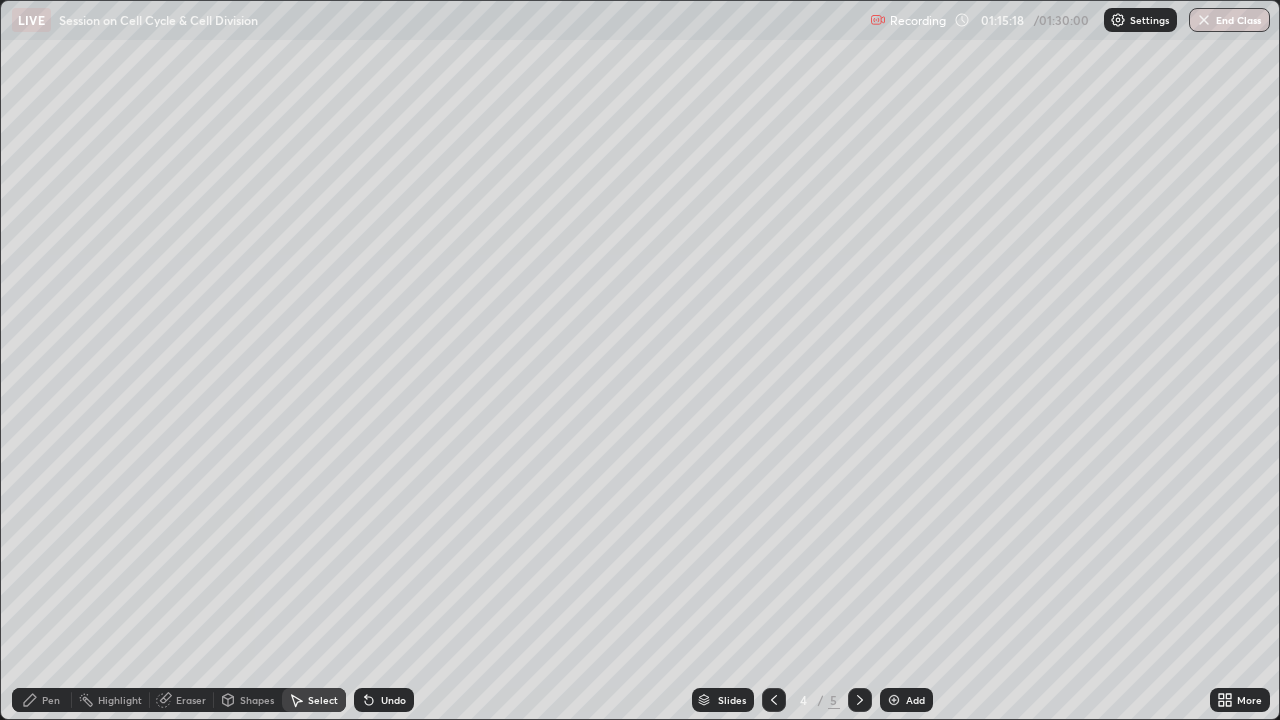 click on "Pen" at bounding box center [51, 700] 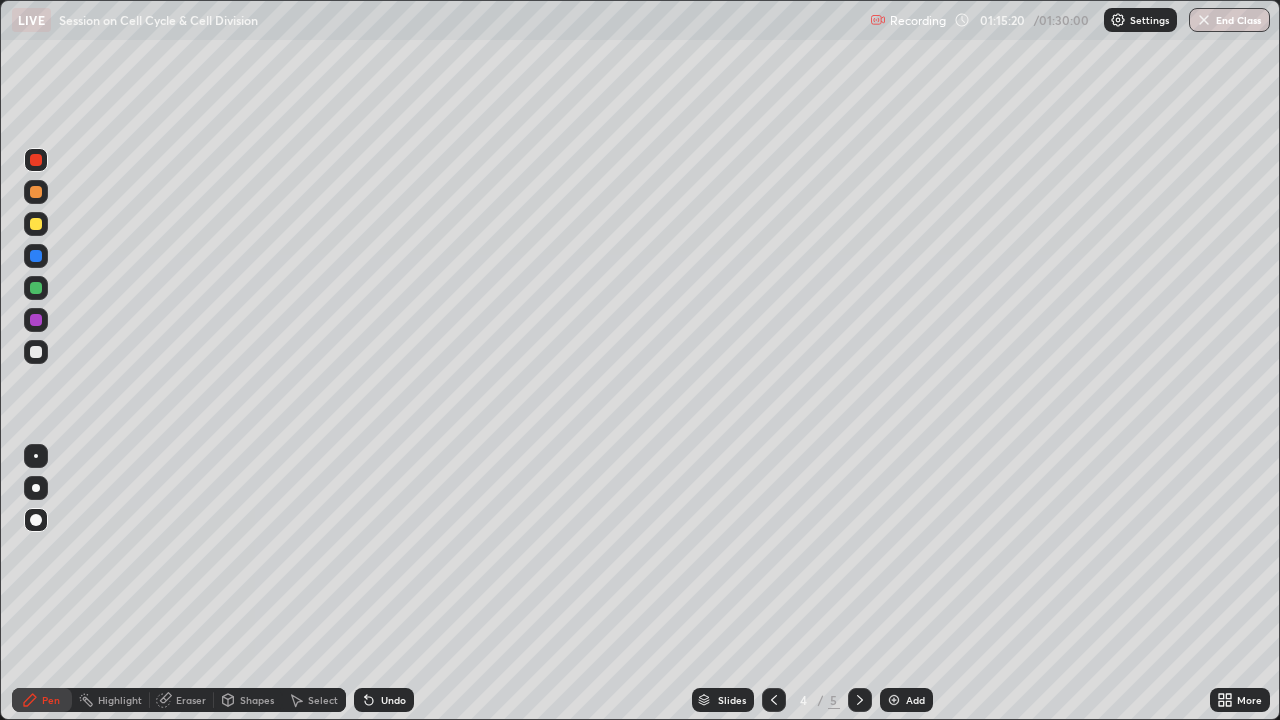 click at bounding box center [36, 352] 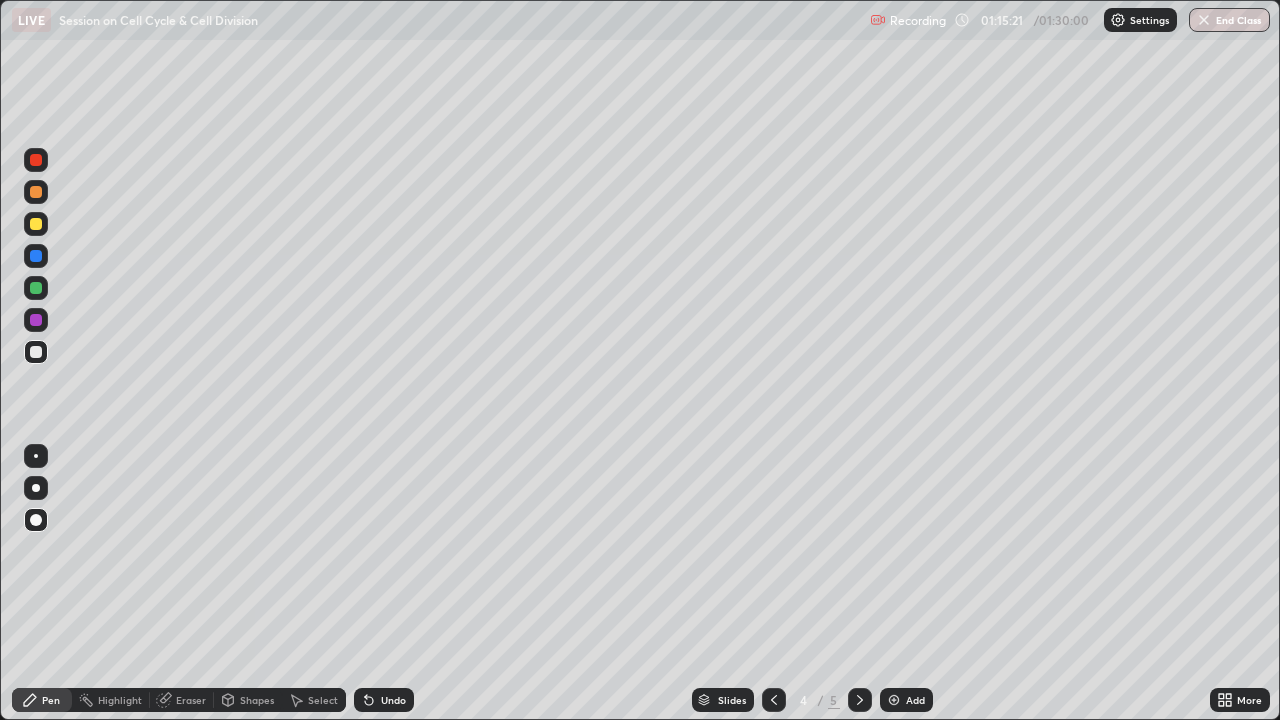 click at bounding box center [36, 456] 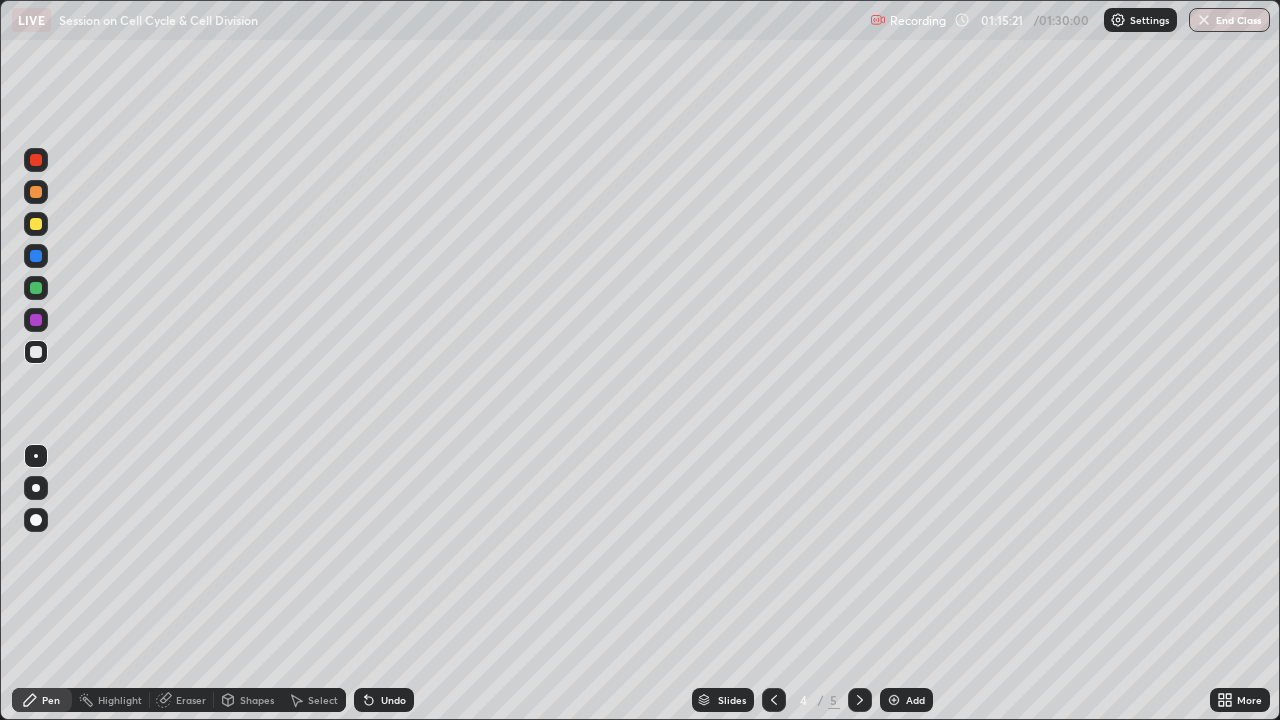 click at bounding box center (36, 488) 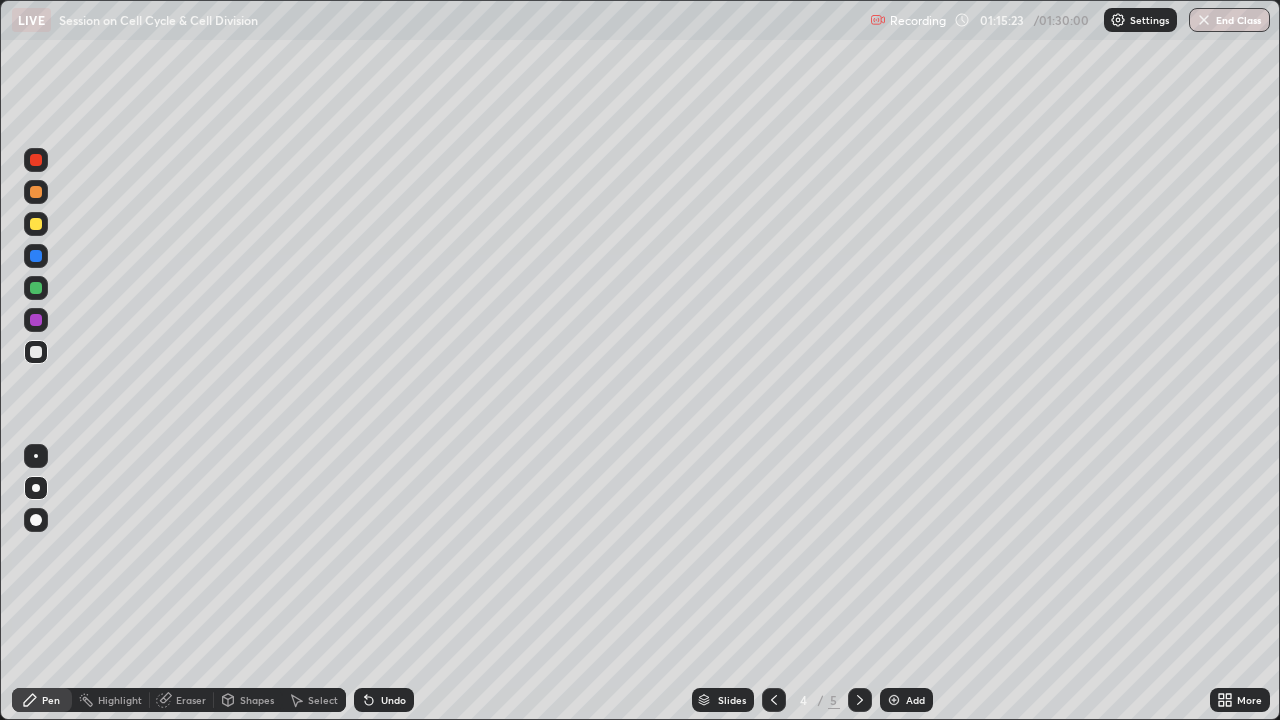 click on "Eraser" at bounding box center [191, 700] 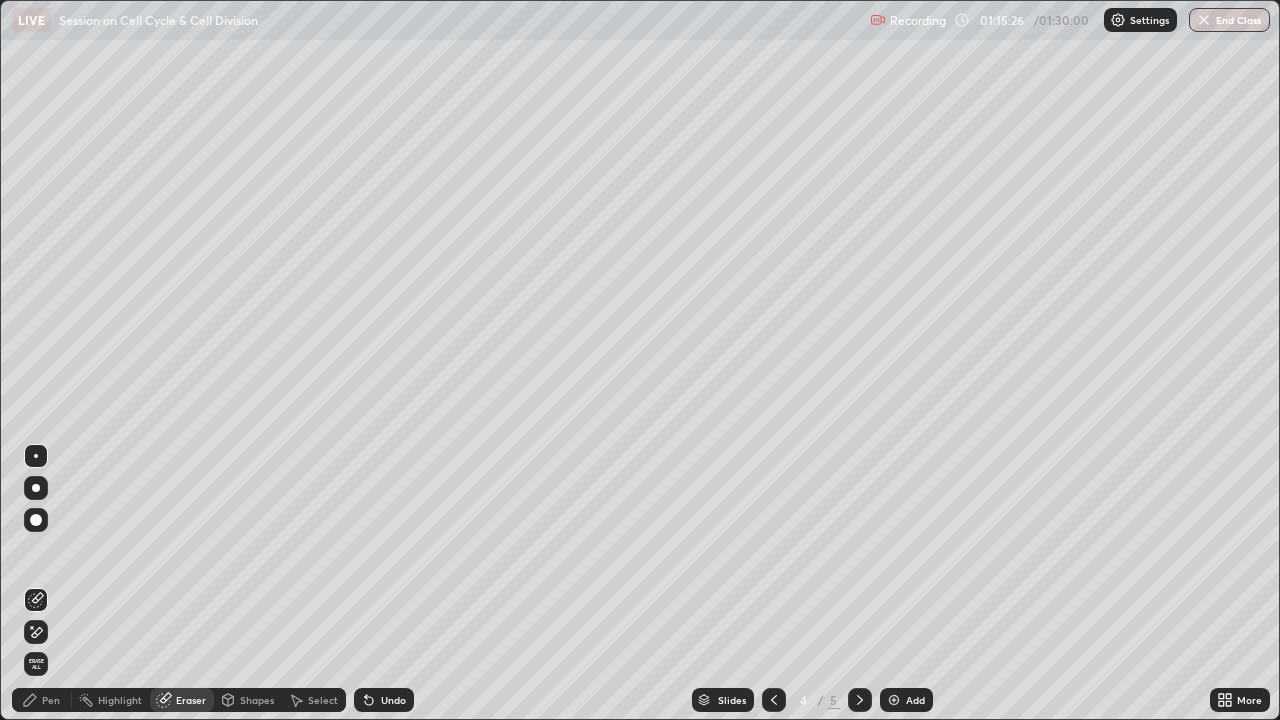 click 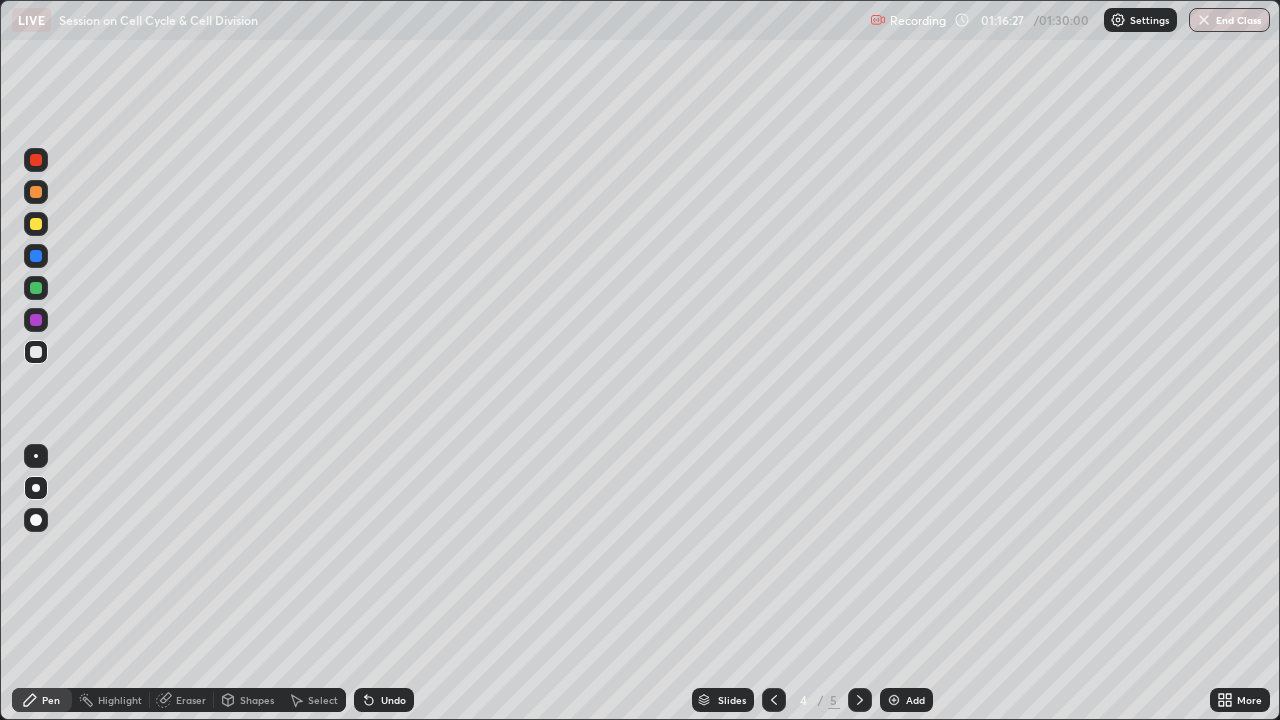click on "Undo" at bounding box center [393, 700] 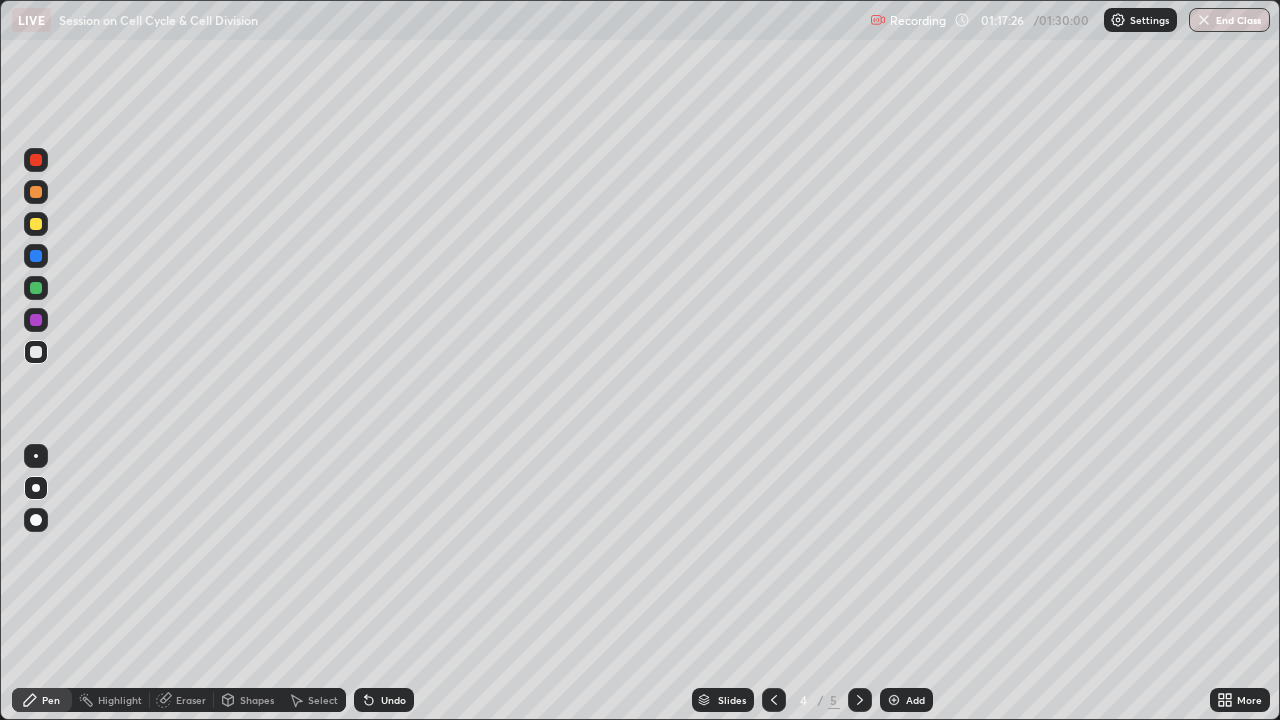click on "Eraser" at bounding box center (182, 700) 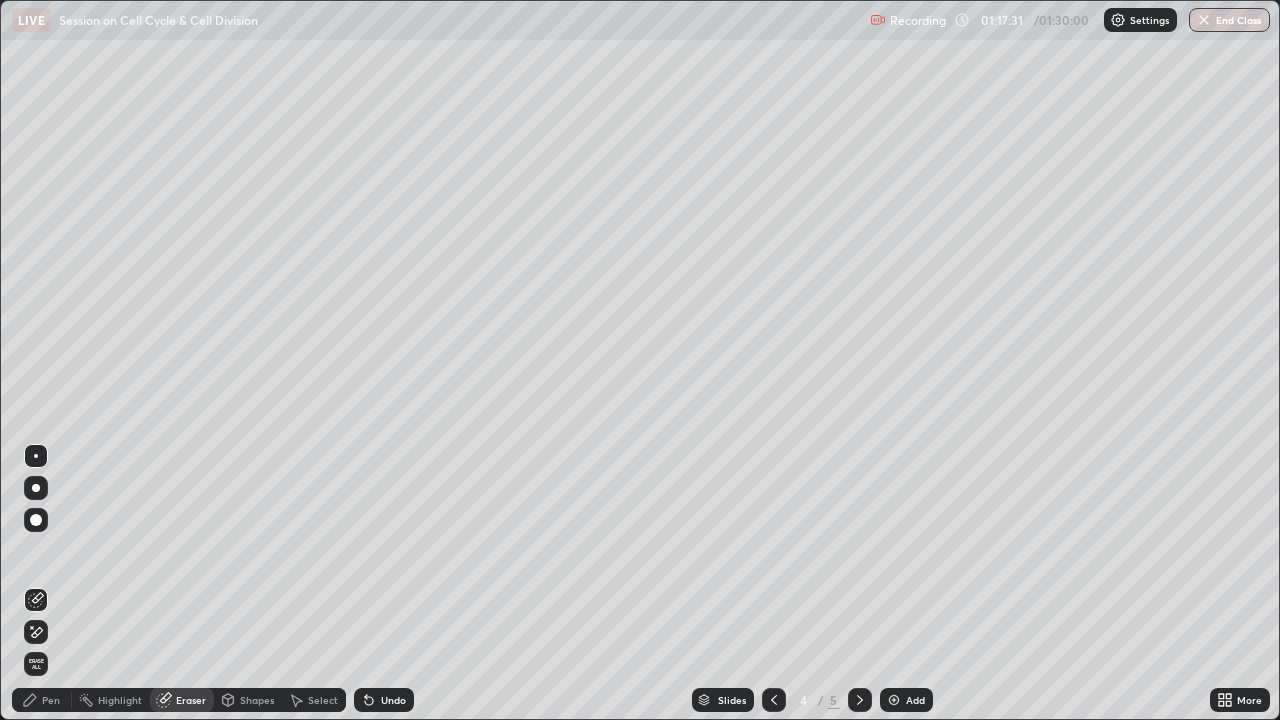 click 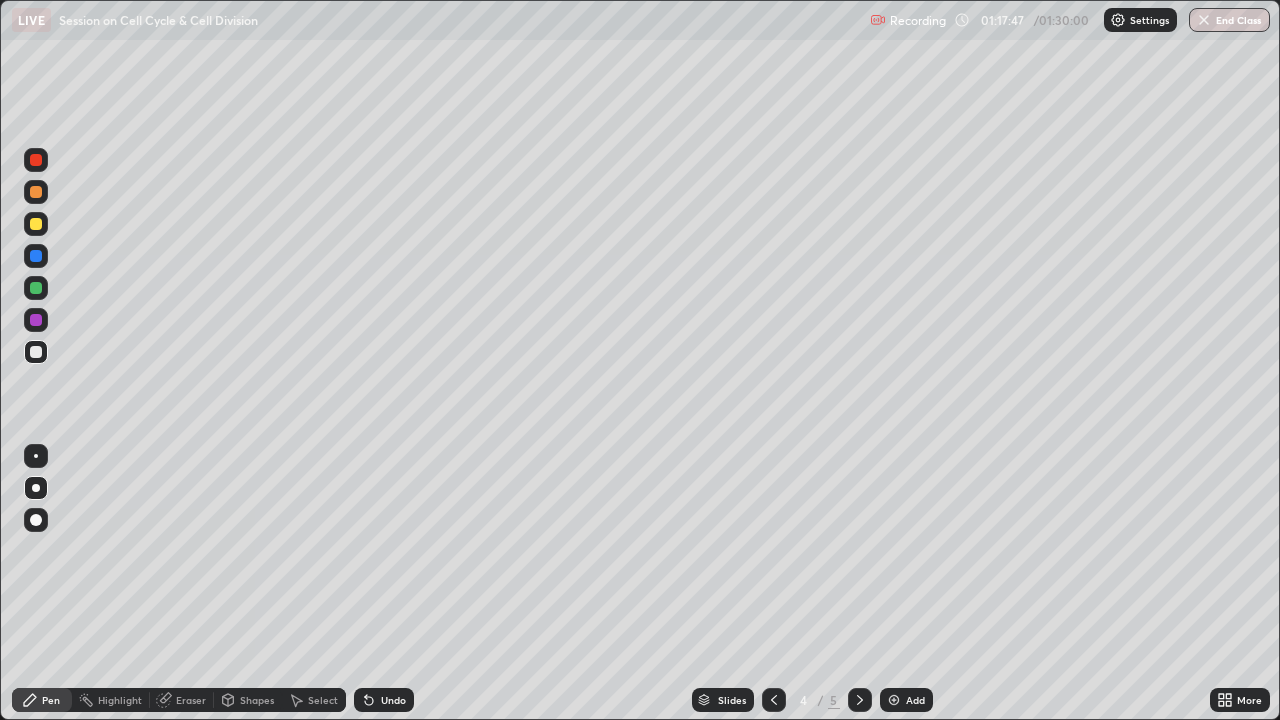 click on "Eraser" at bounding box center (182, 700) 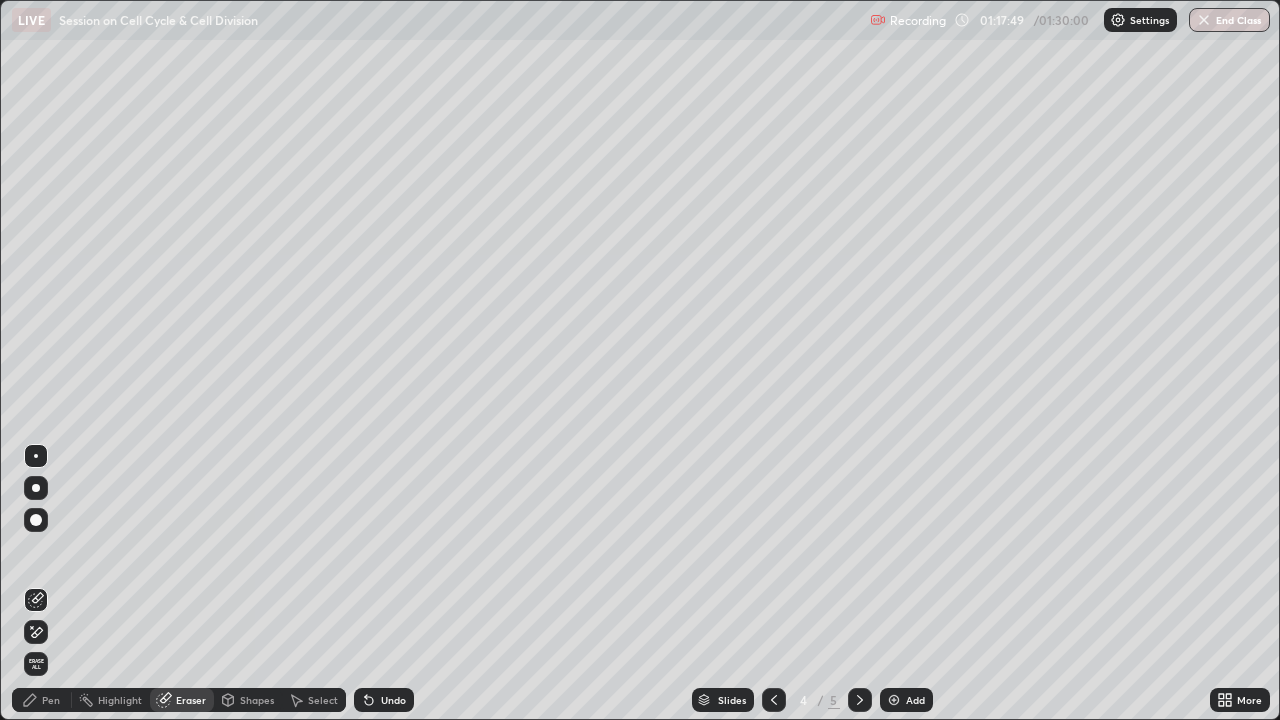 click on "Pen" at bounding box center [51, 700] 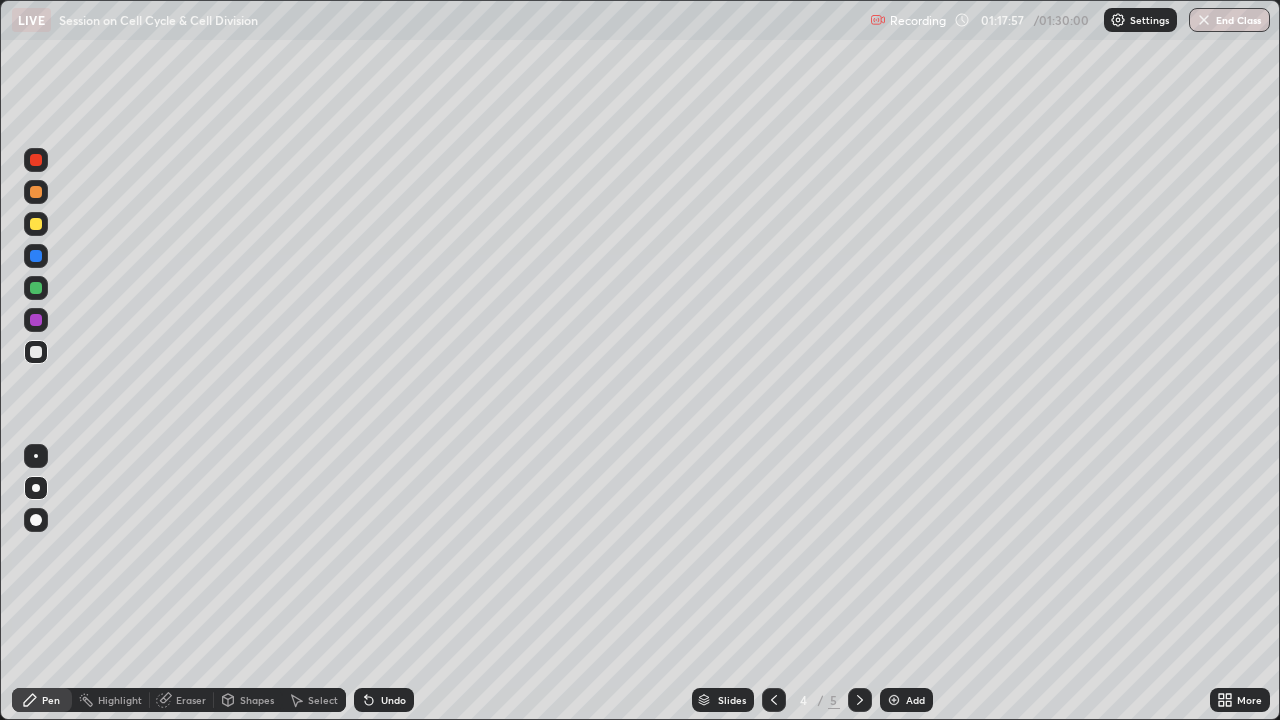 click on "Slides 4 / 5 Add" at bounding box center [812, 700] 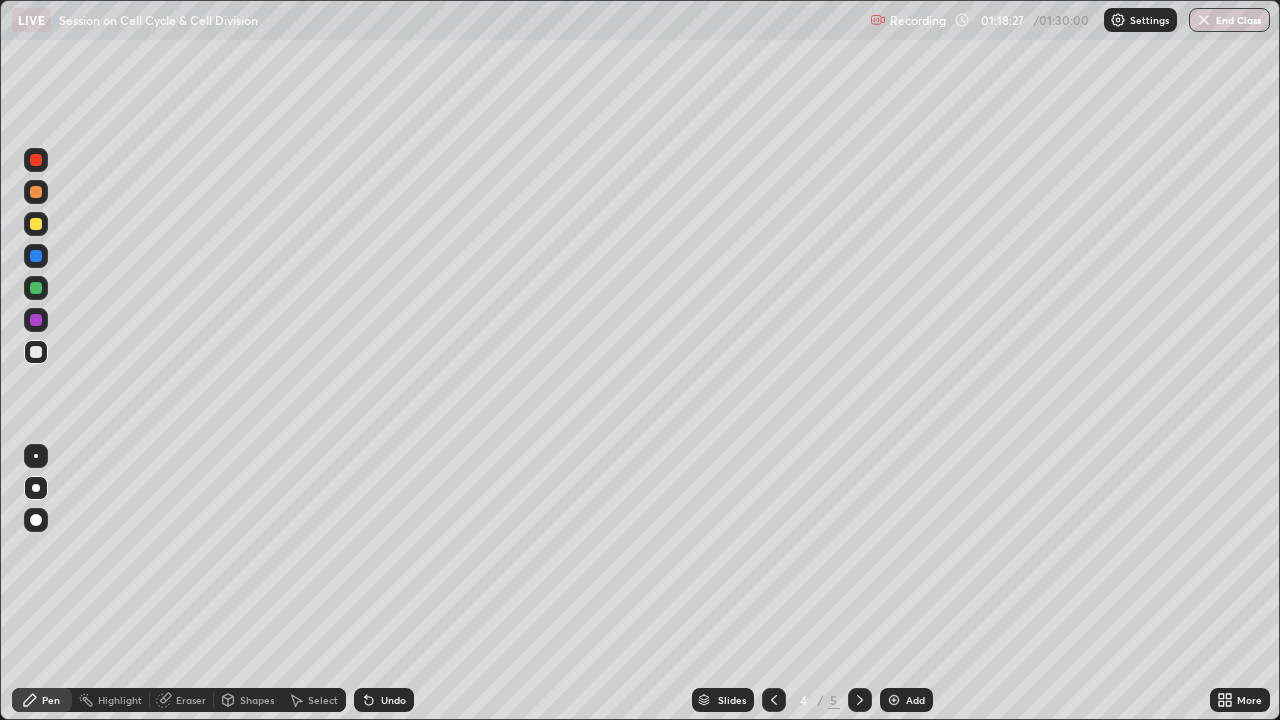click 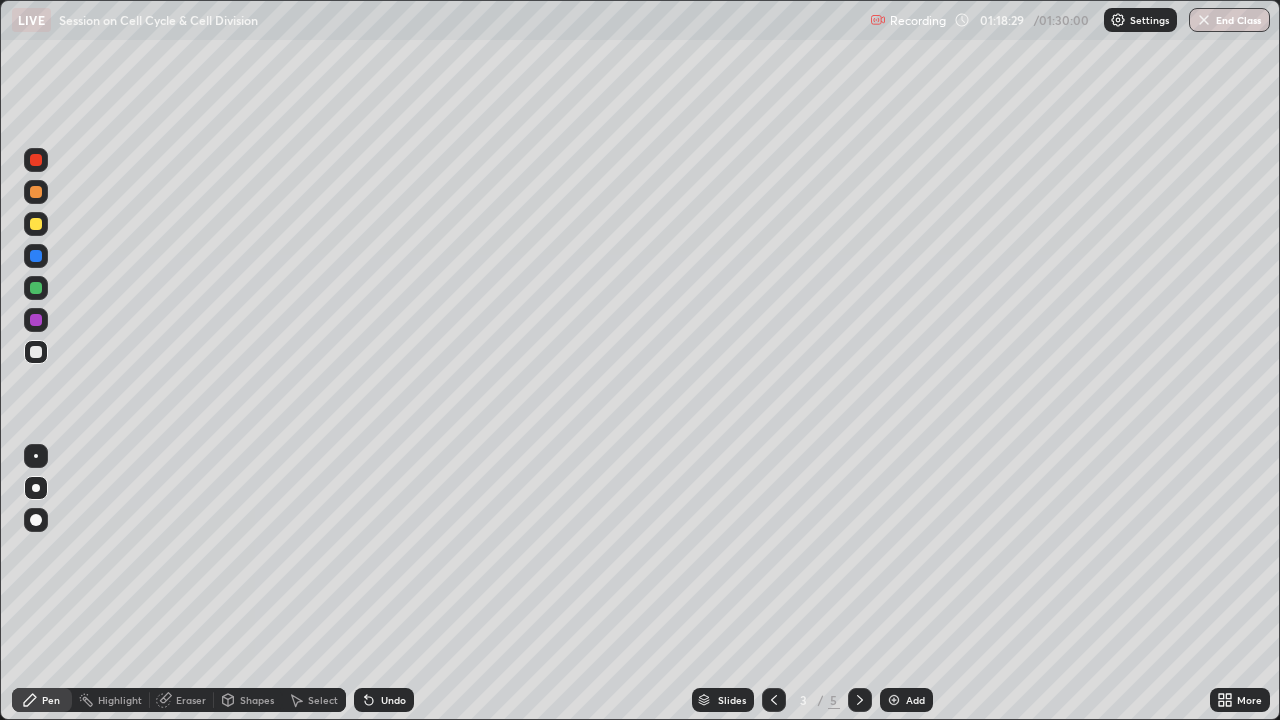 click at bounding box center (36, 160) 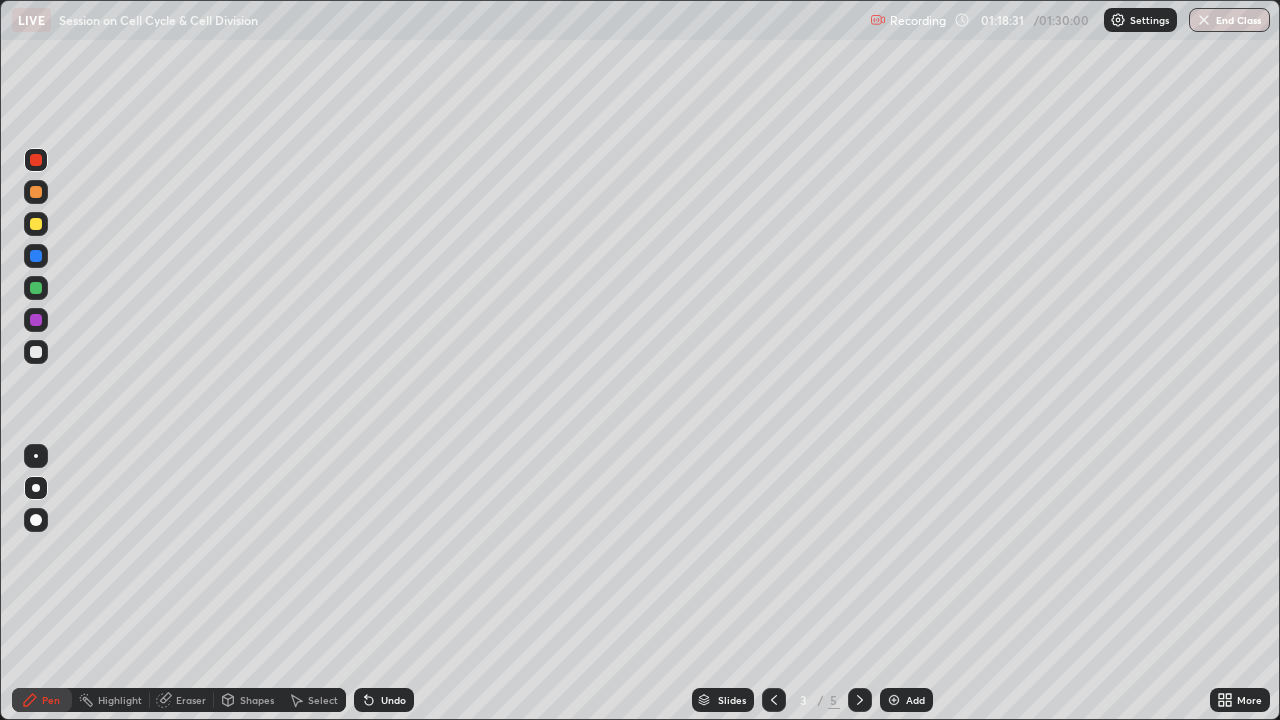 click at bounding box center [36, 456] 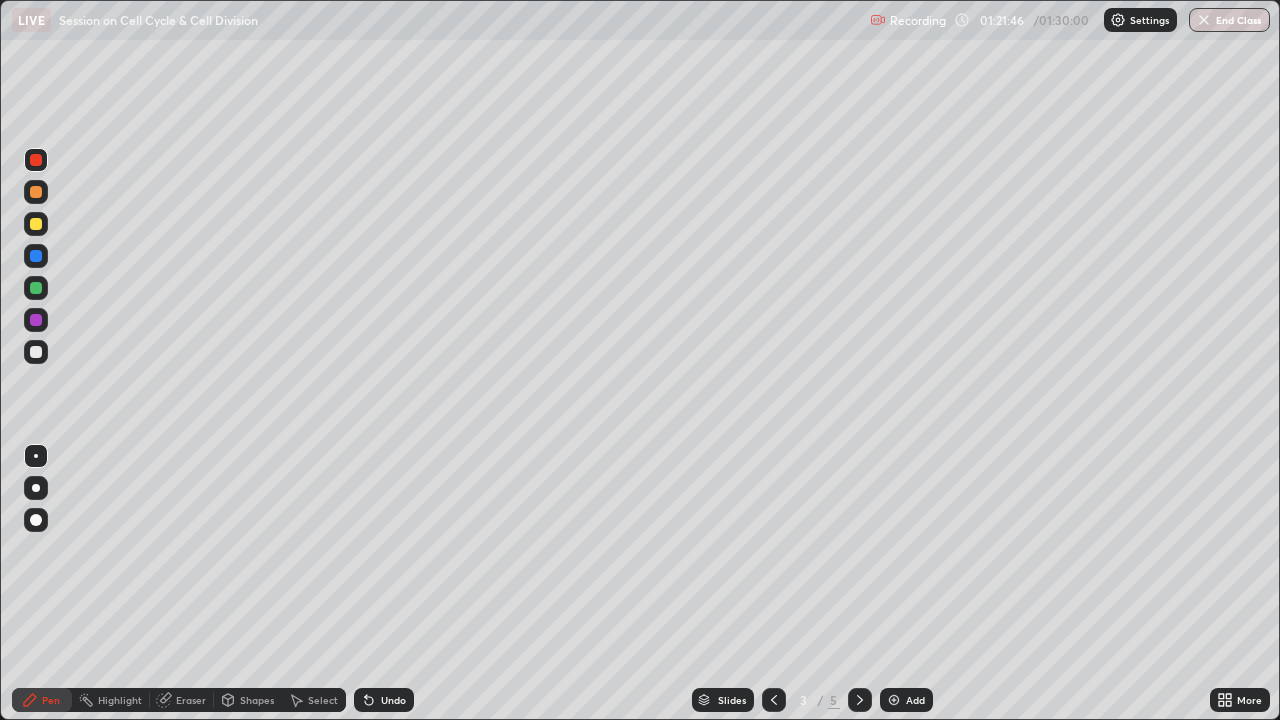 click at bounding box center (36, 224) 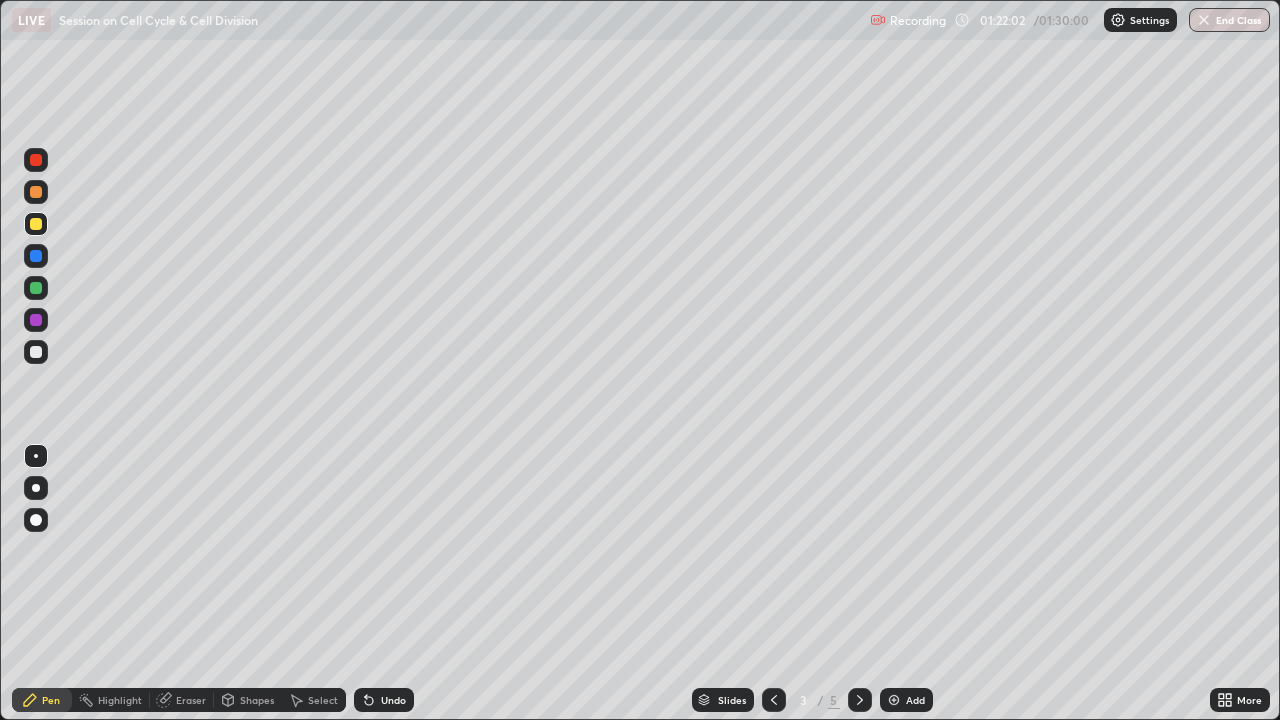 click 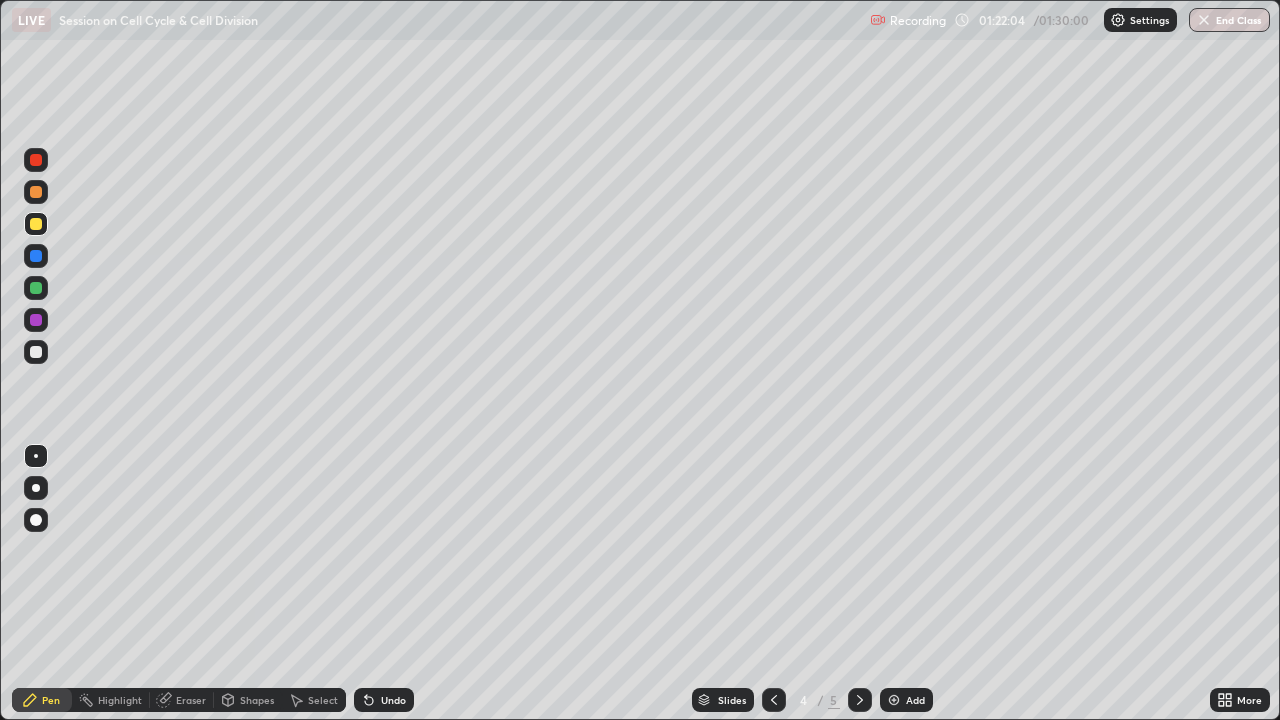 click 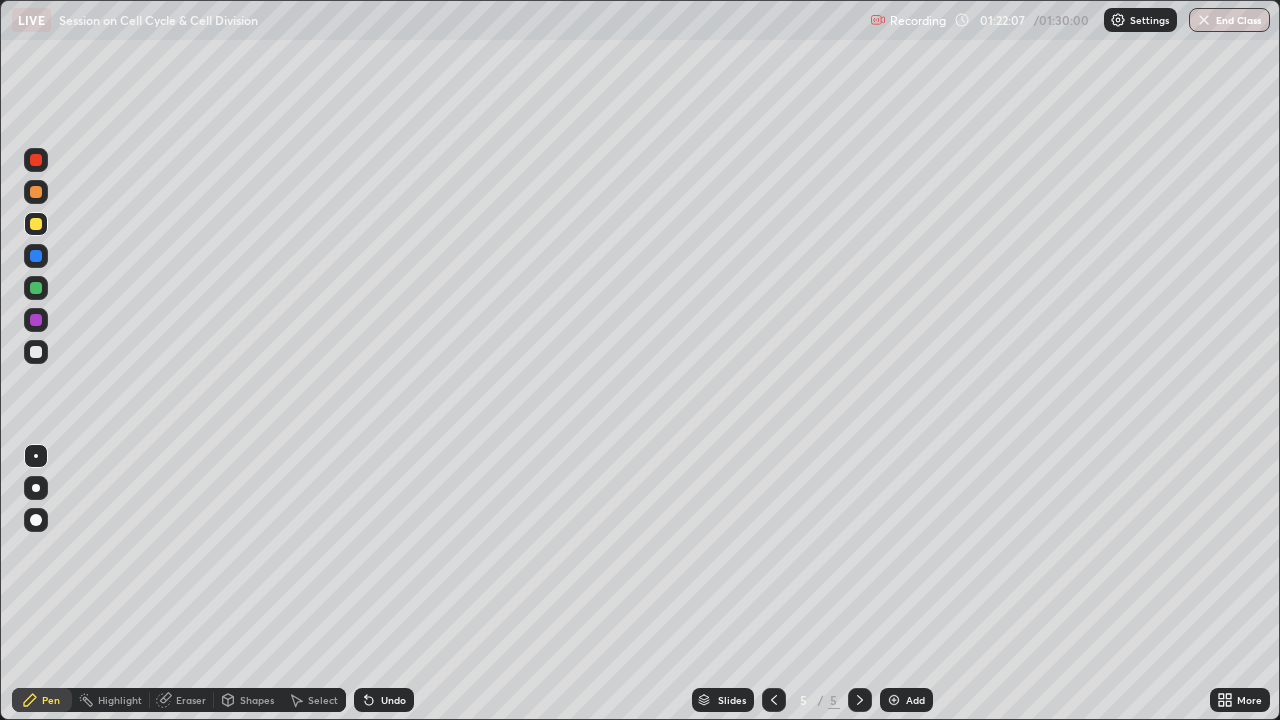 click on "Eraser" at bounding box center (191, 700) 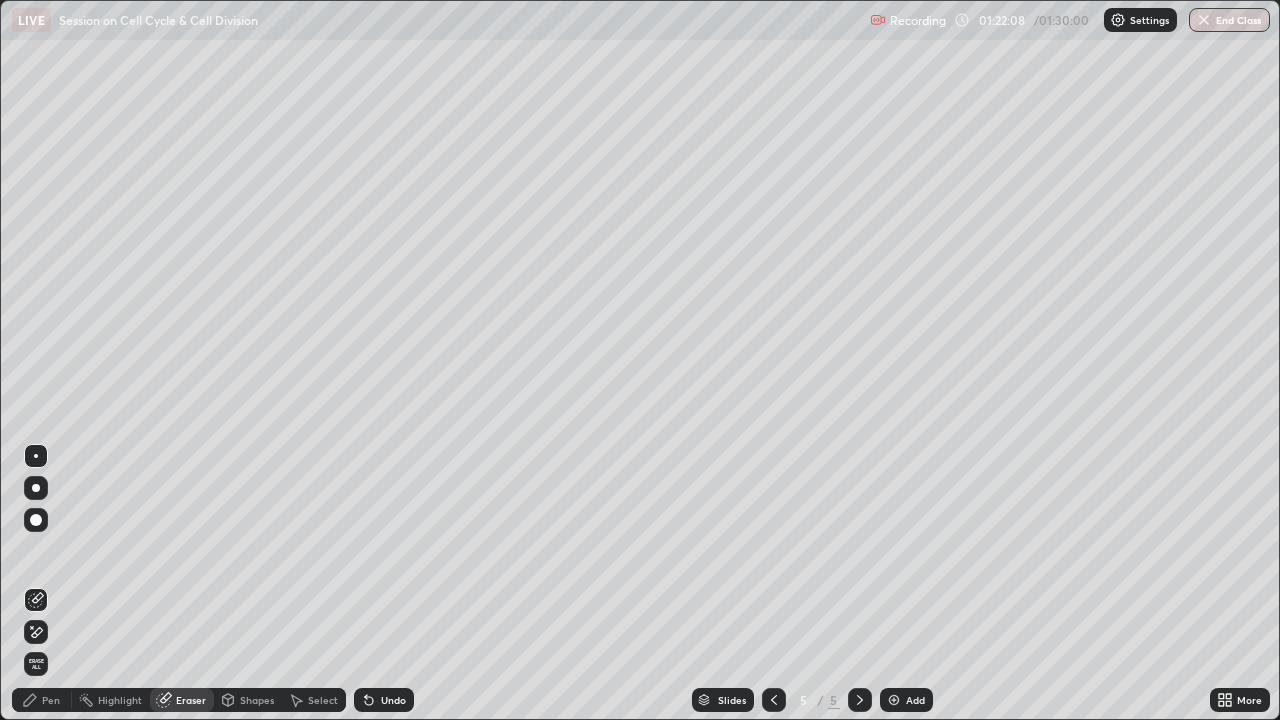 click on "Select" at bounding box center [323, 700] 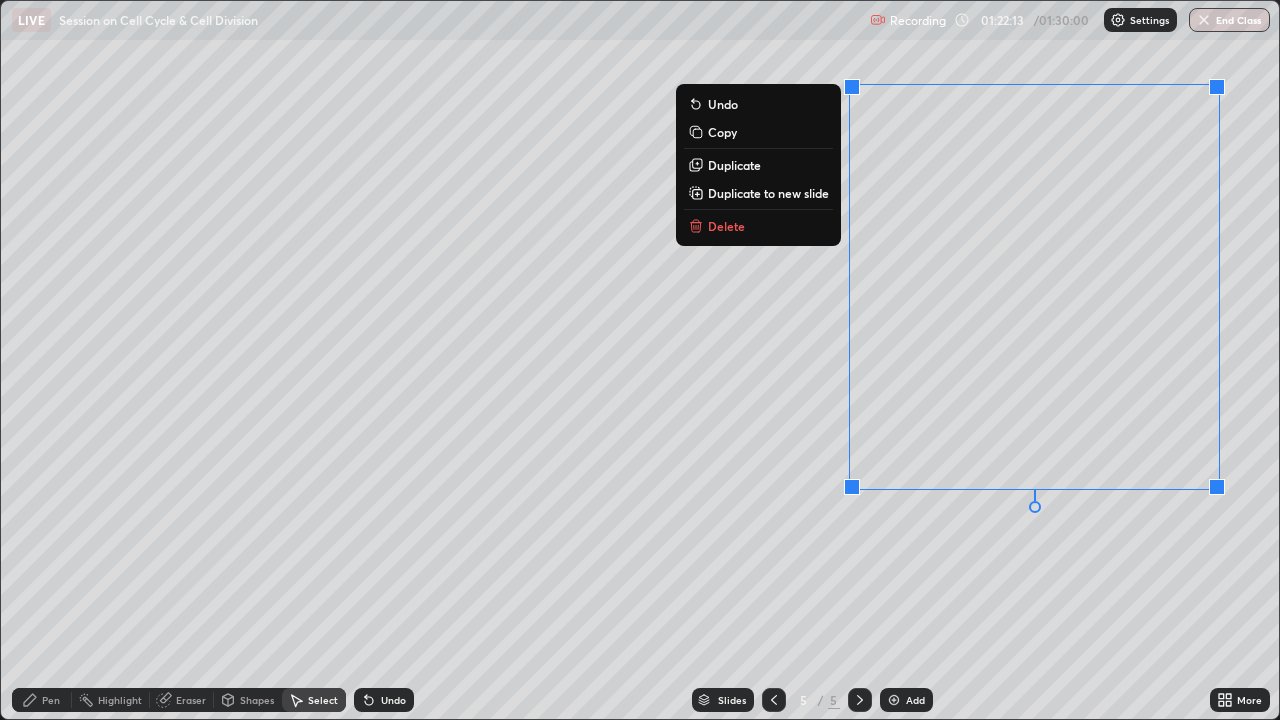 click 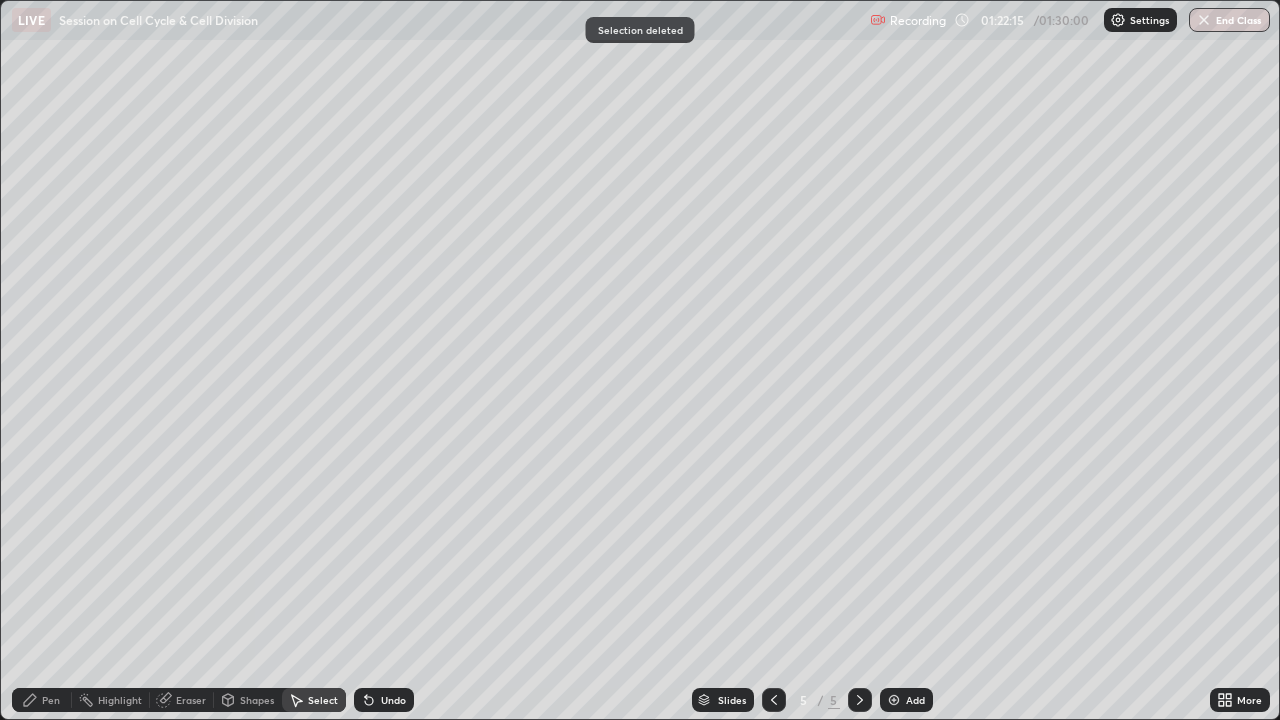 click on "Pen" at bounding box center (51, 700) 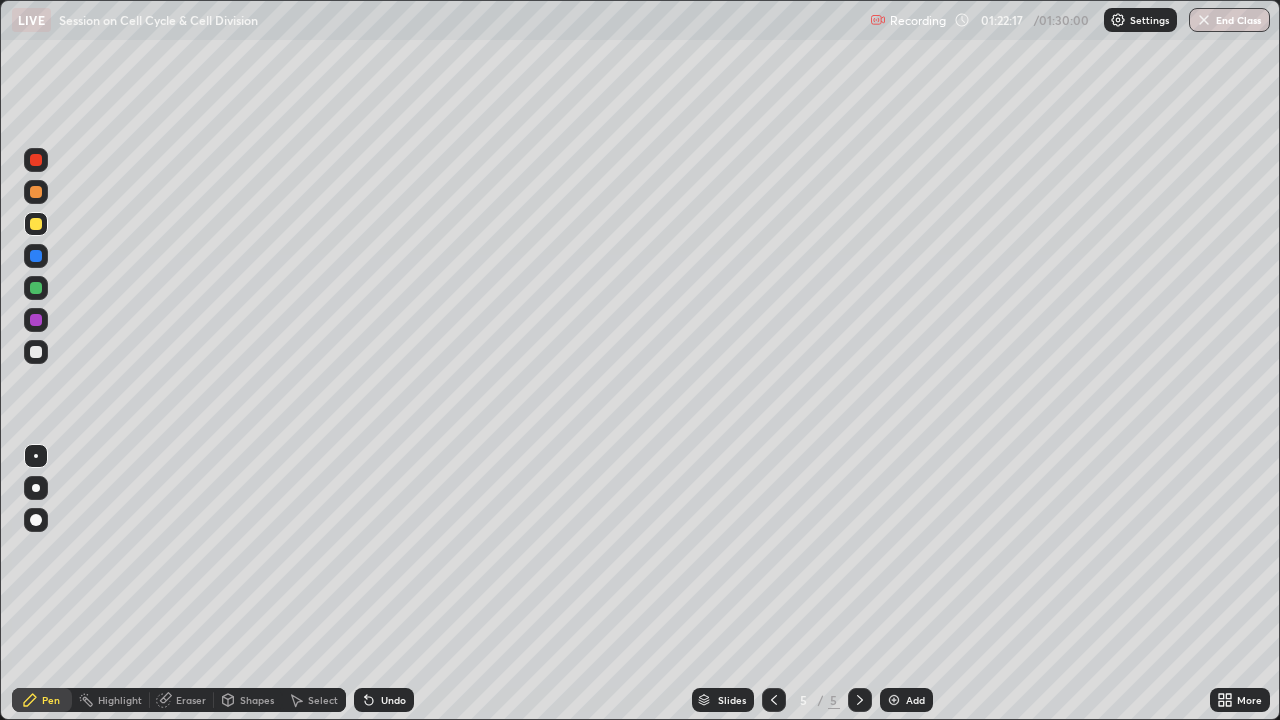 click at bounding box center [36, 488] 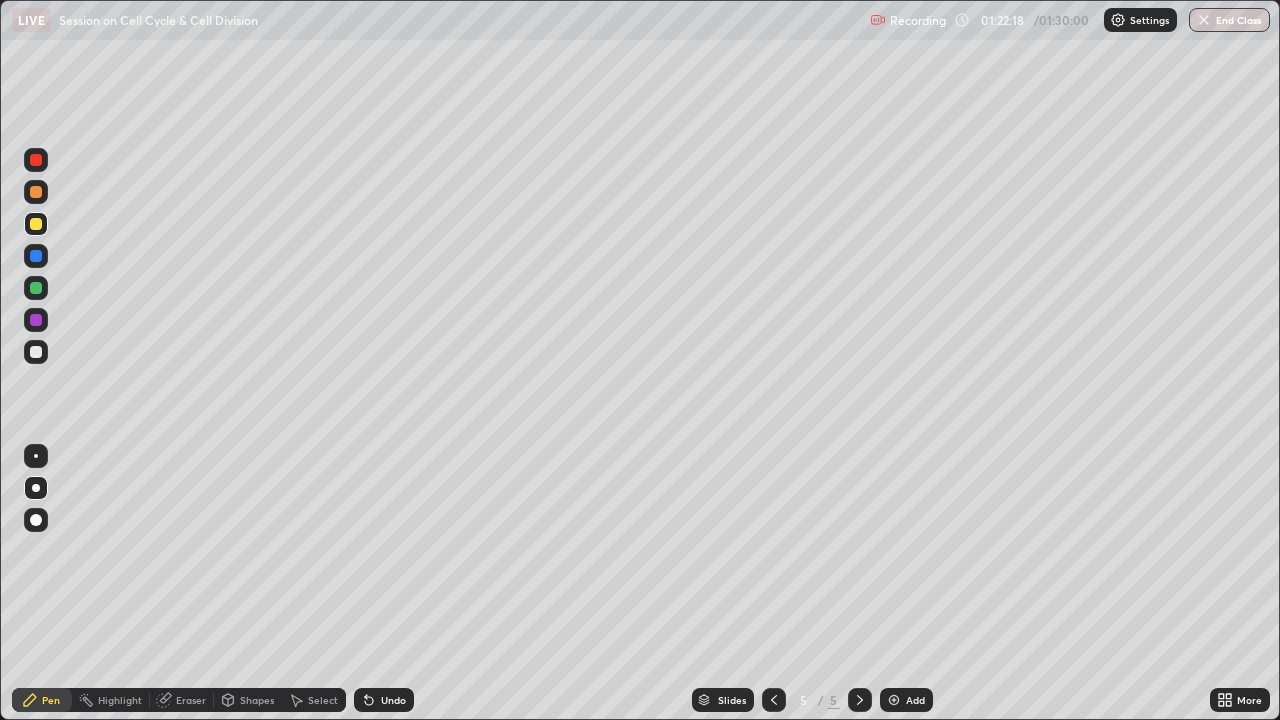 click at bounding box center [36, 352] 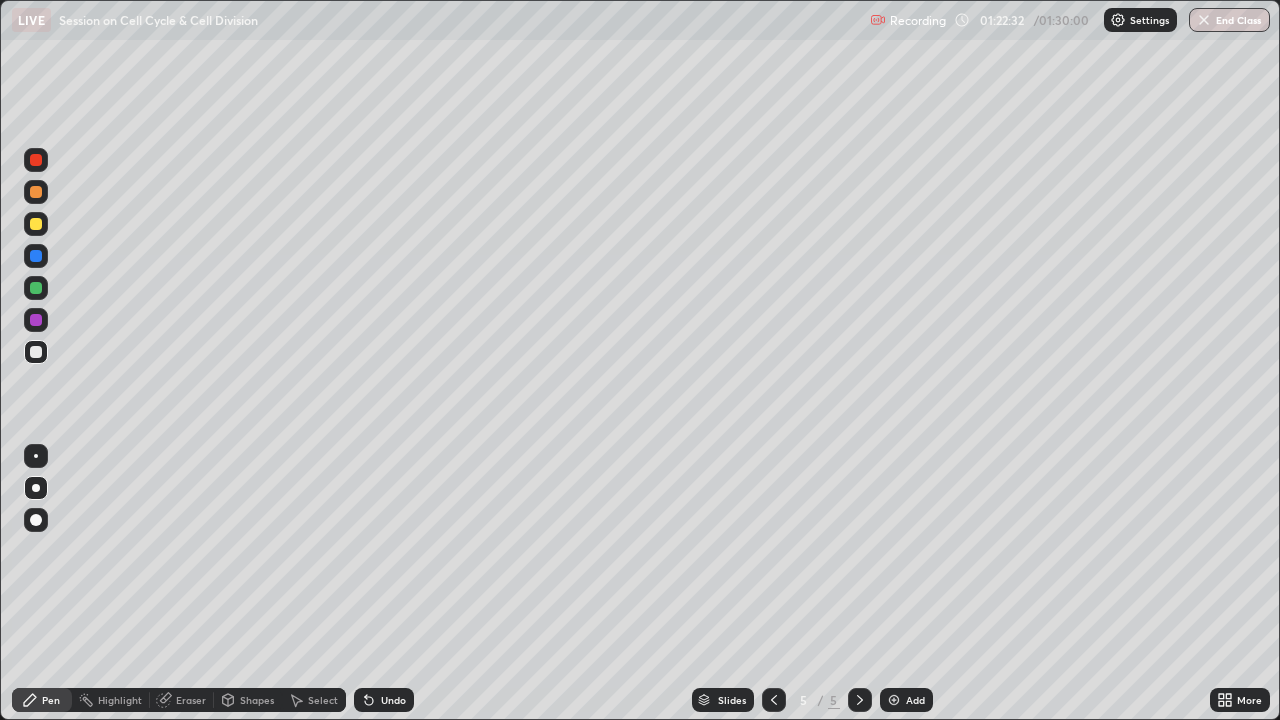 click at bounding box center (36, 320) 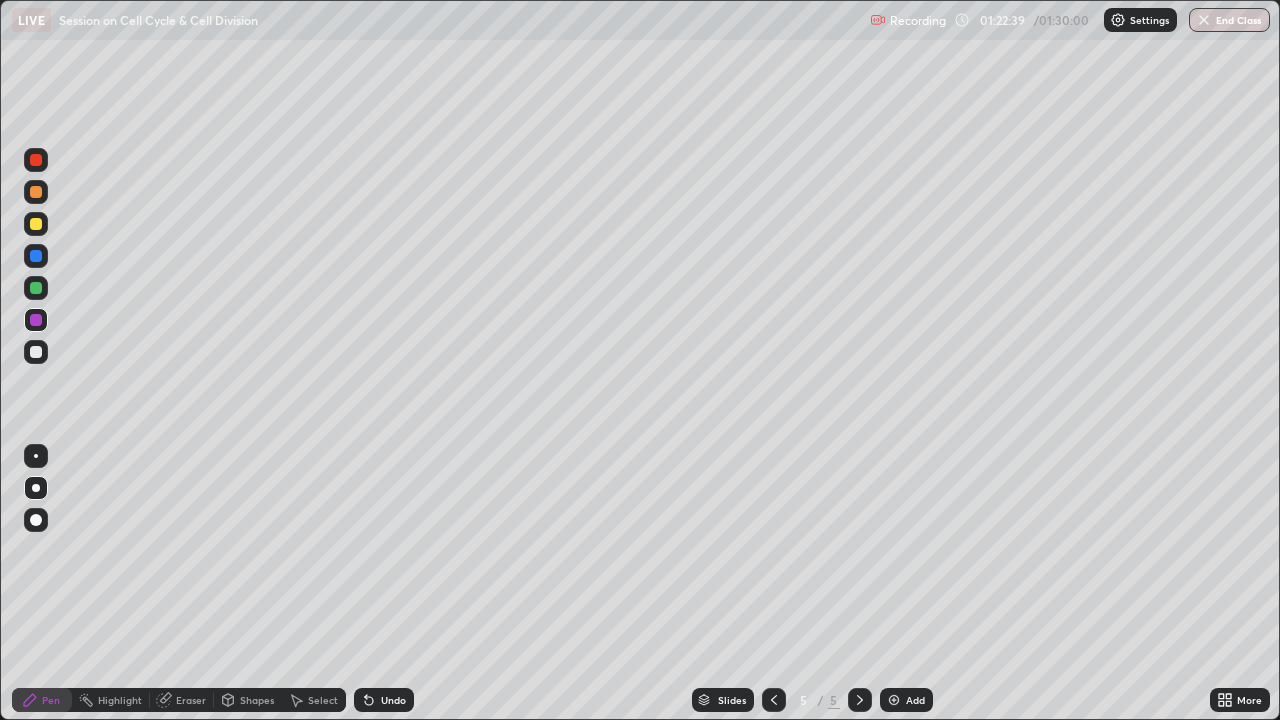 click at bounding box center [36, 288] 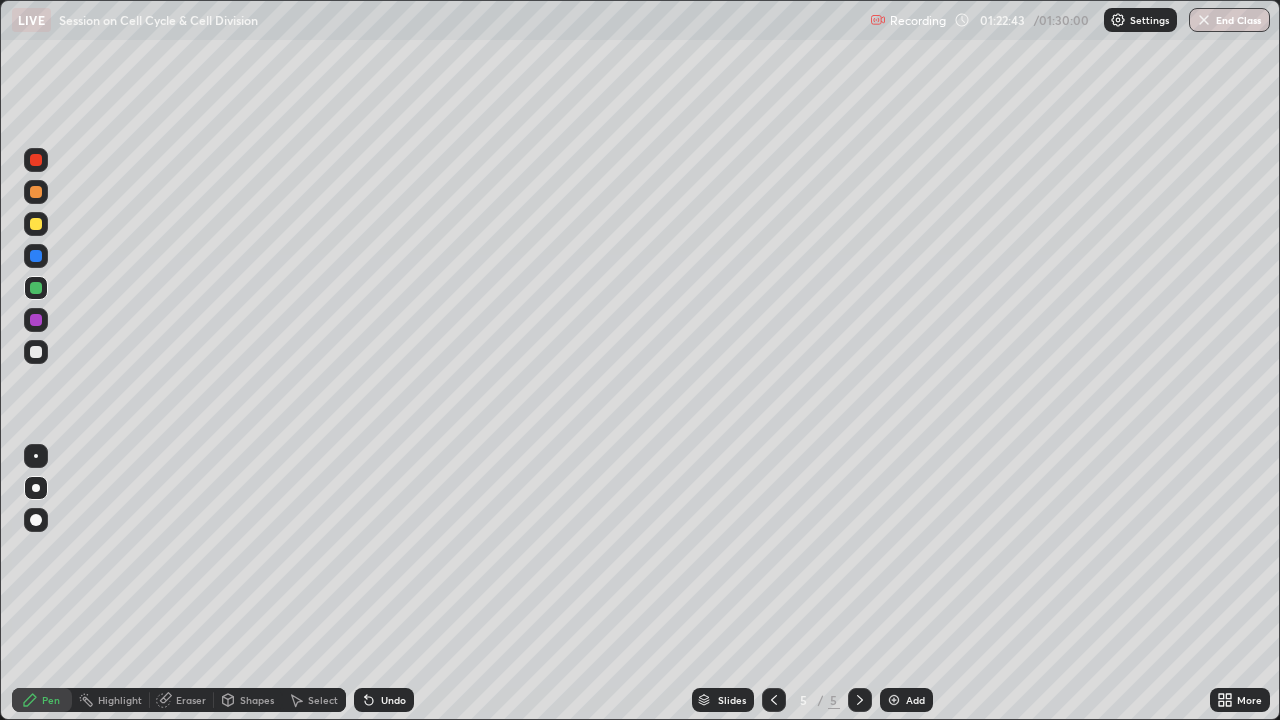 click on "Undo" at bounding box center (384, 700) 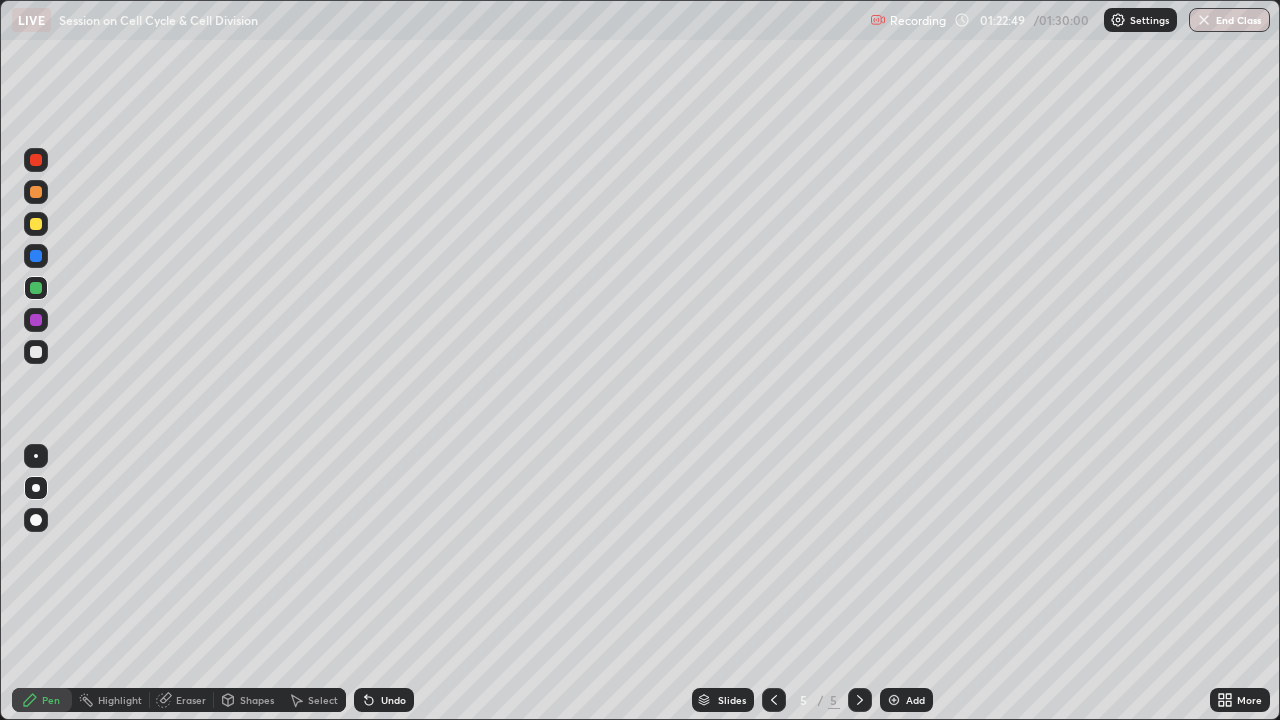 click at bounding box center (36, 160) 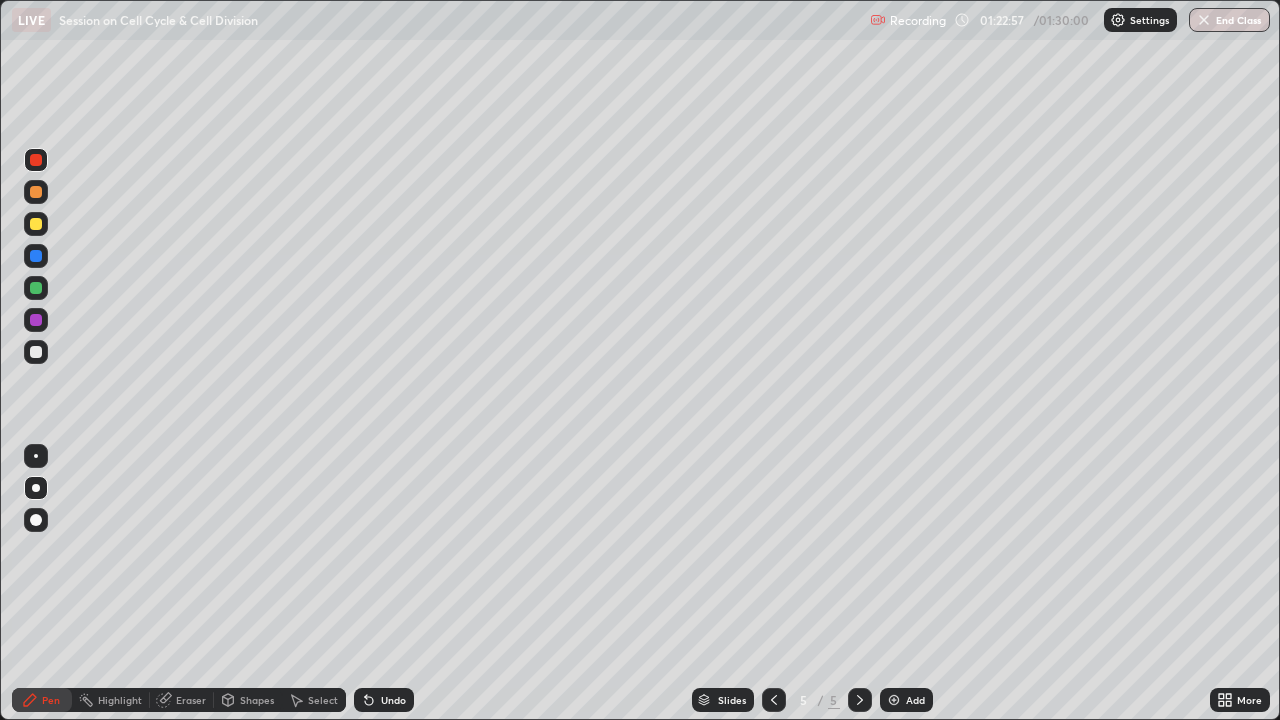 click at bounding box center [36, 352] 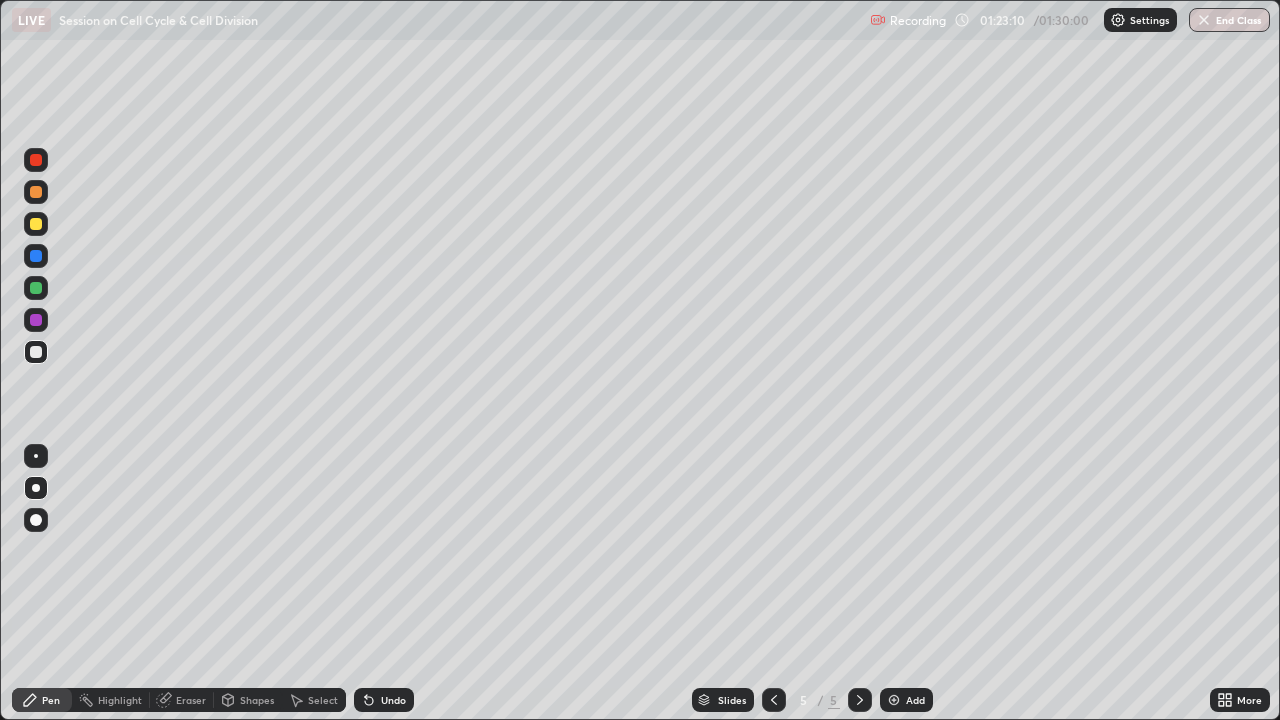 click at bounding box center [36, 320] 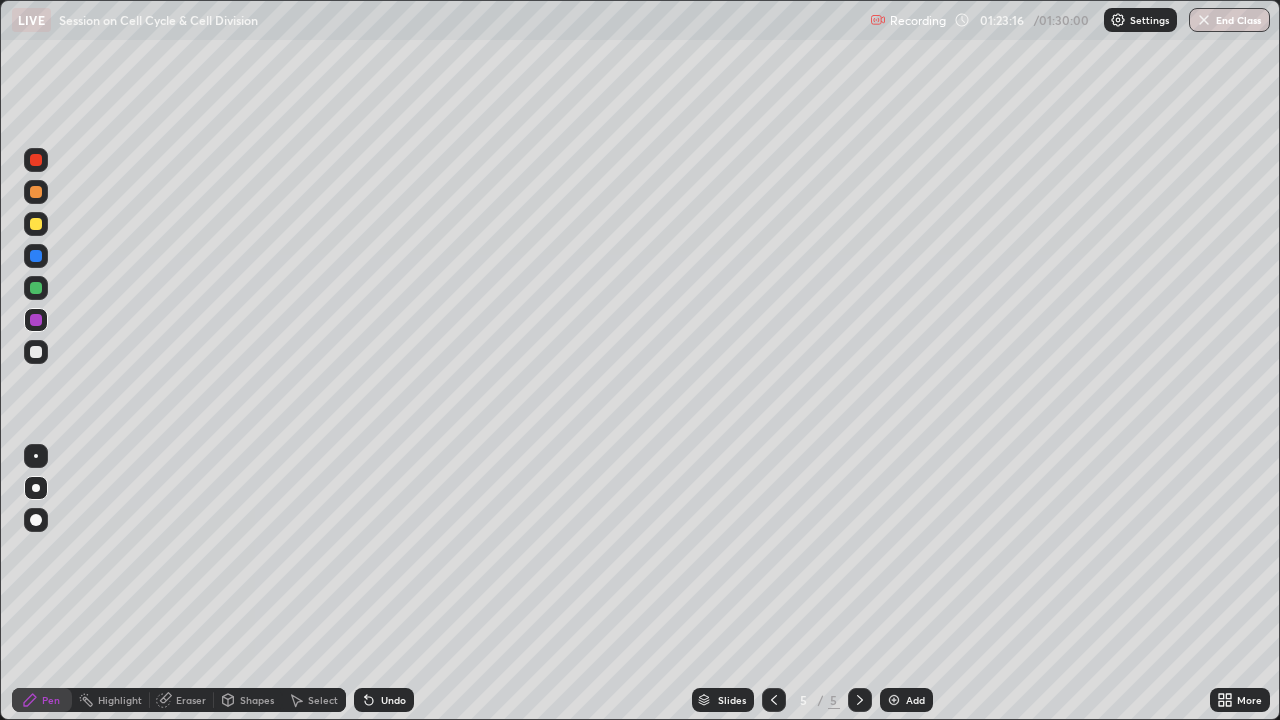 click at bounding box center (36, 288) 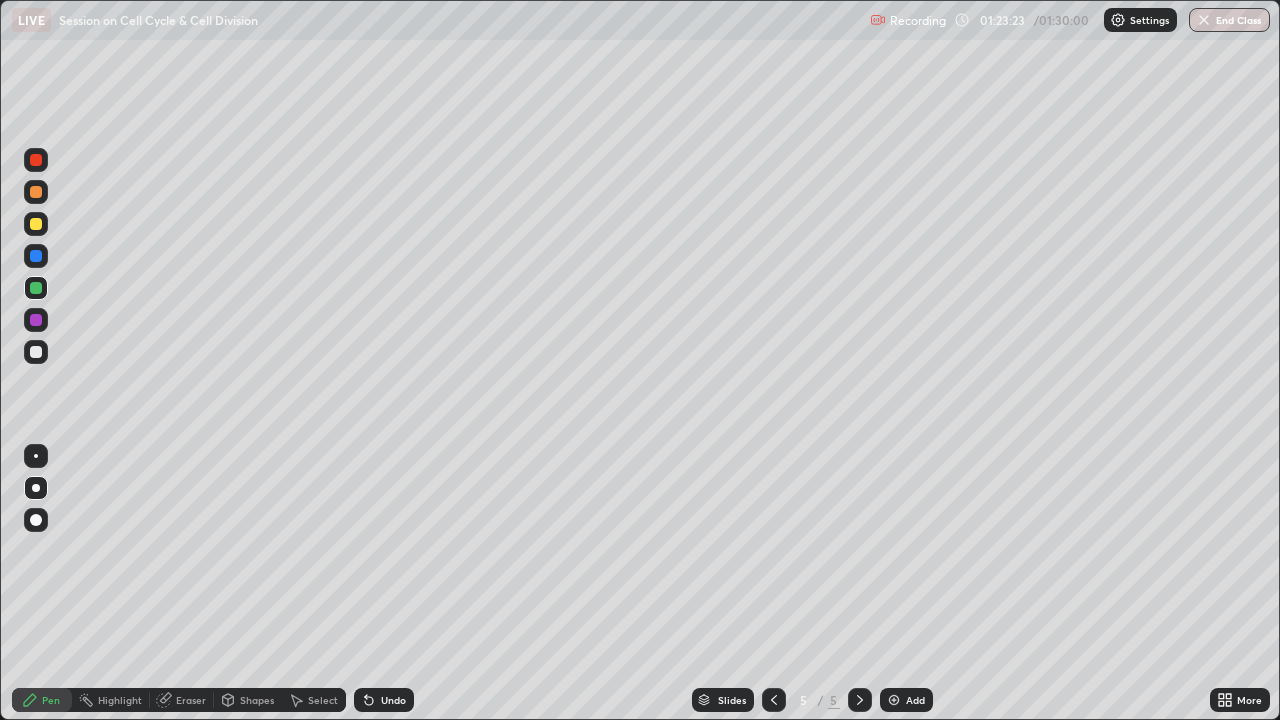 click on "Undo" at bounding box center [393, 700] 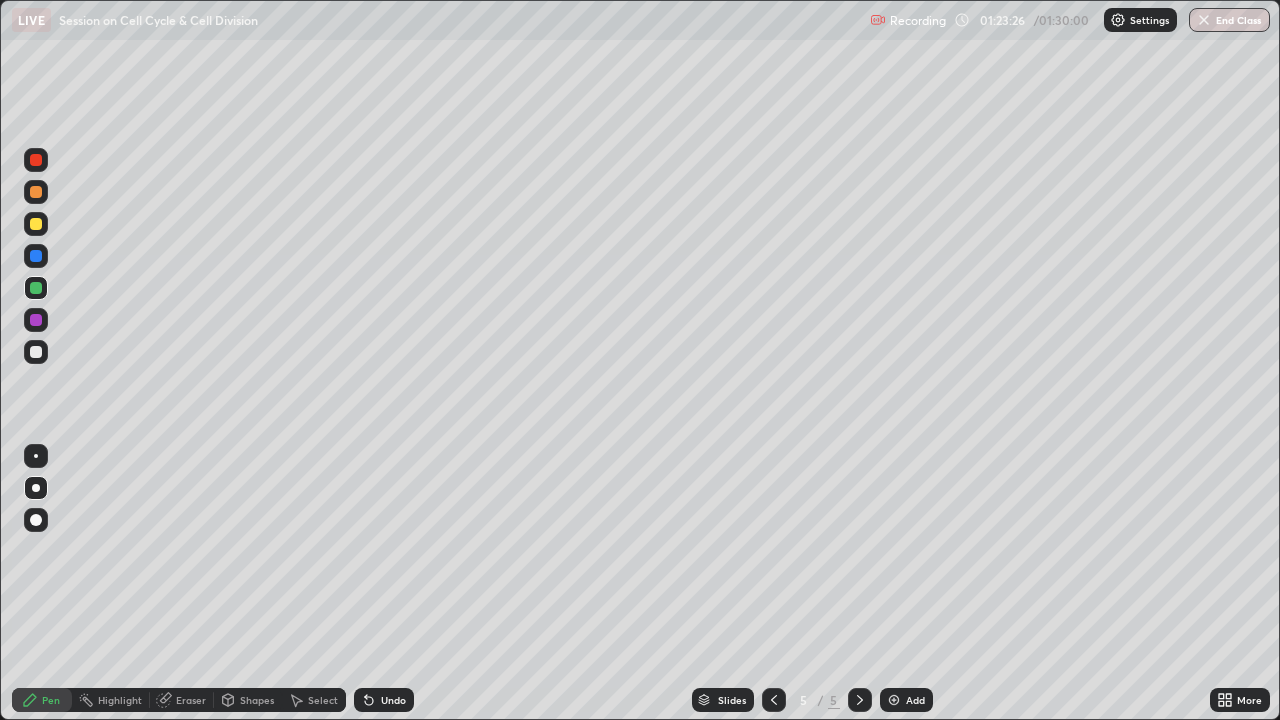 click at bounding box center [36, 160] 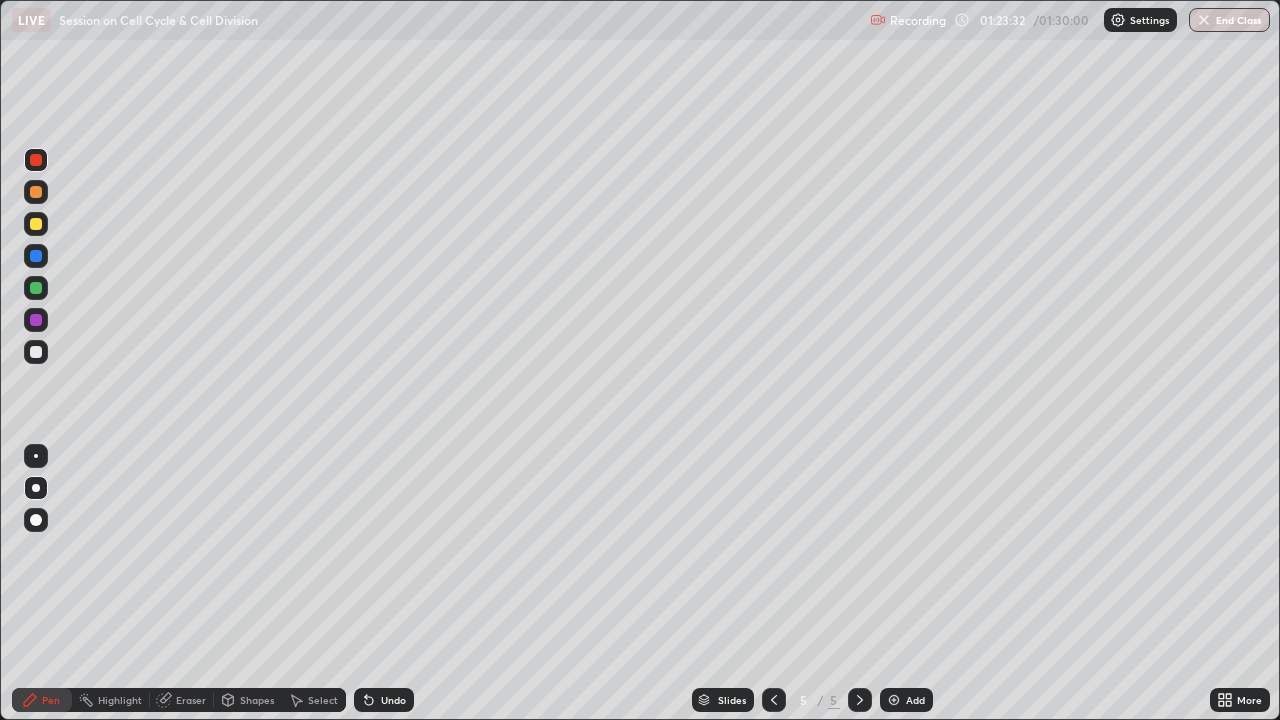 click at bounding box center (36, 352) 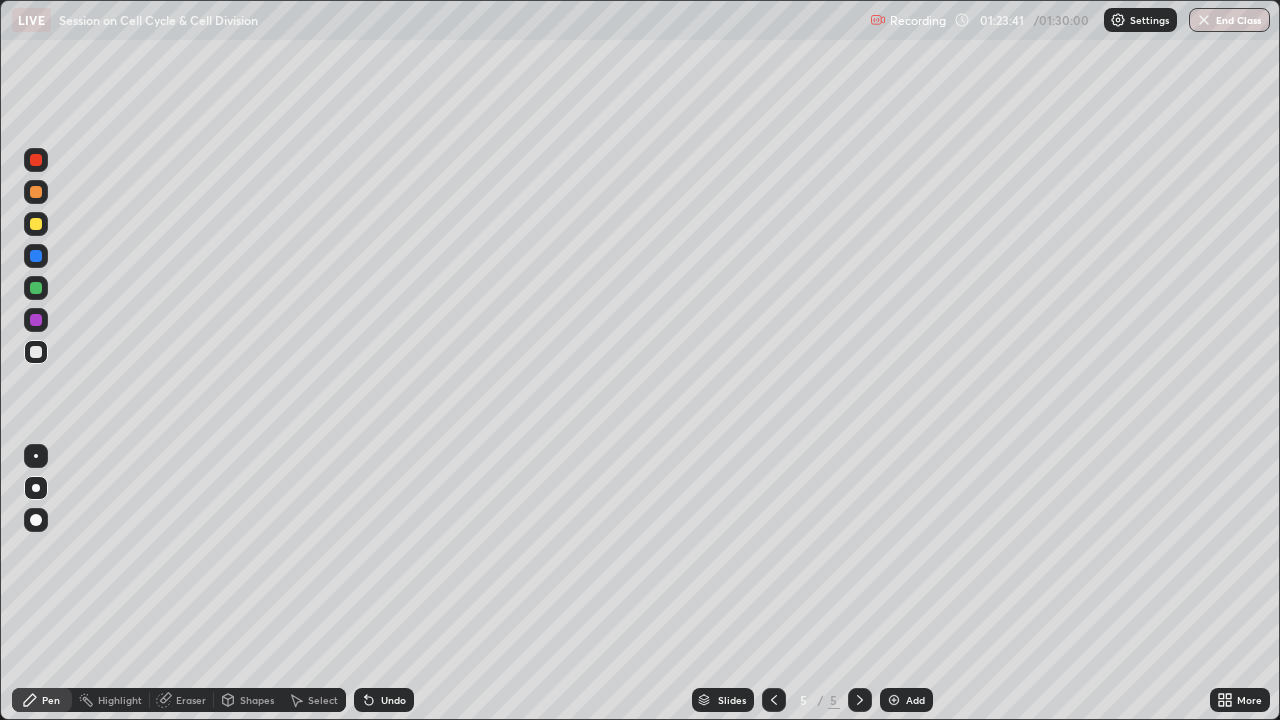click at bounding box center (36, 352) 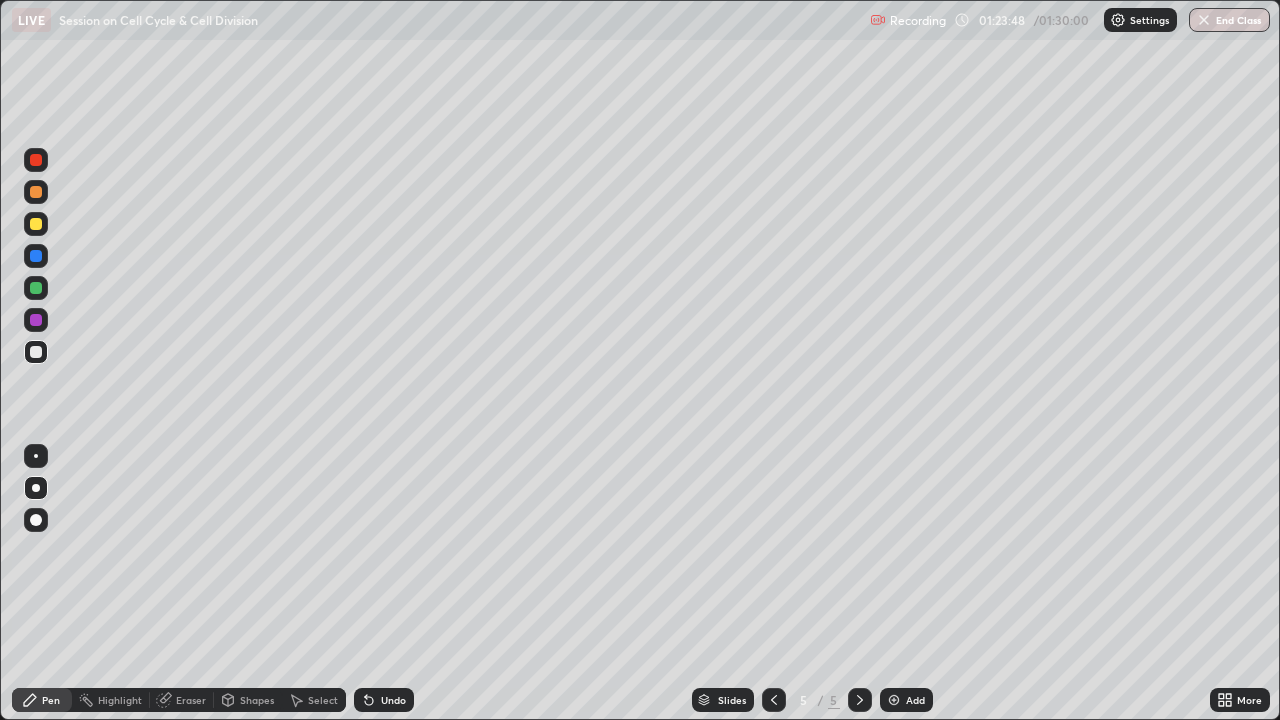 click at bounding box center (36, 320) 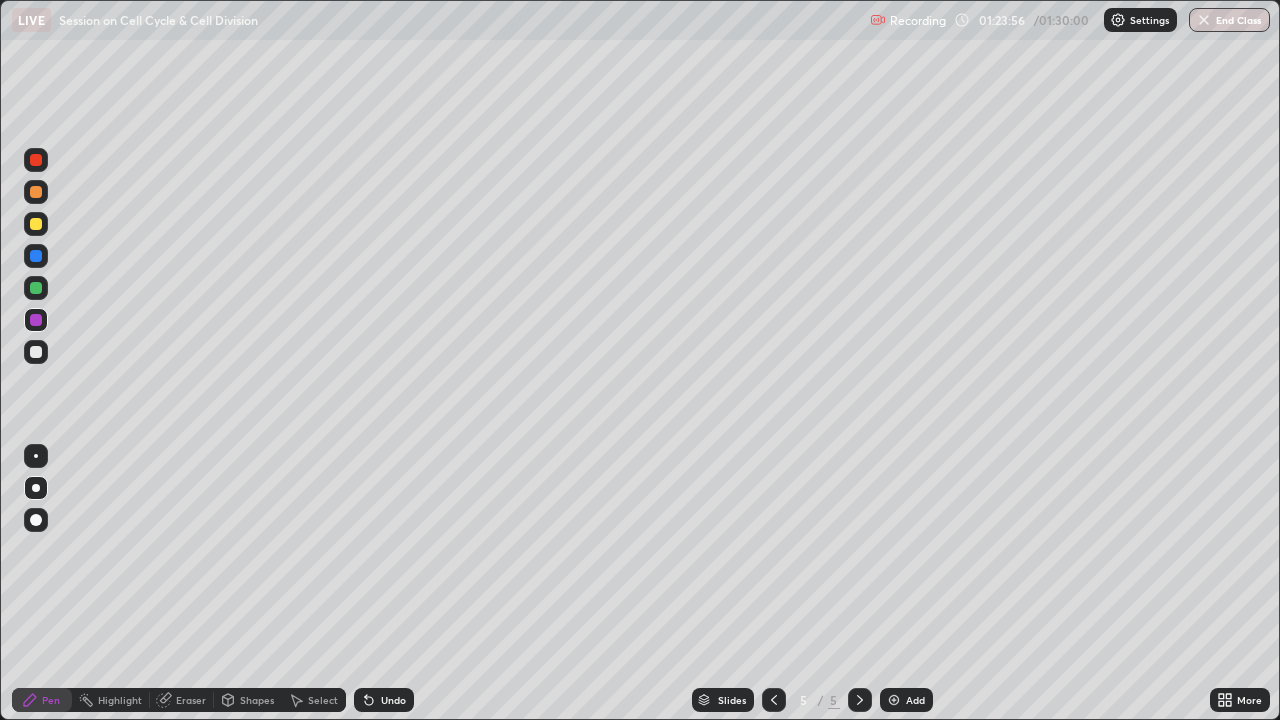 click at bounding box center (36, 352) 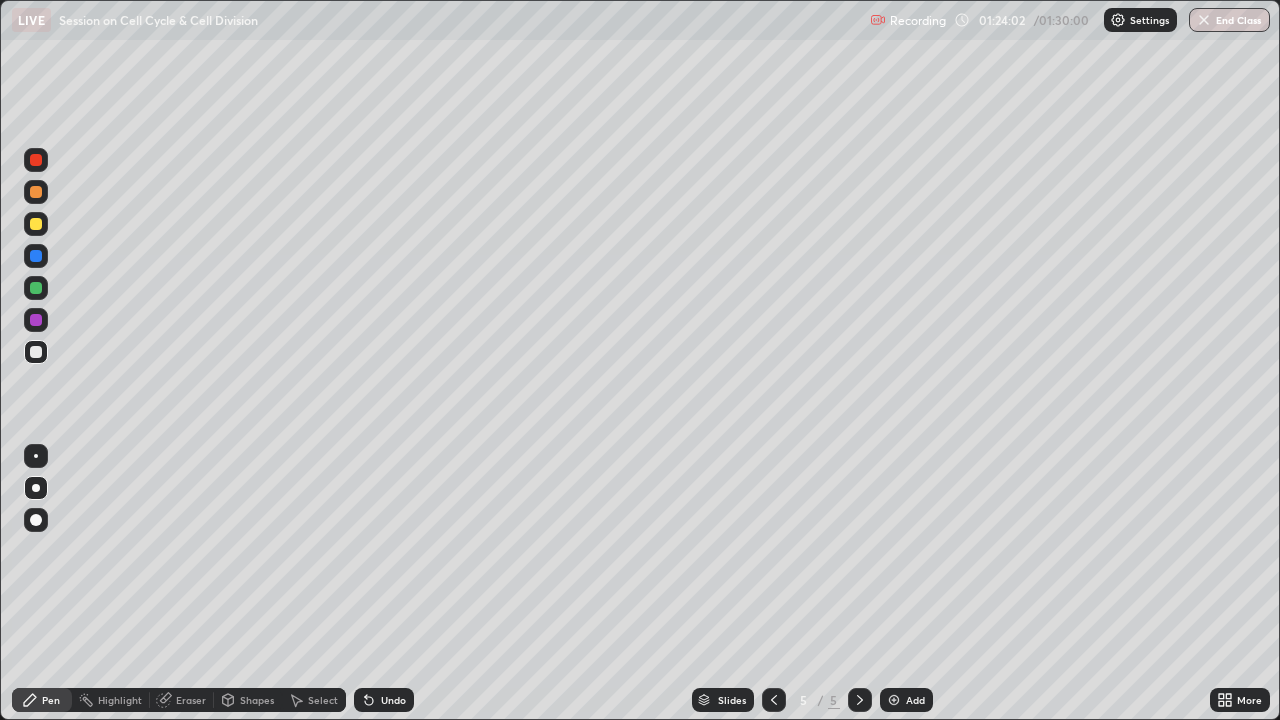 click at bounding box center (36, 288) 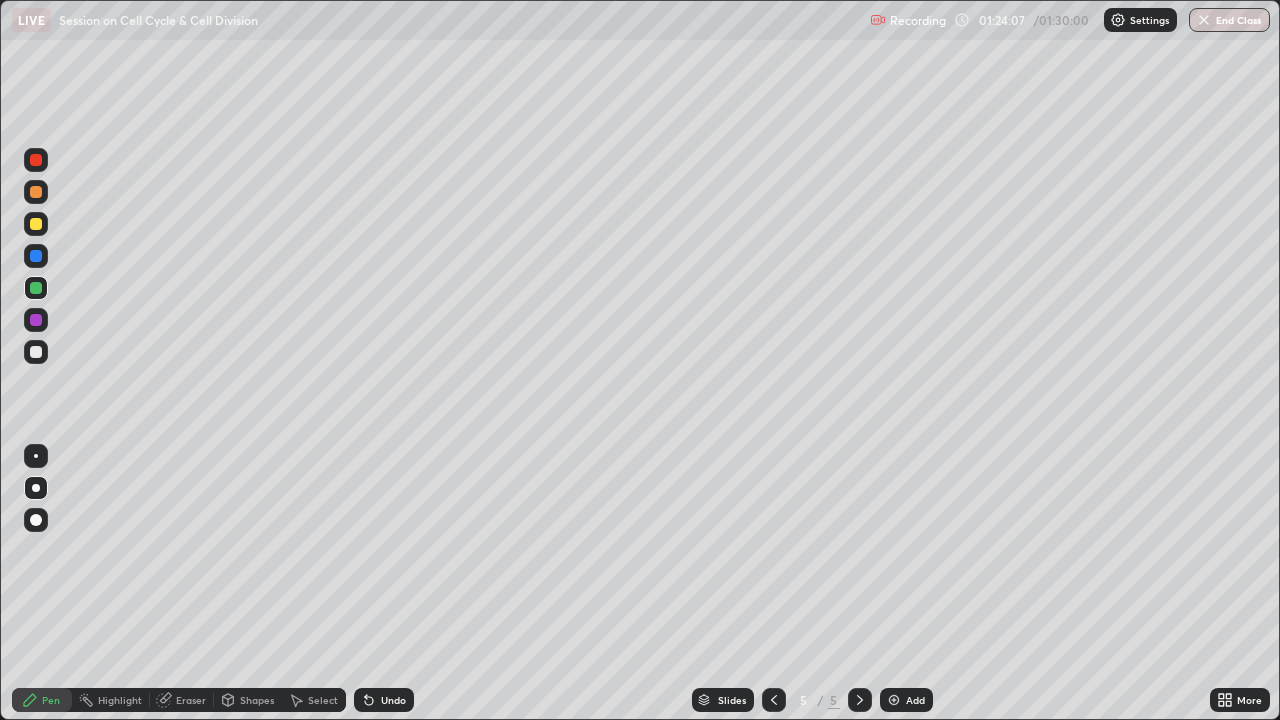 click at bounding box center (36, 160) 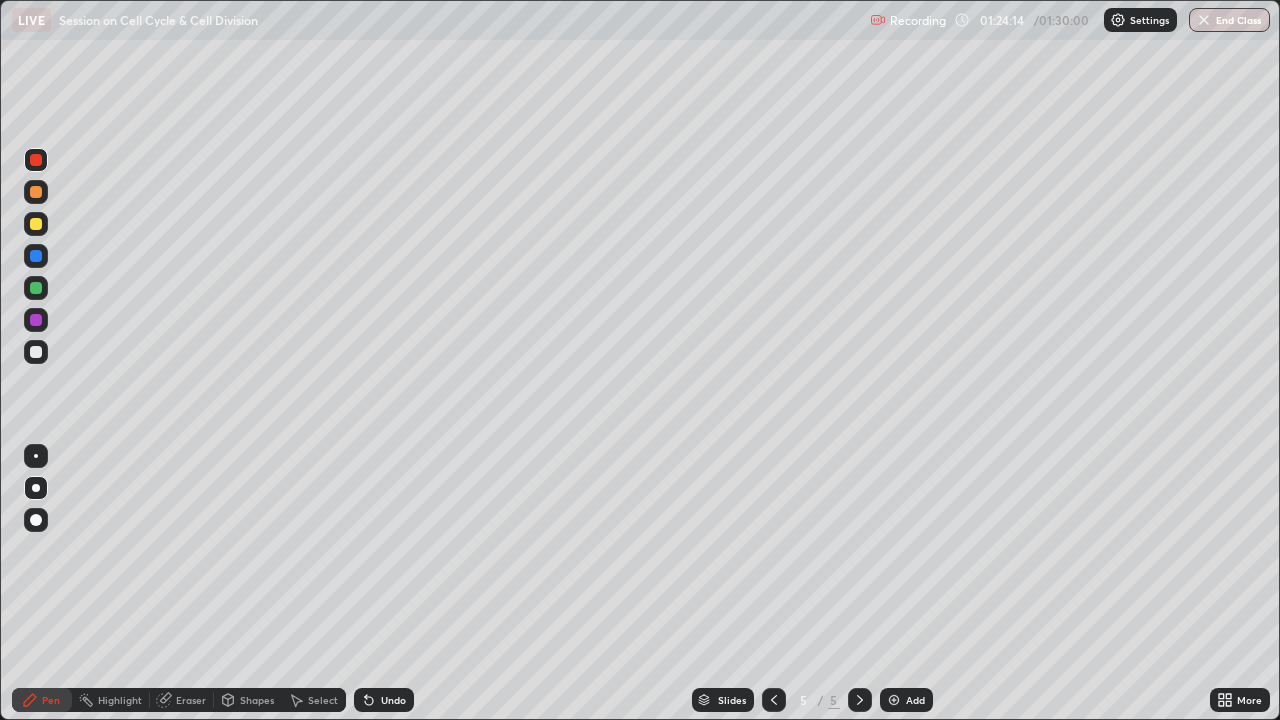 click at bounding box center [36, 288] 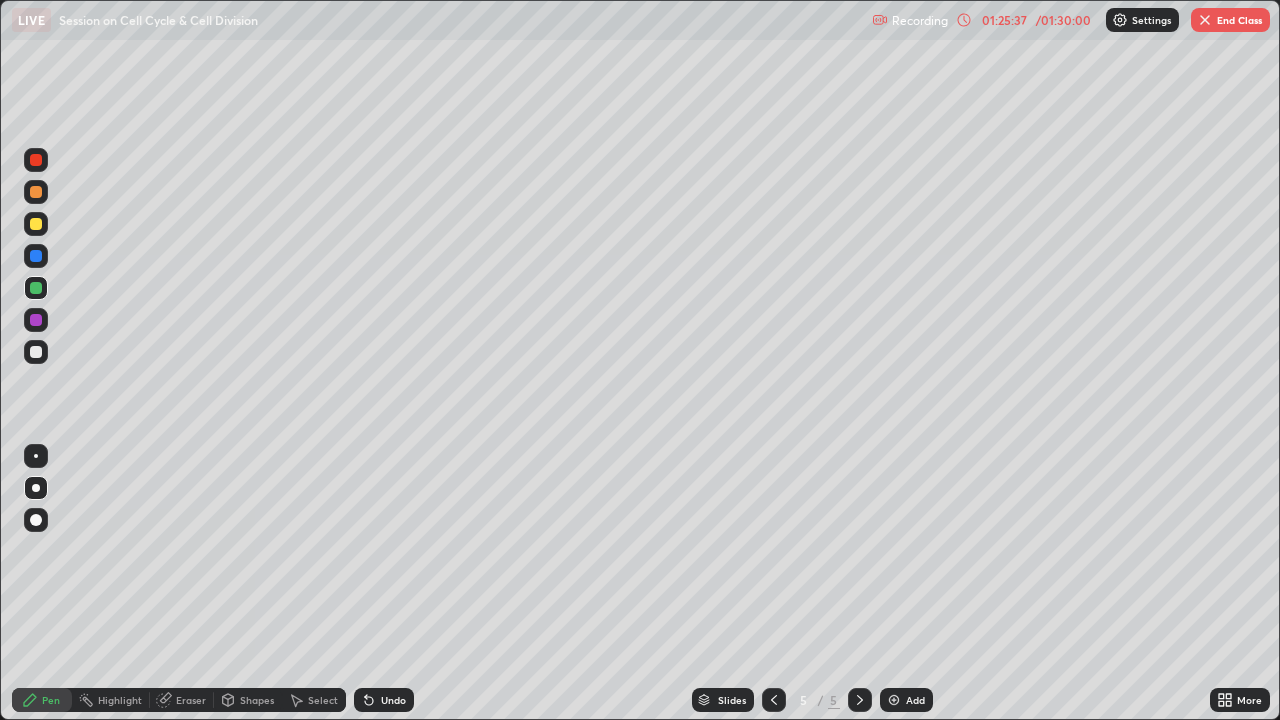 click at bounding box center (36, 352) 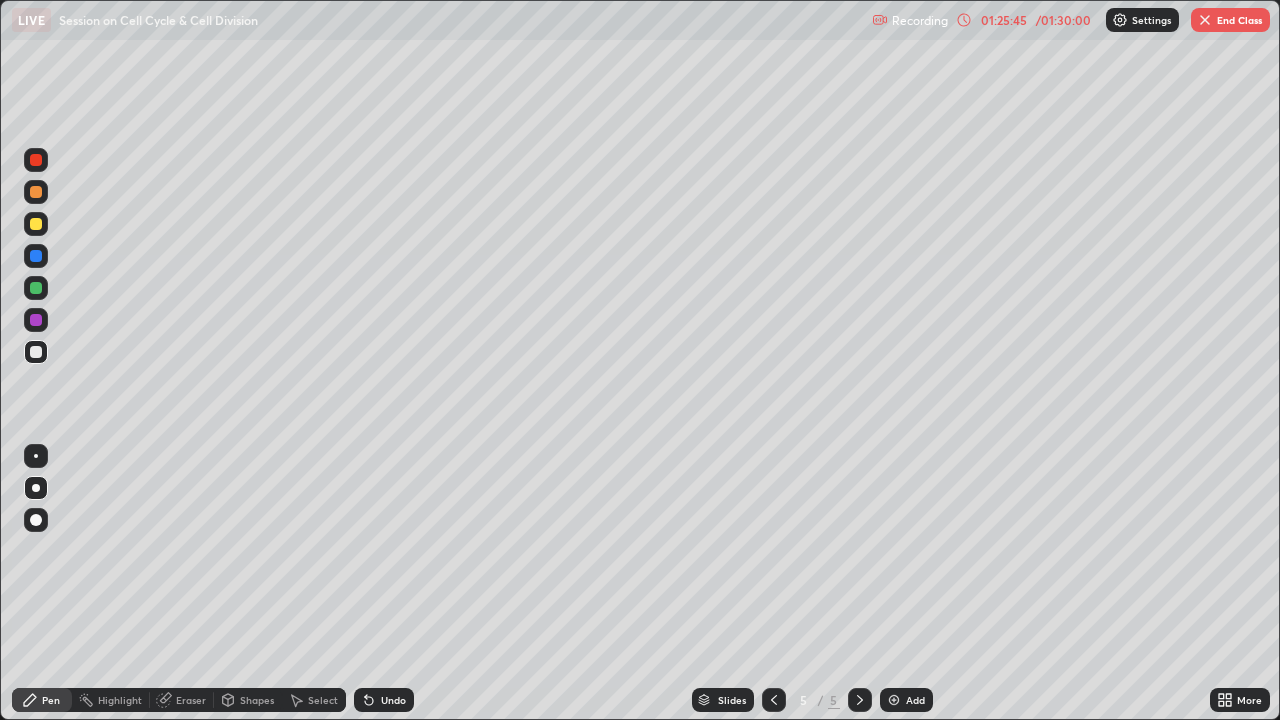 click 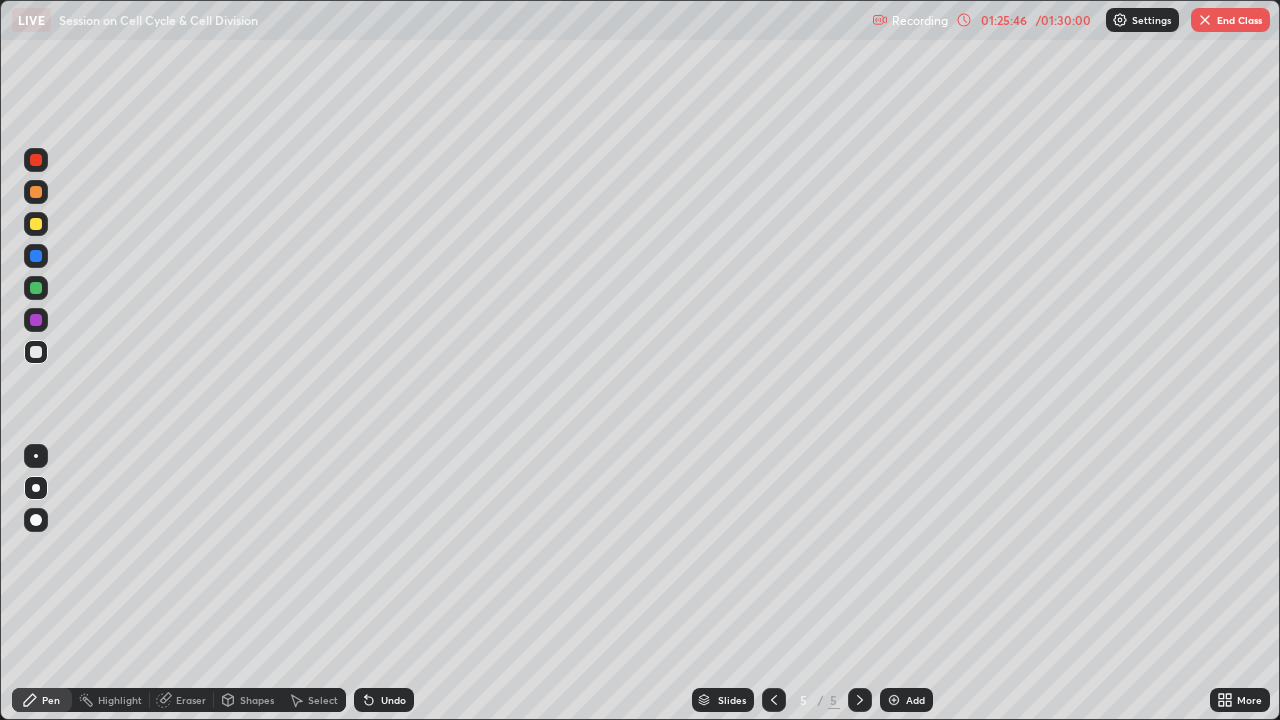 click on "Undo" at bounding box center [393, 700] 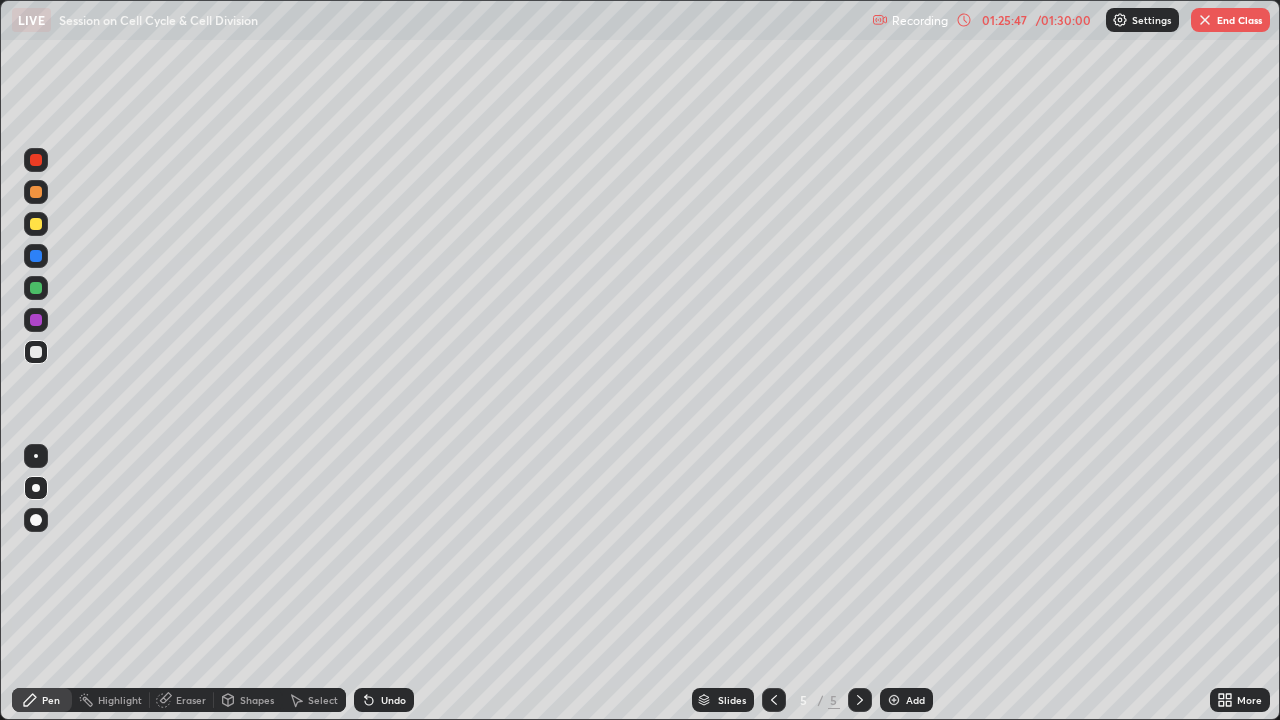 click 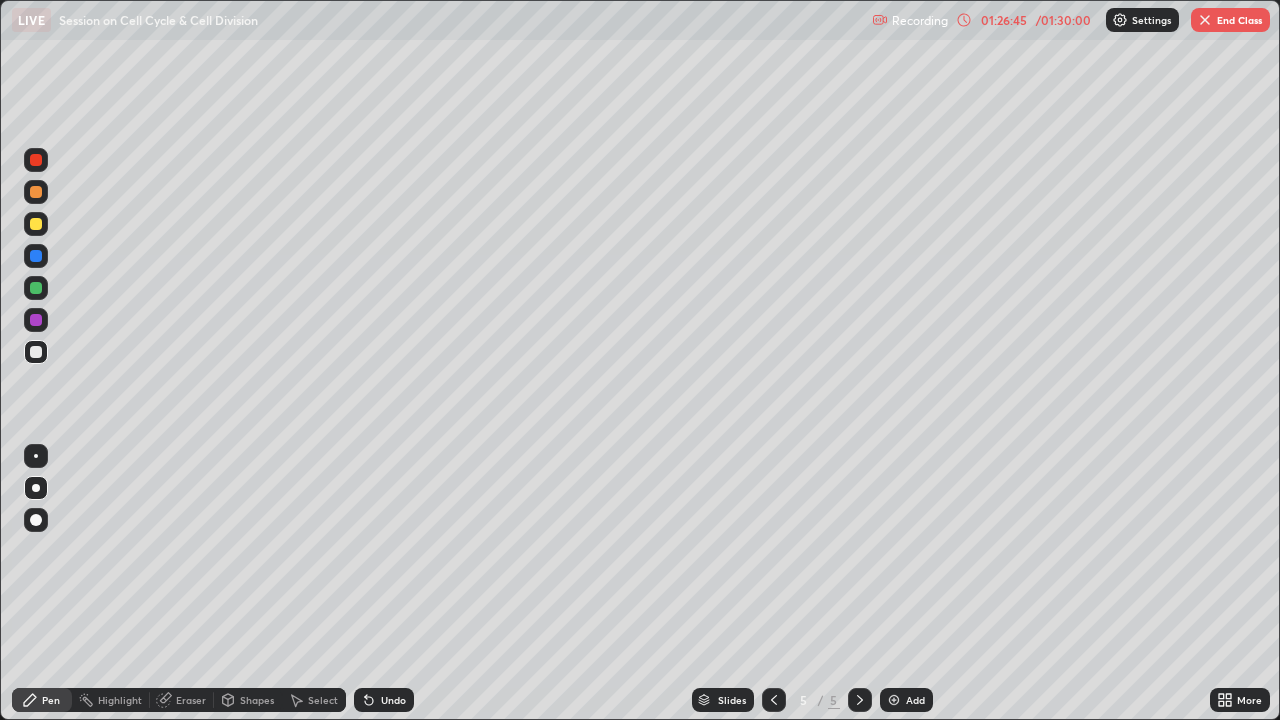 click at bounding box center [36, 320] 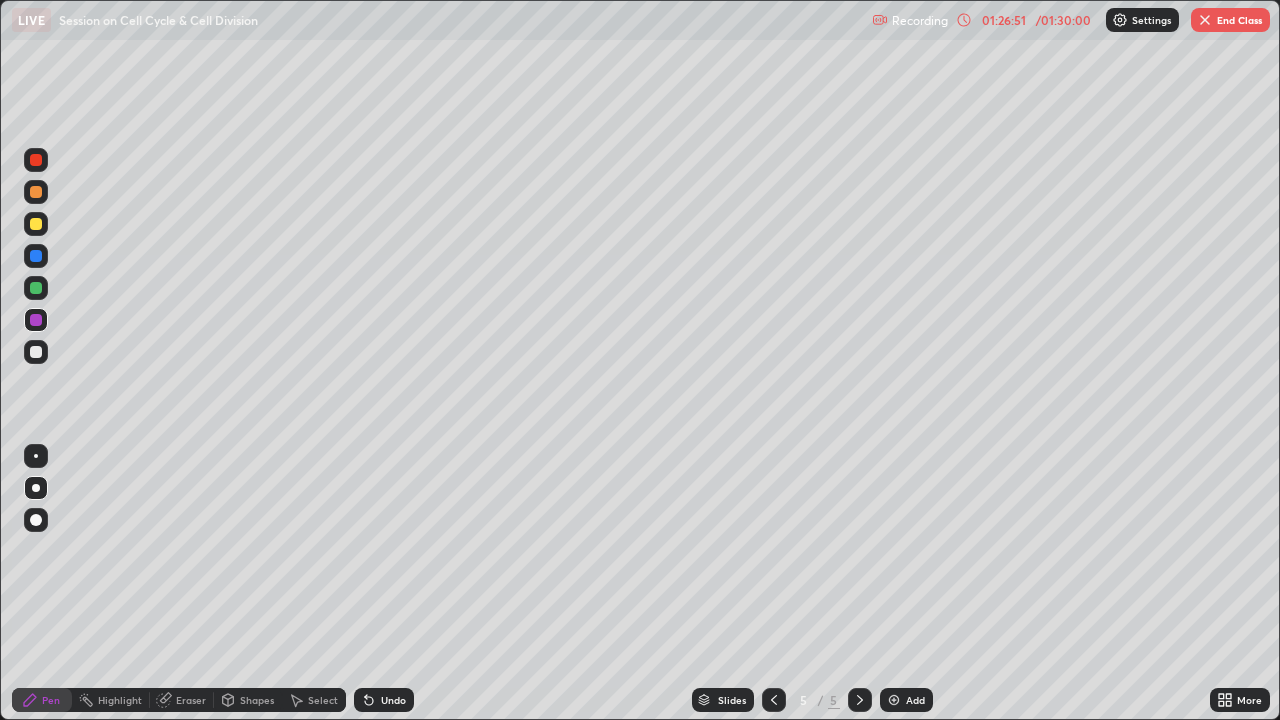 click on "Undo" at bounding box center [393, 700] 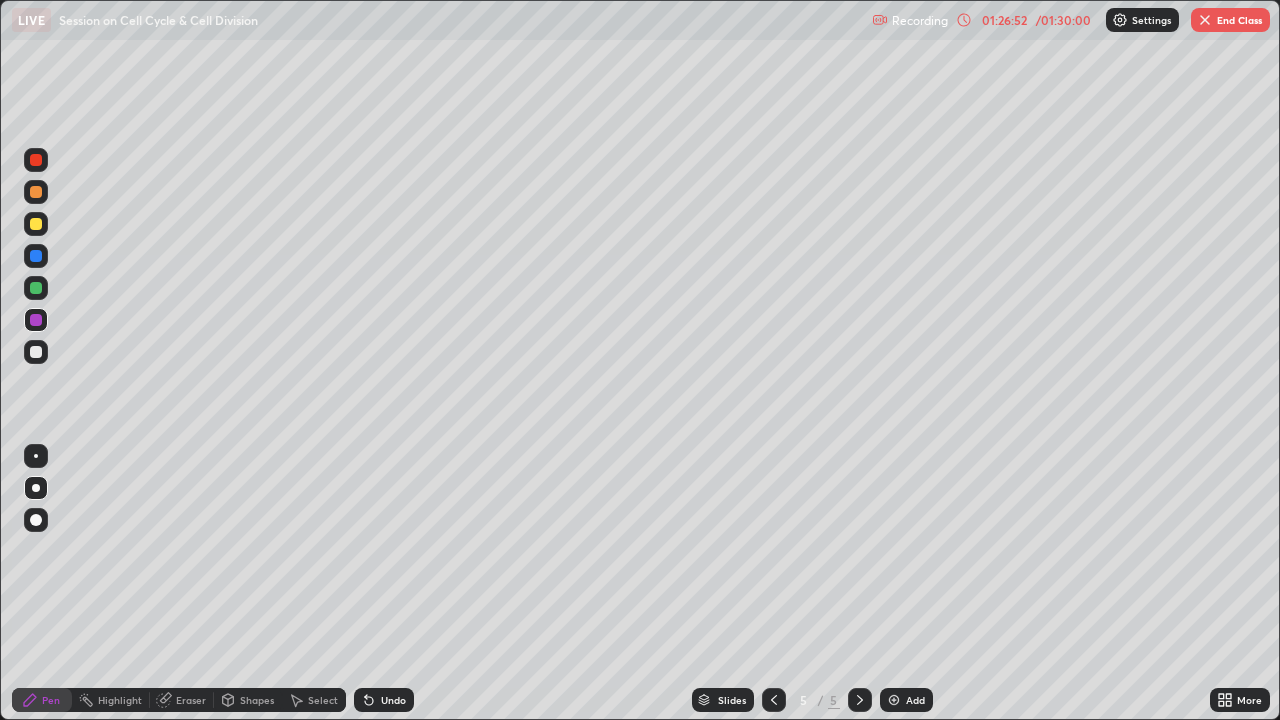 click on "Undo" at bounding box center [384, 700] 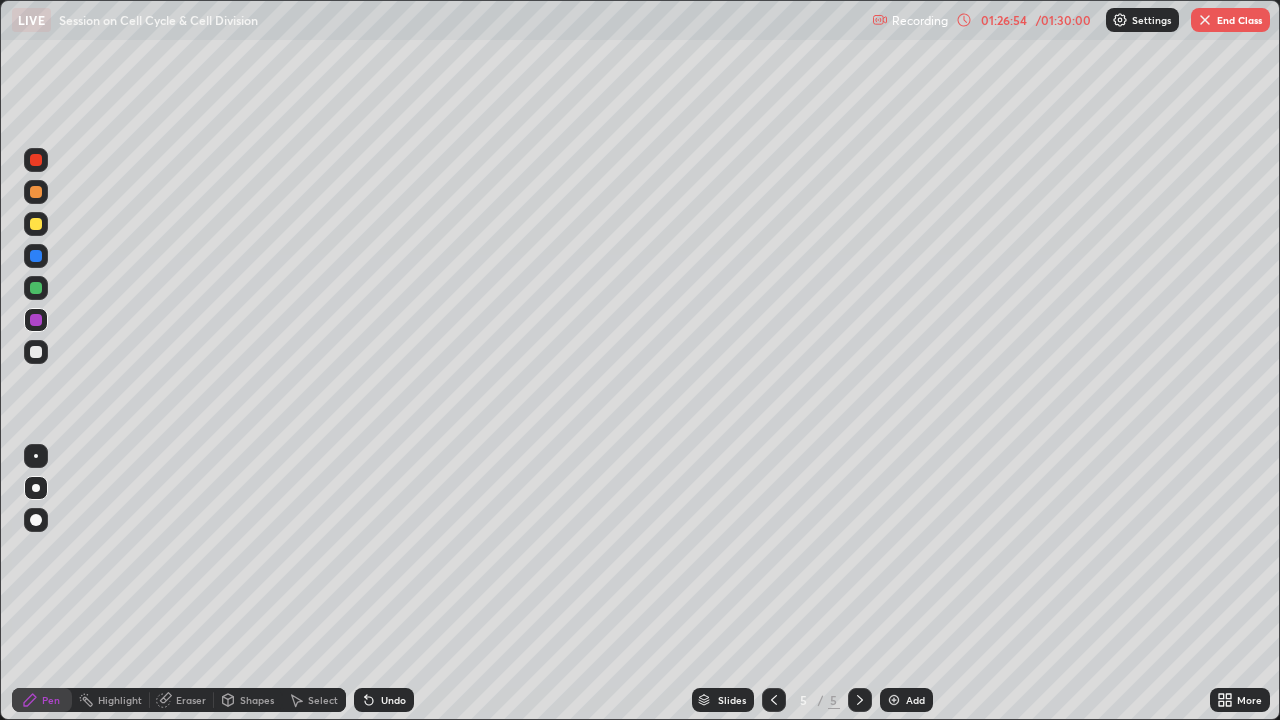 click at bounding box center [36, 352] 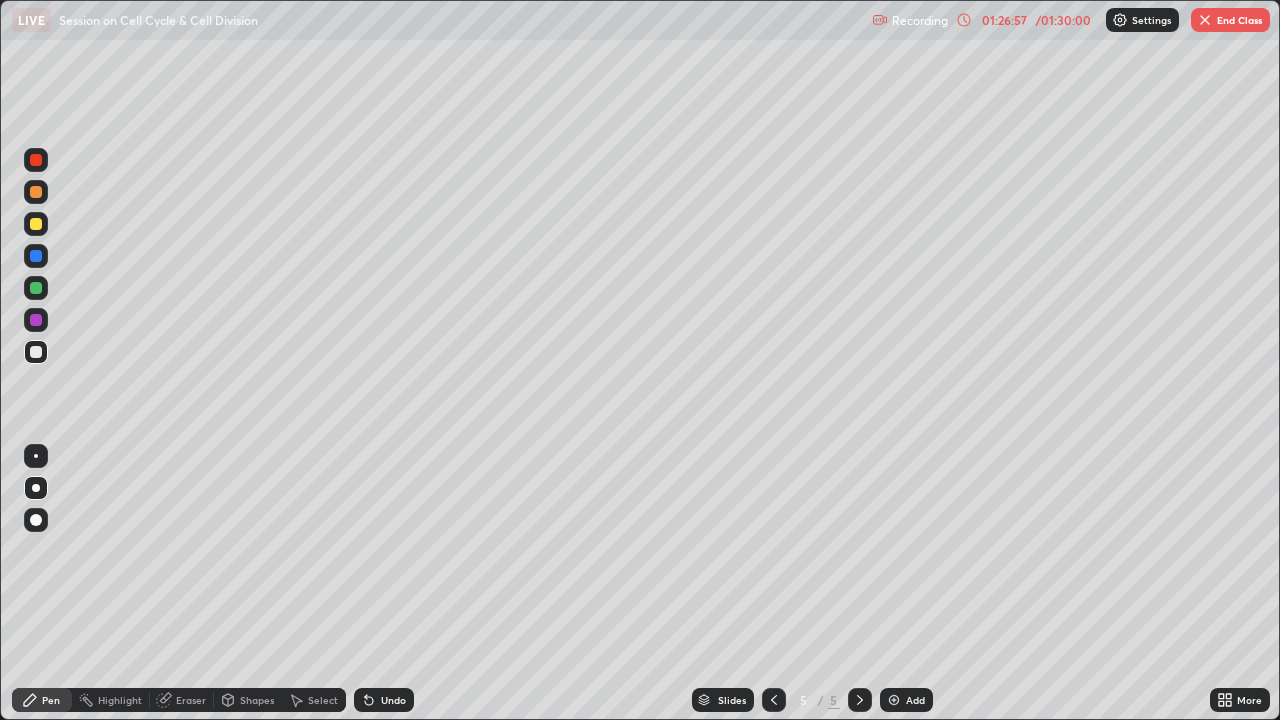 click at bounding box center [36, 320] 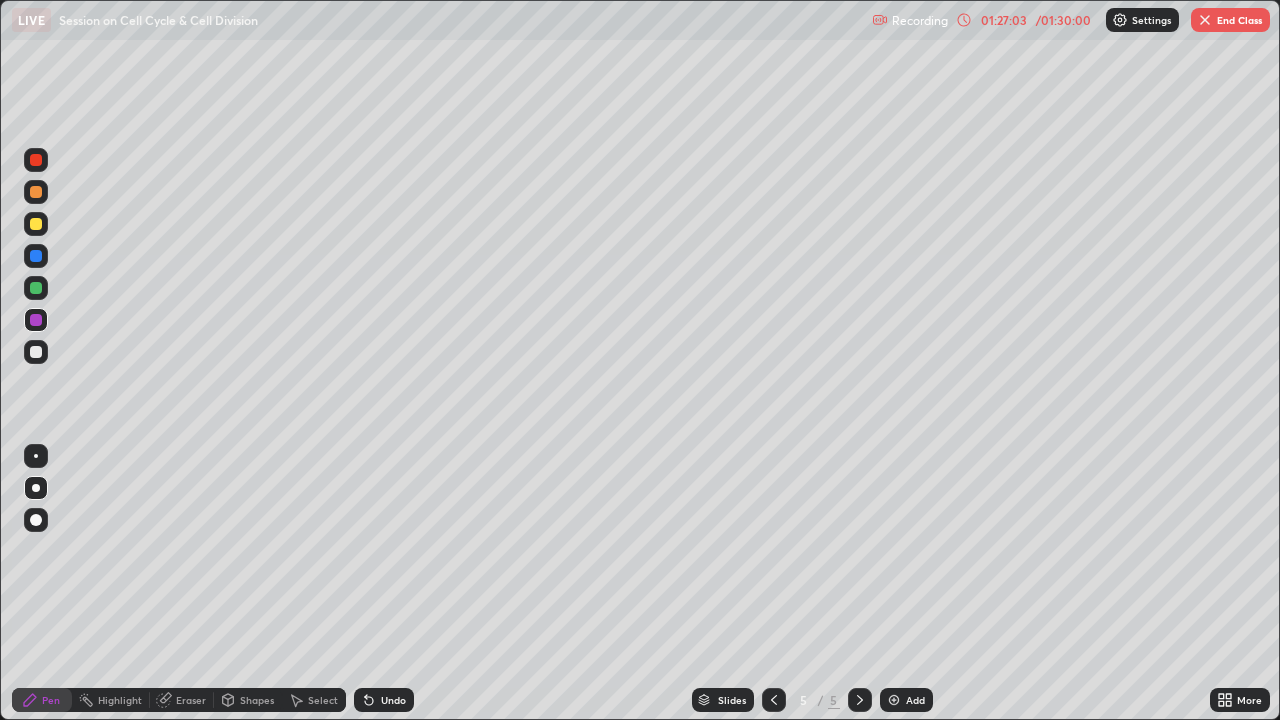click at bounding box center [36, 352] 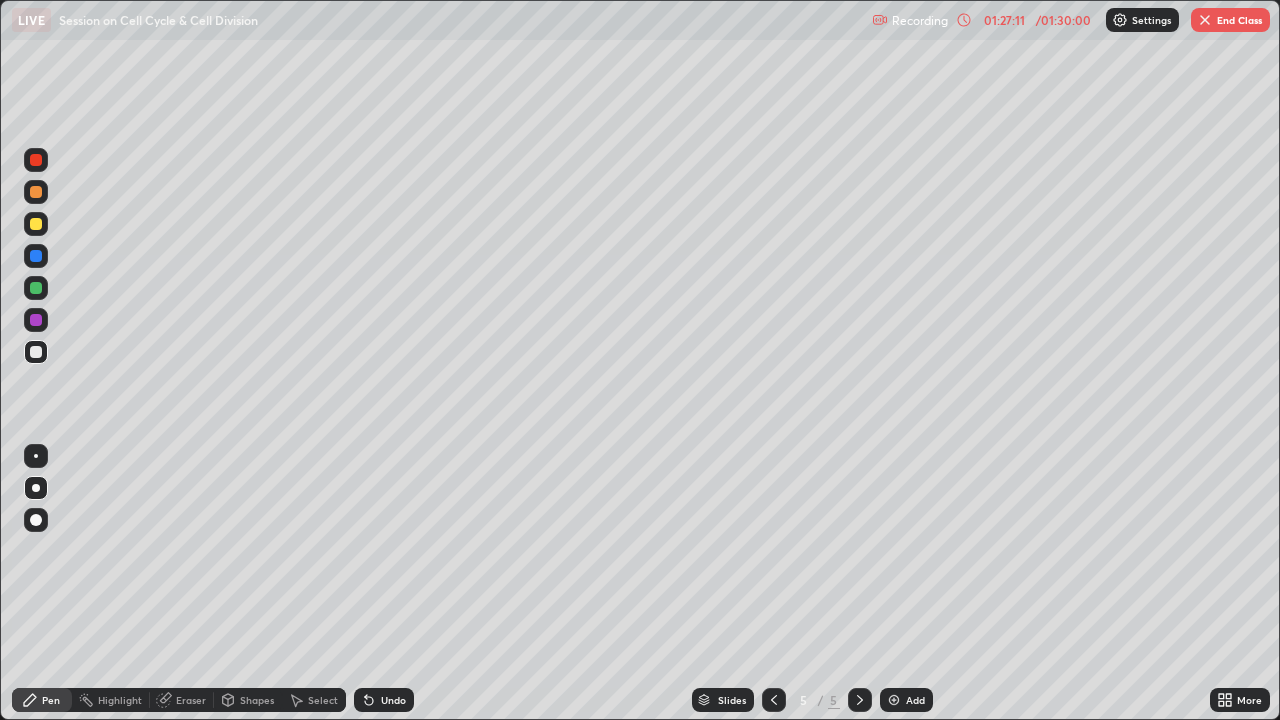 click at bounding box center [36, 288] 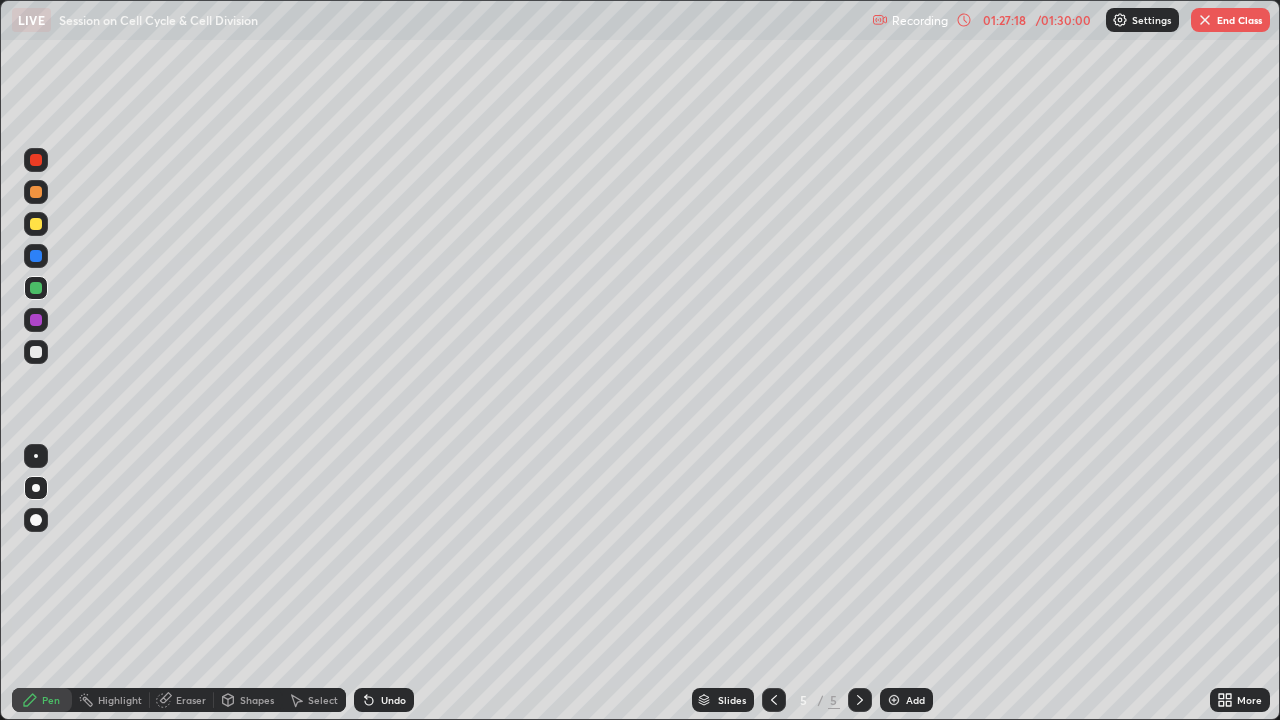 click at bounding box center (36, 160) 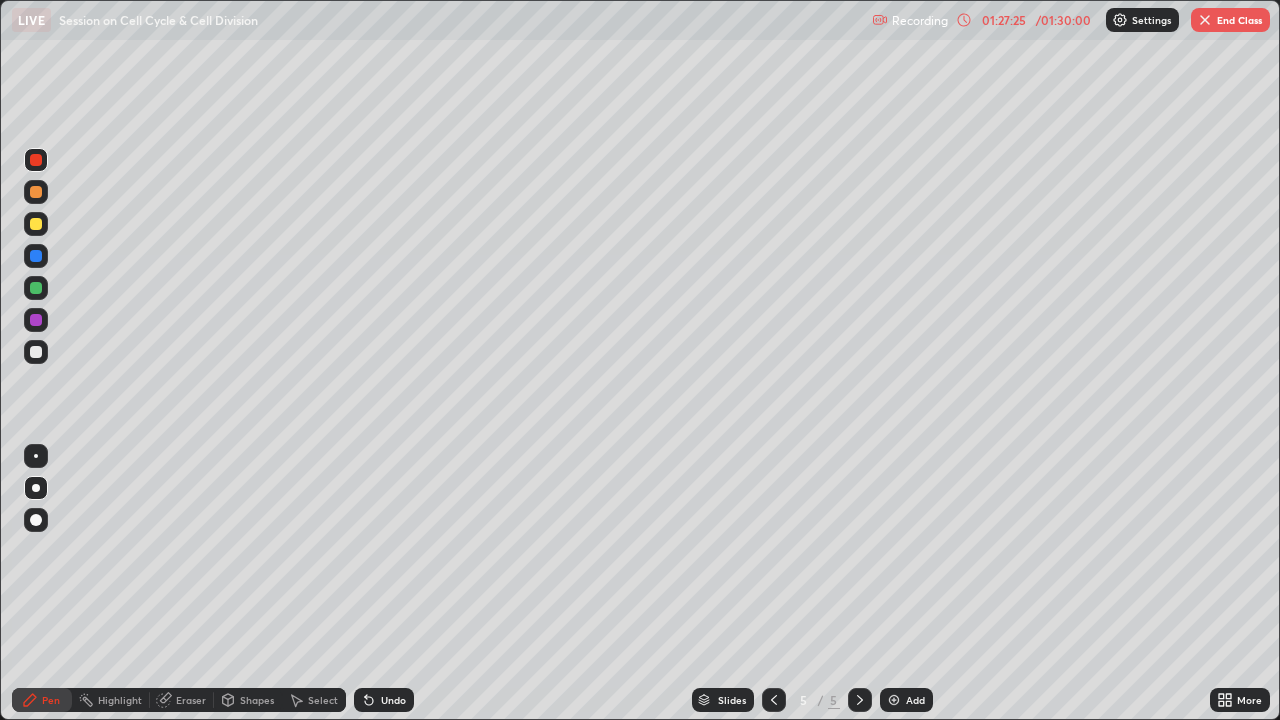 click at bounding box center [36, 288] 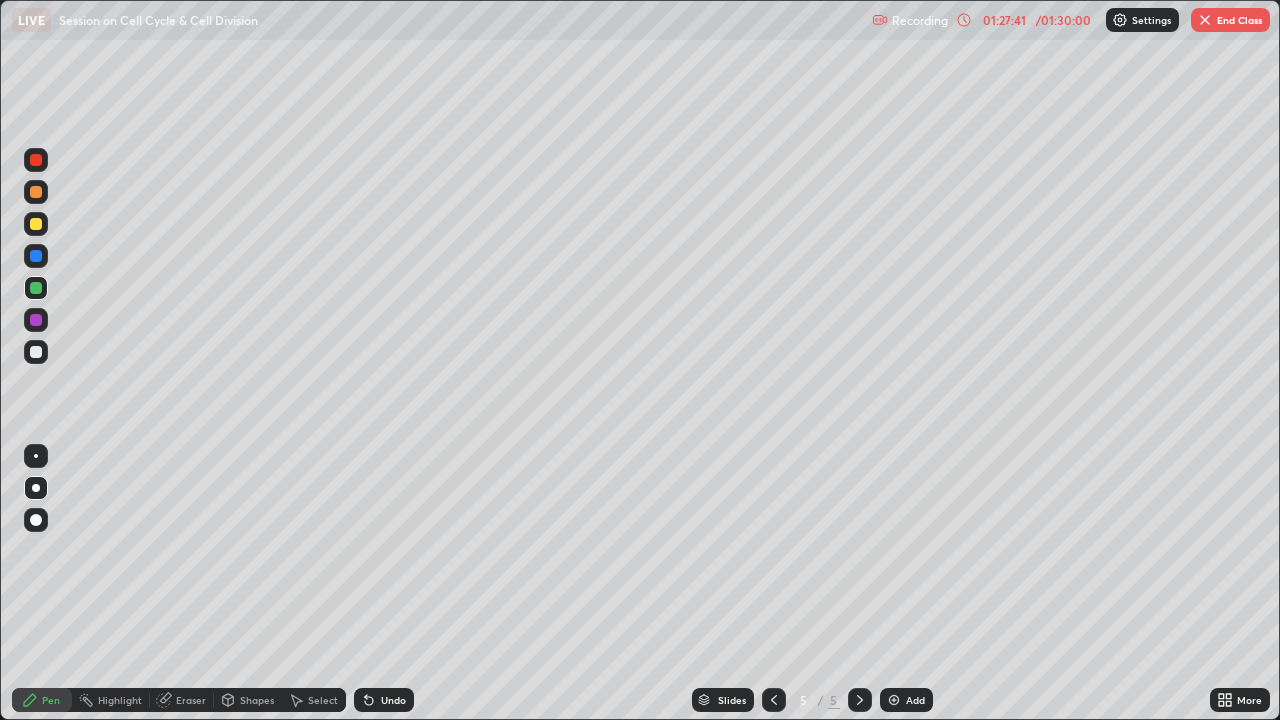click at bounding box center (36, 352) 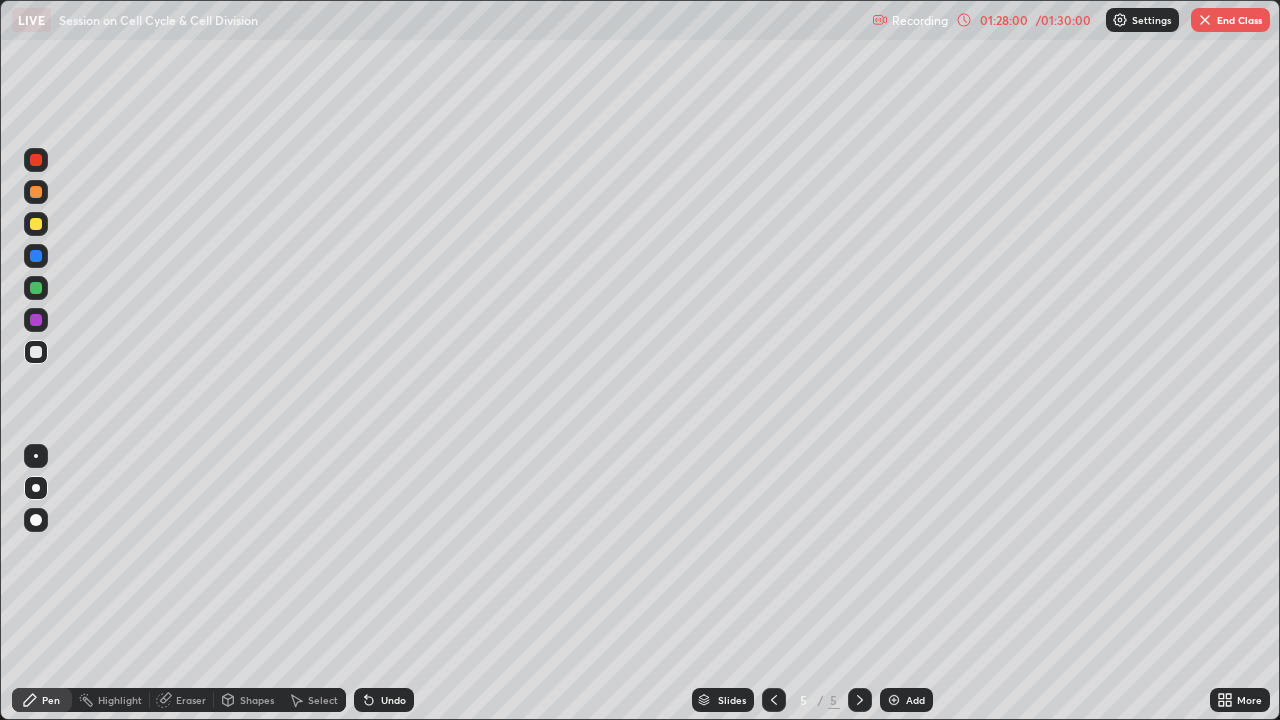 click at bounding box center (36, 320) 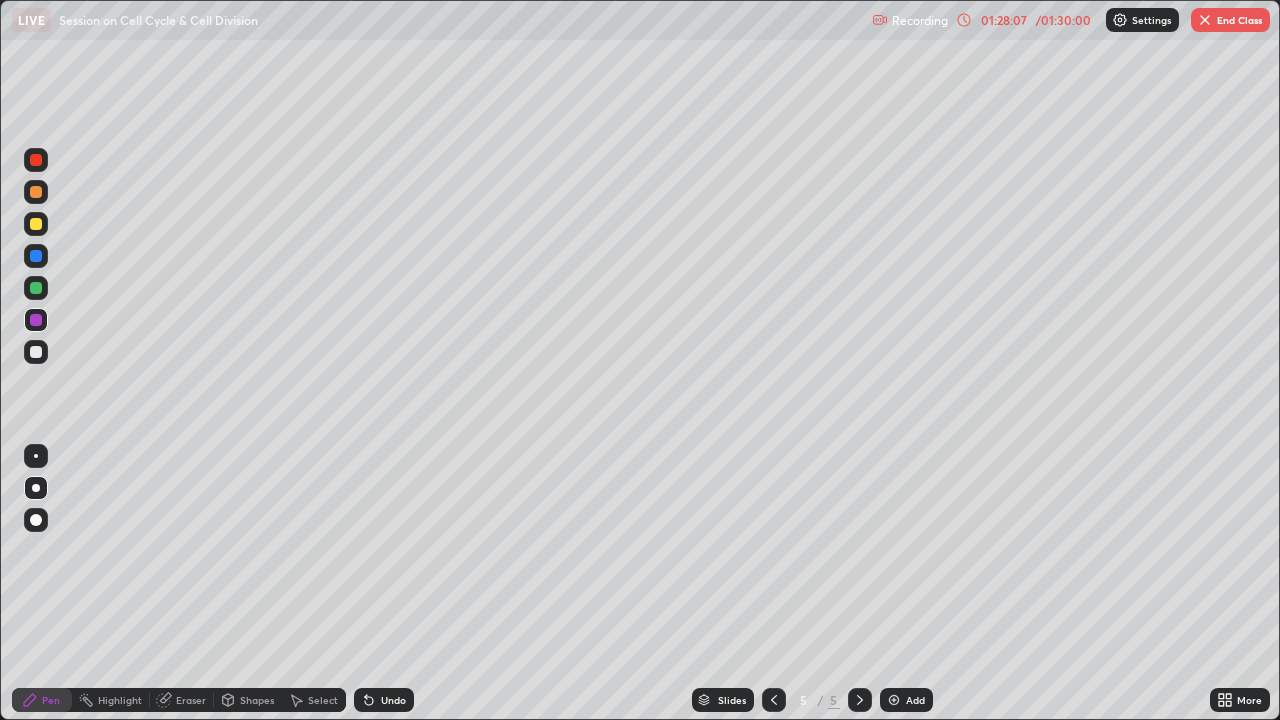 click at bounding box center (36, 352) 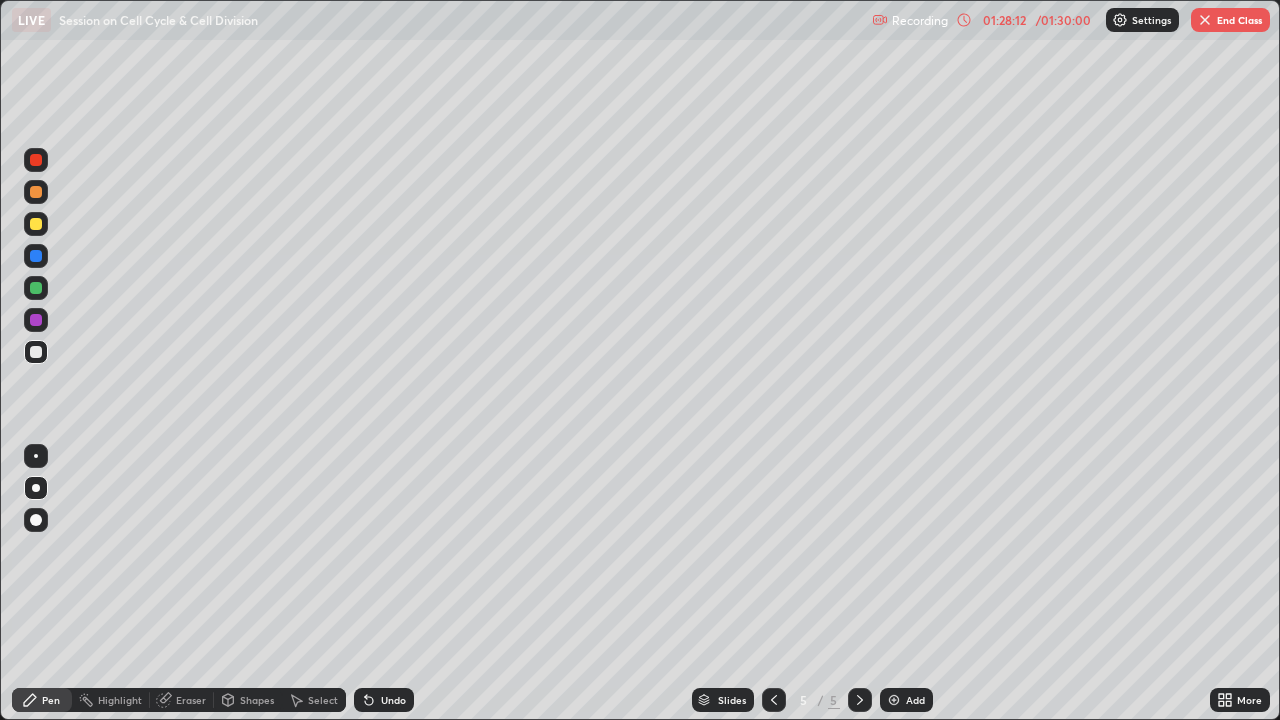 click at bounding box center (36, 288) 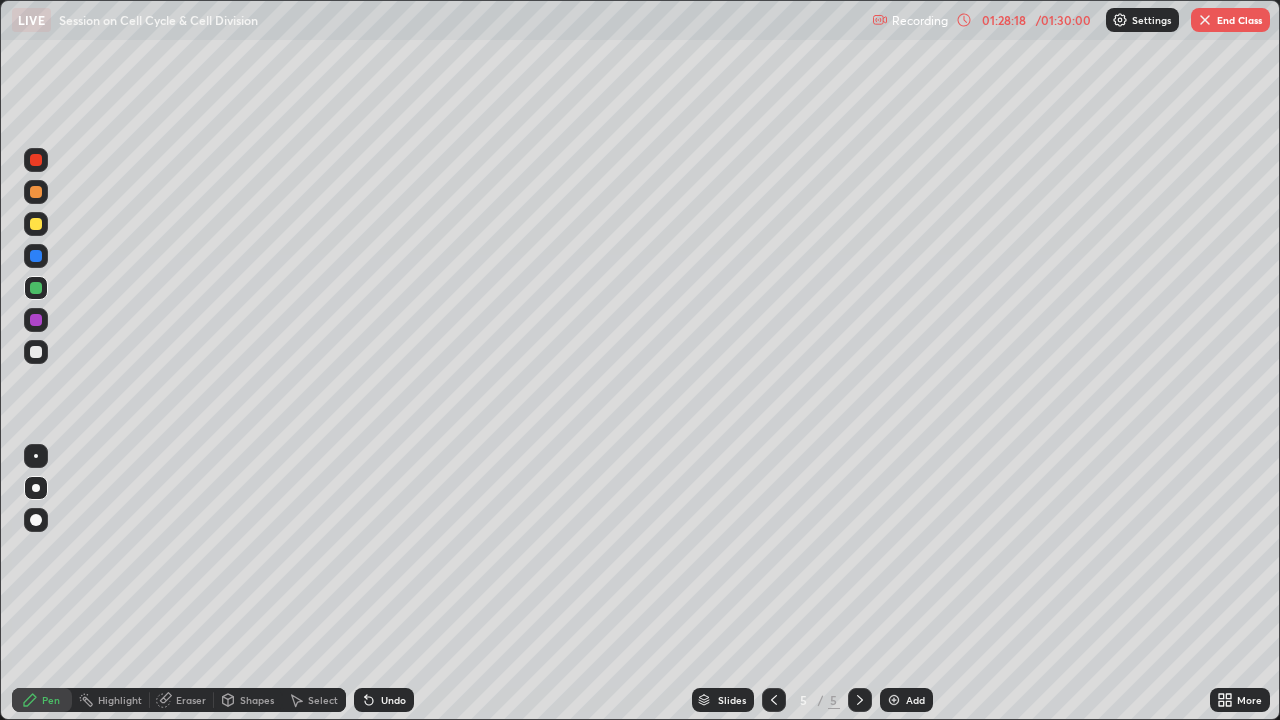 click at bounding box center [36, 160] 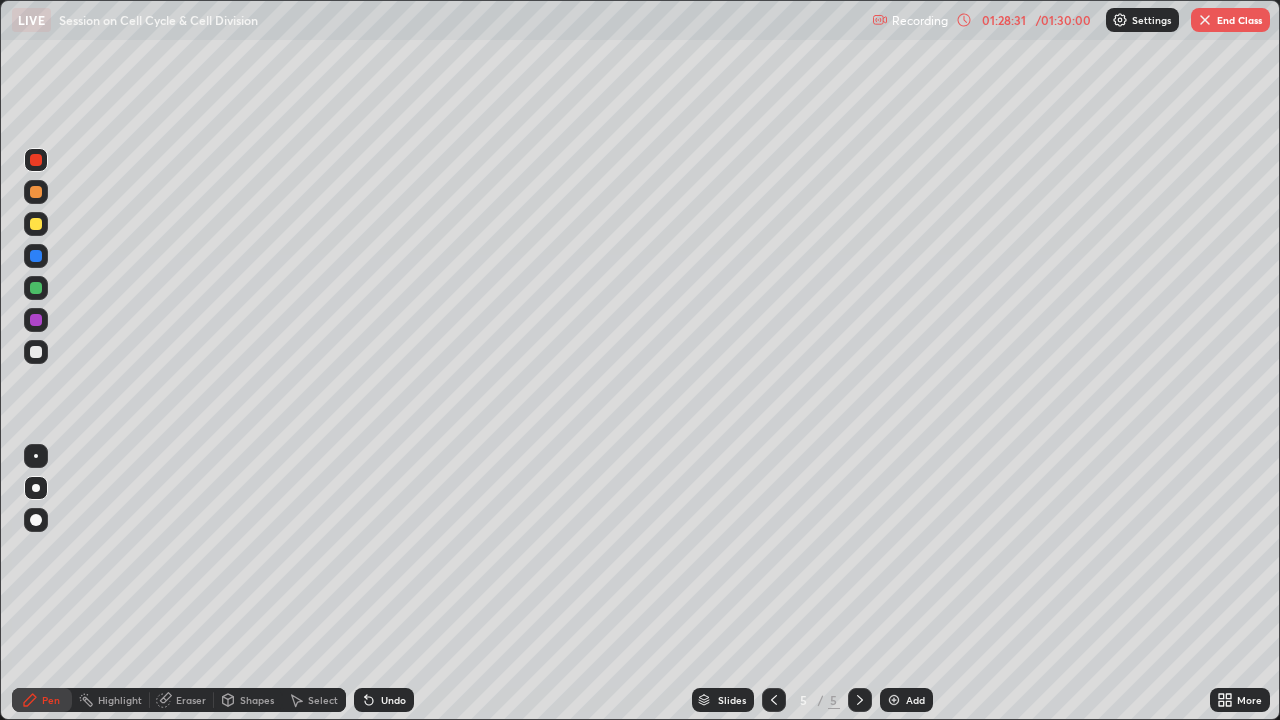 click at bounding box center (36, 288) 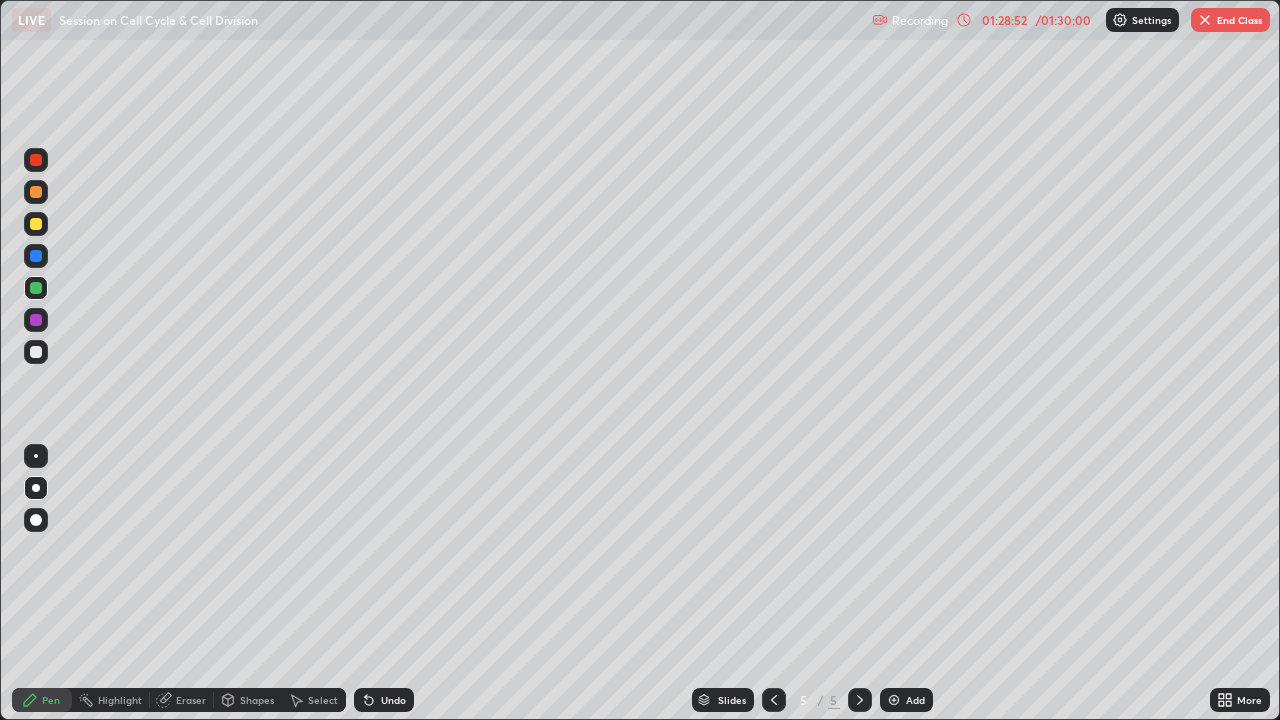 click at bounding box center [894, 700] 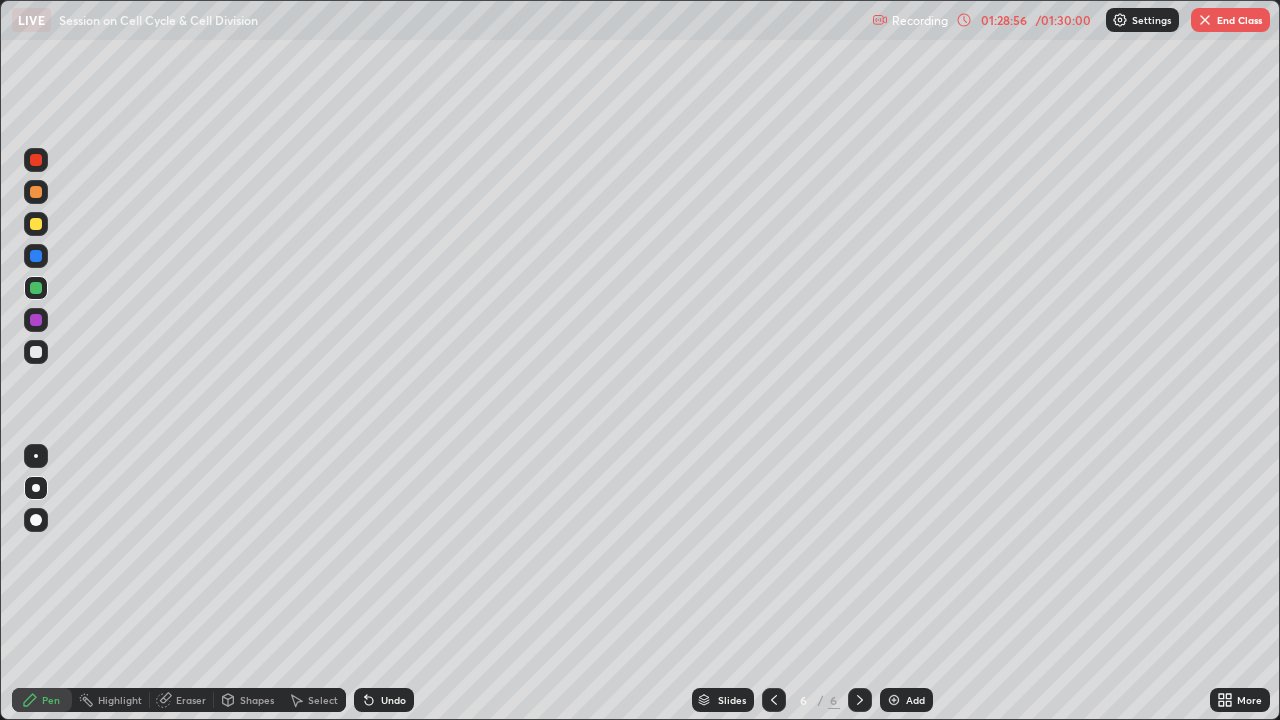 click at bounding box center (36, 352) 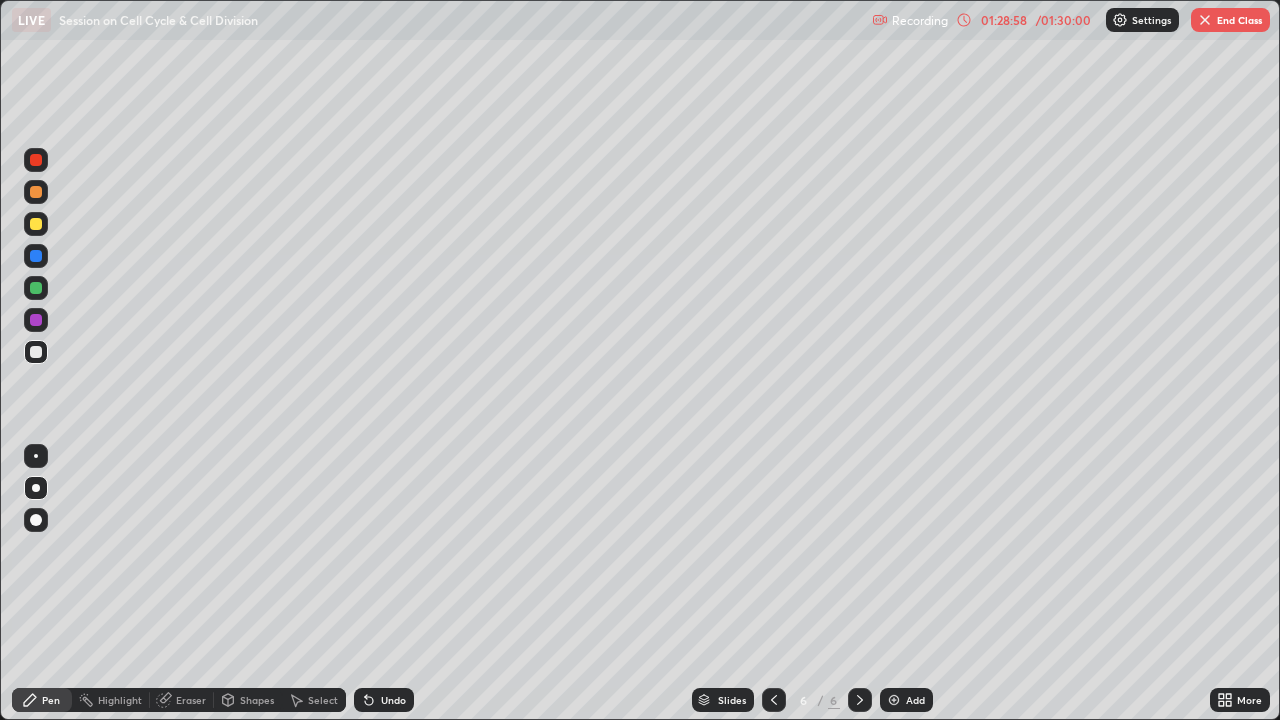 click at bounding box center [36, 288] 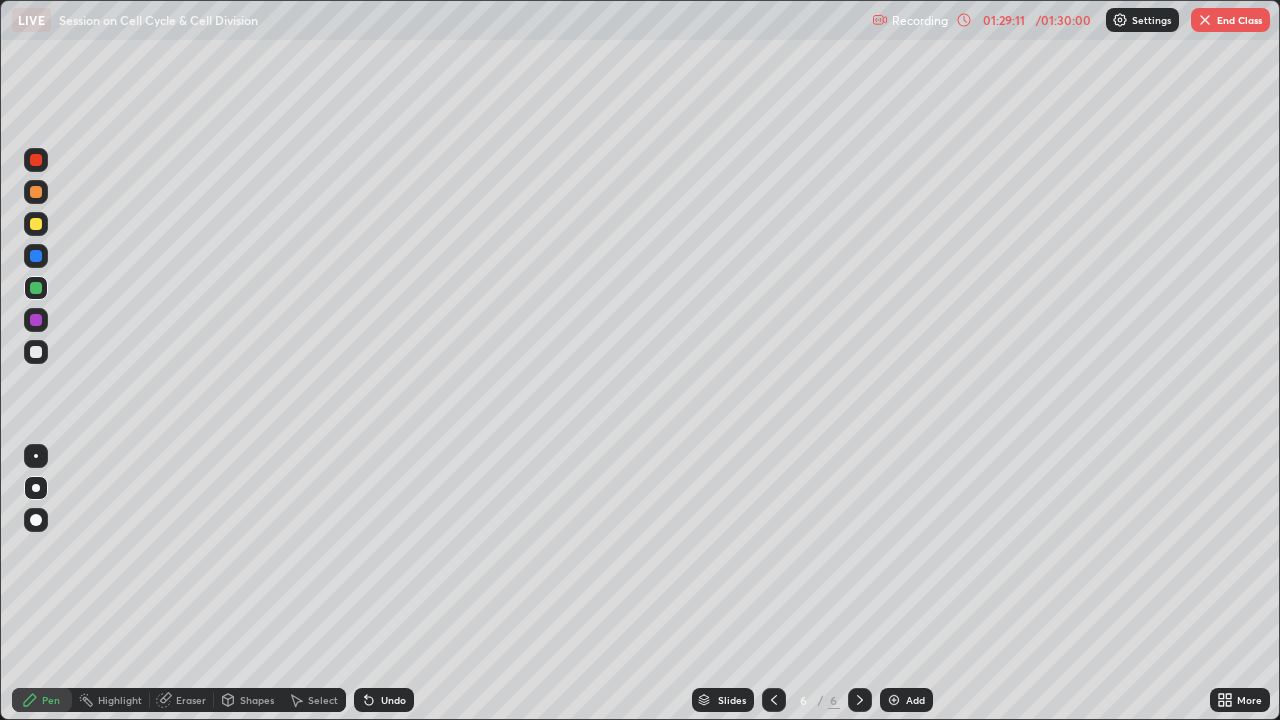 click at bounding box center (36, 352) 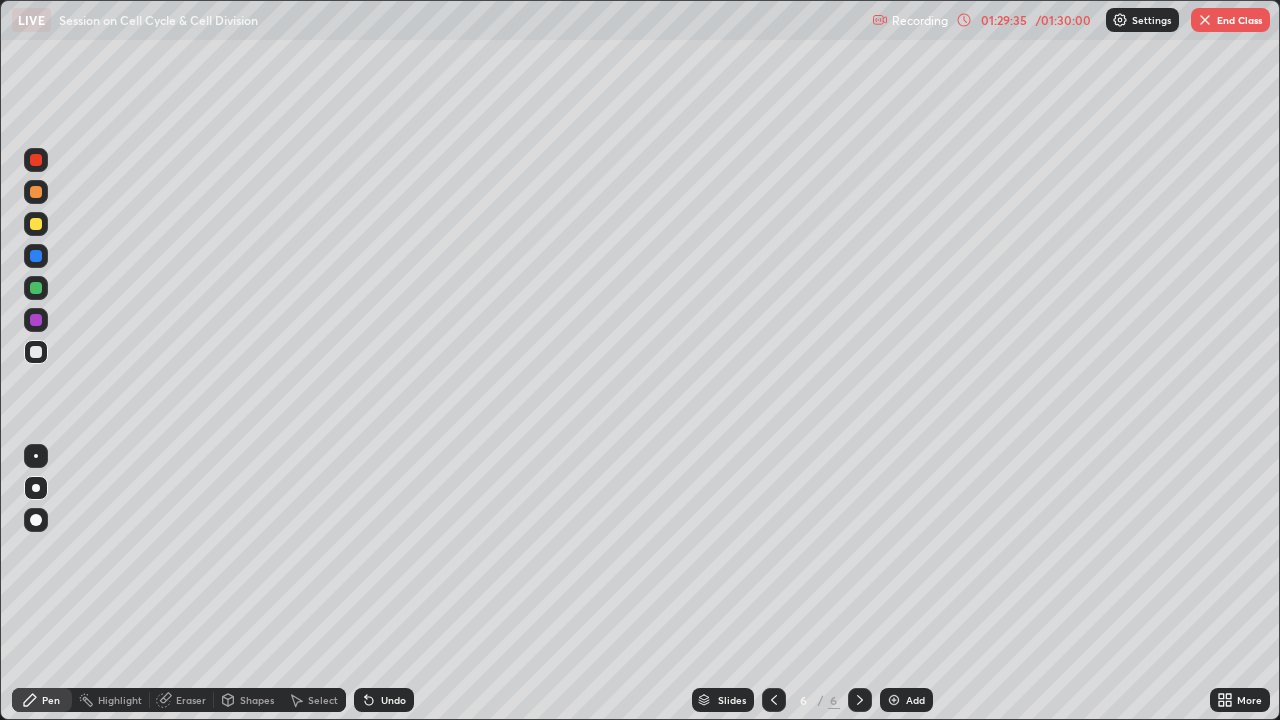 click at bounding box center (36, 320) 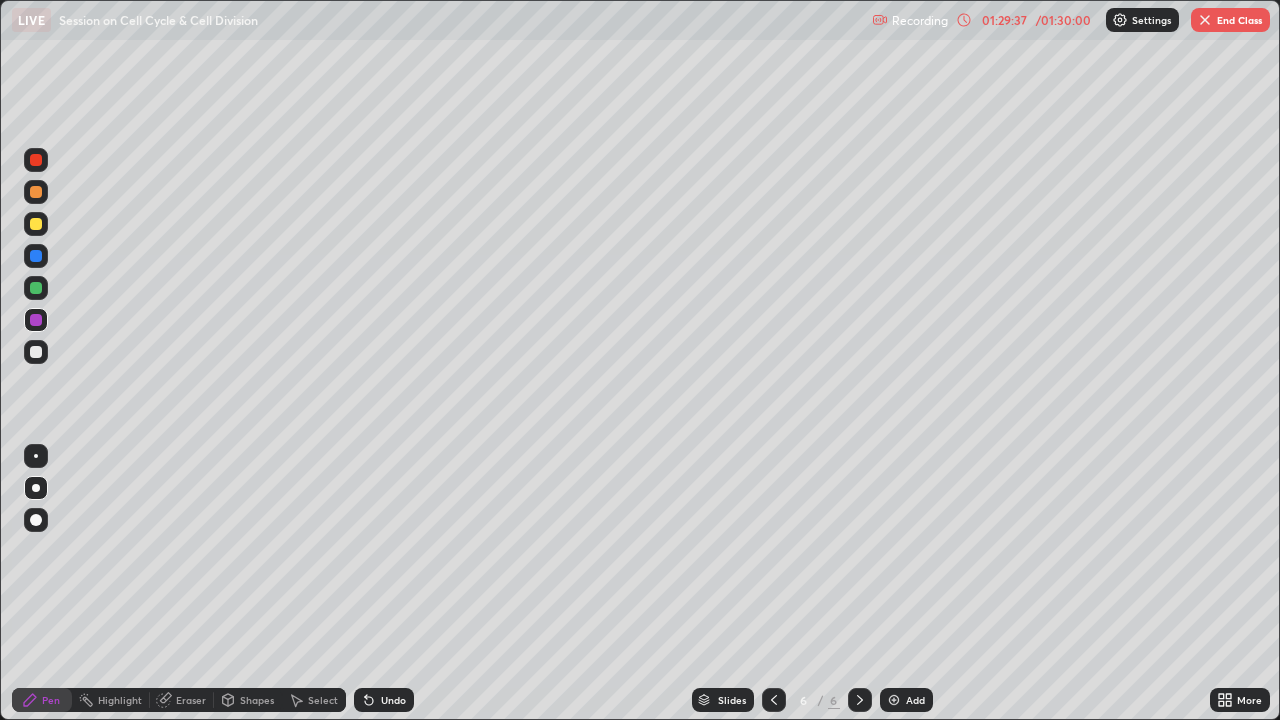 click on "Undo" at bounding box center [384, 700] 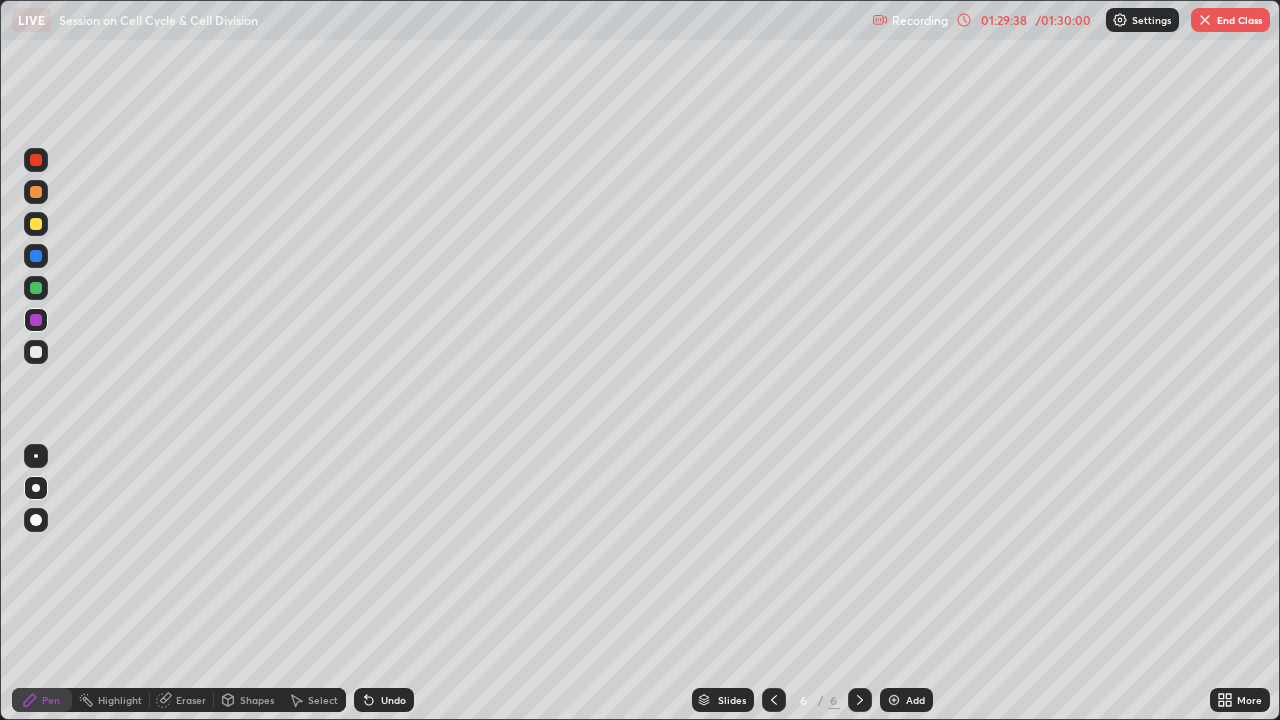 click on "Undo" at bounding box center [384, 700] 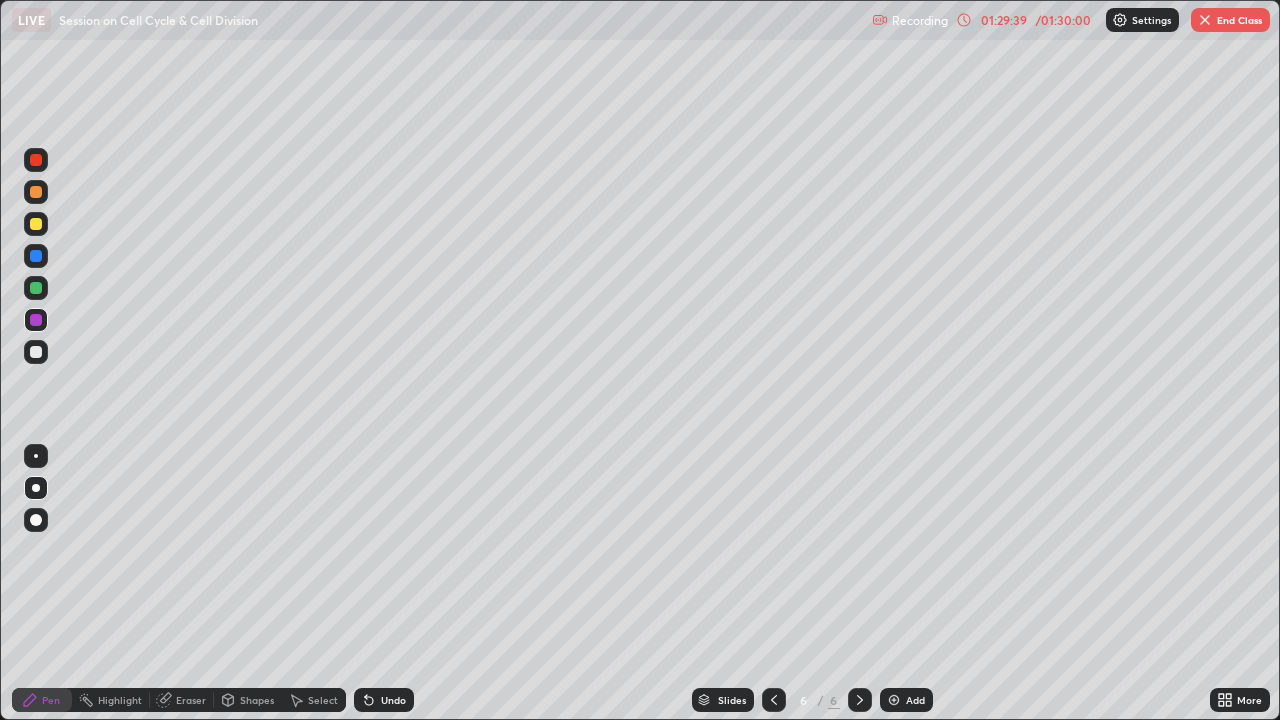 click at bounding box center (36, 352) 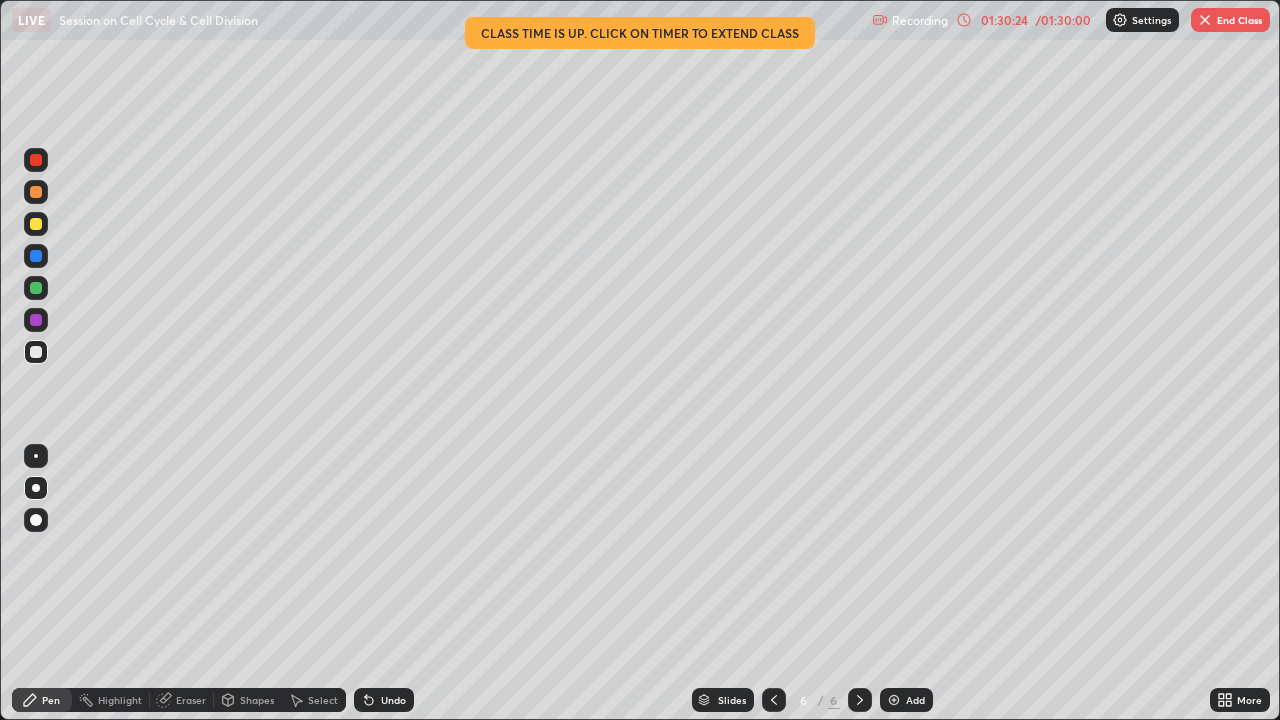 click at bounding box center (36, 320) 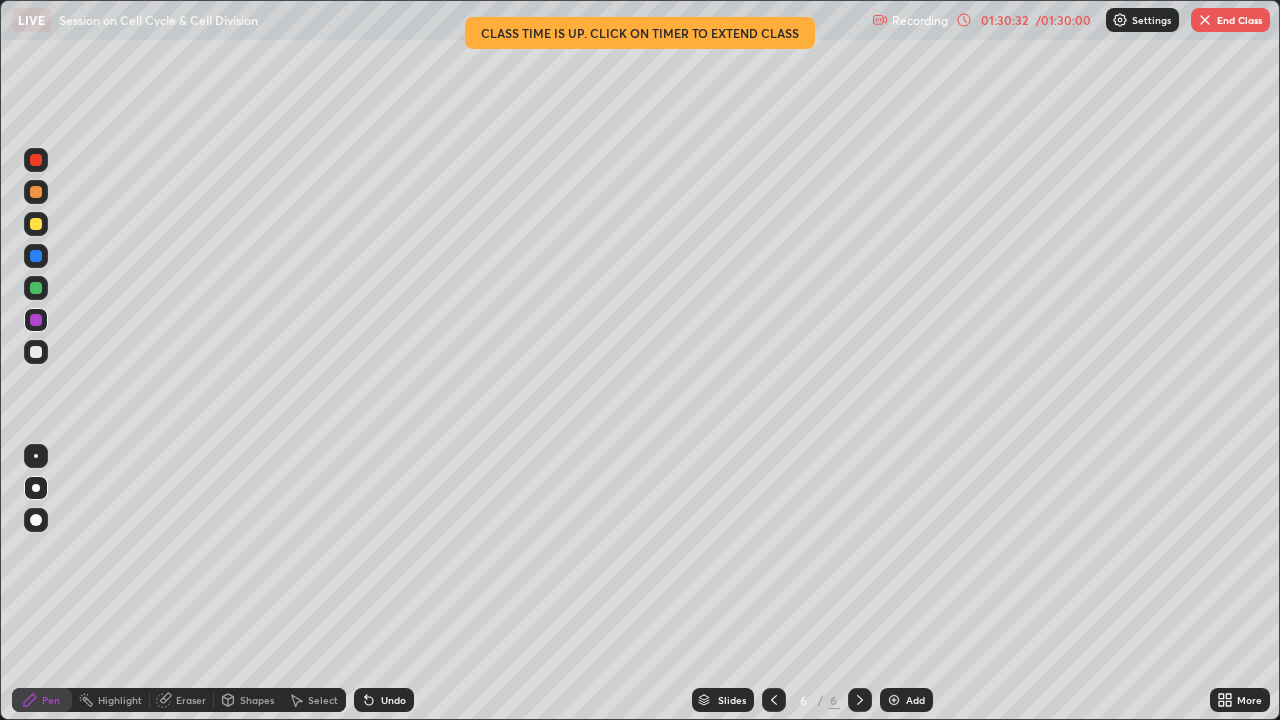 click on "Undo" at bounding box center (393, 700) 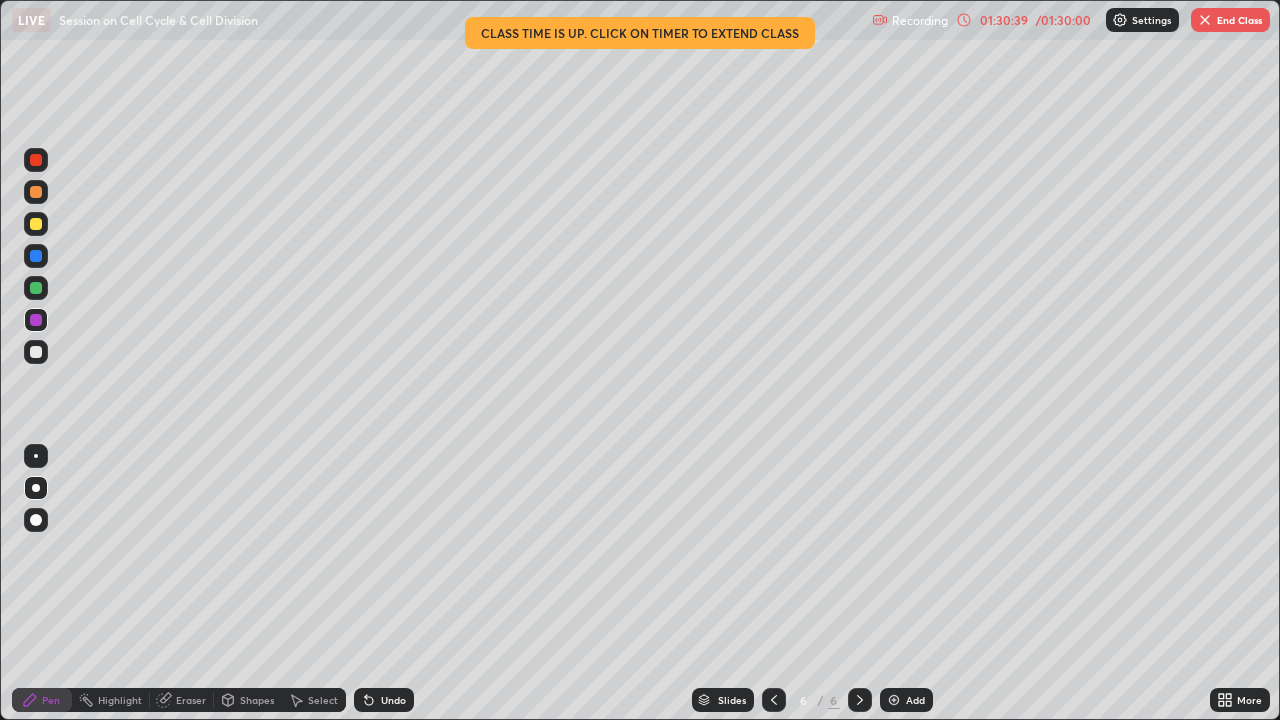 click at bounding box center (36, 288) 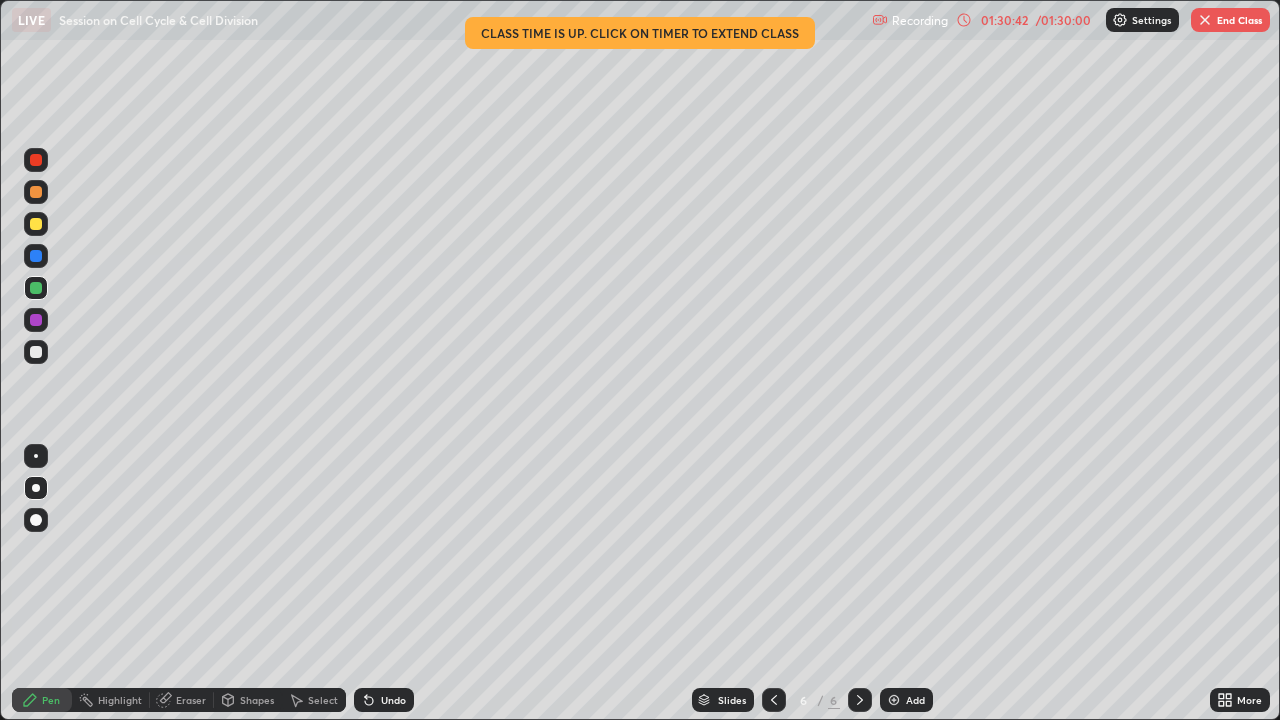 click at bounding box center (36, 160) 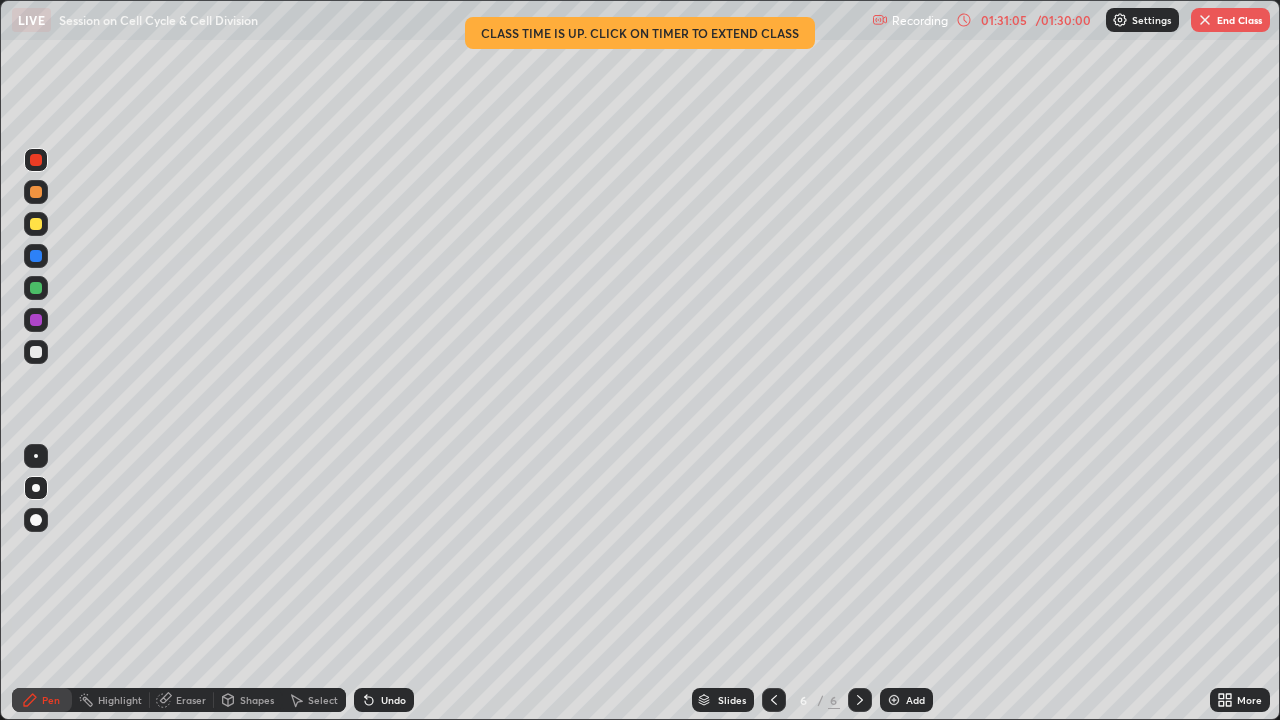 click at bounding box center (36, 352) 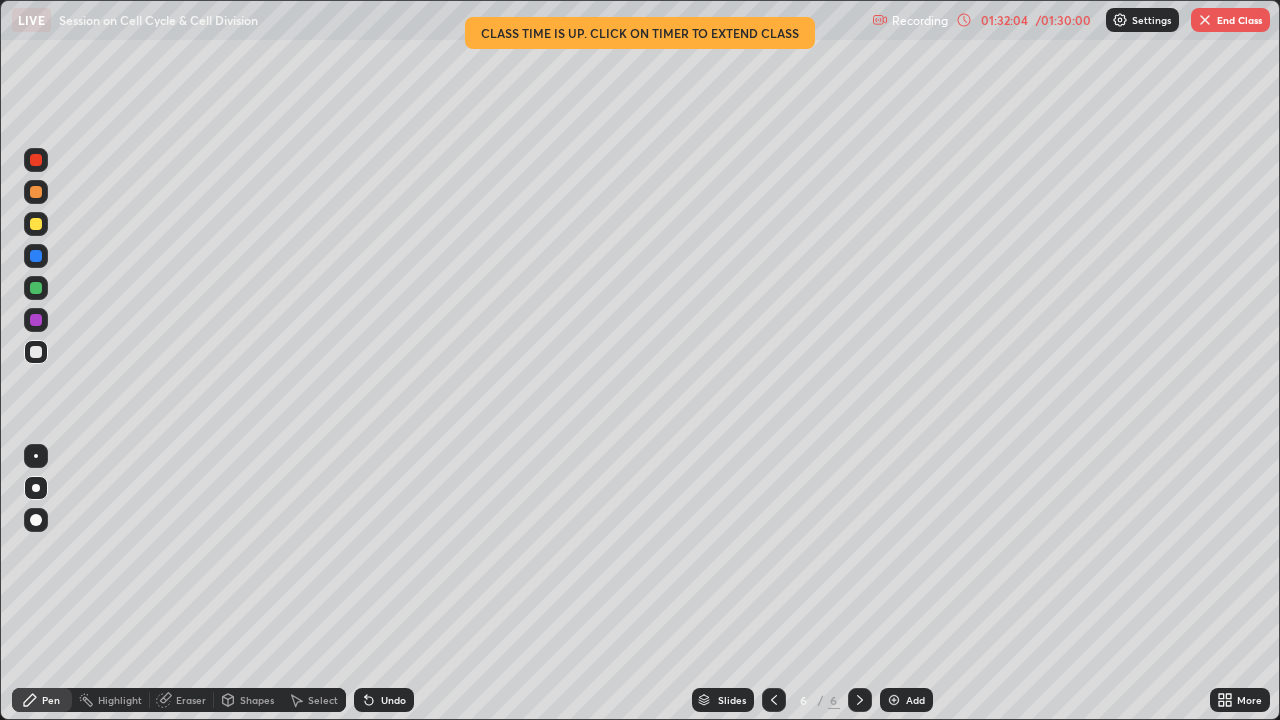 click at bounding box center (36, 456) 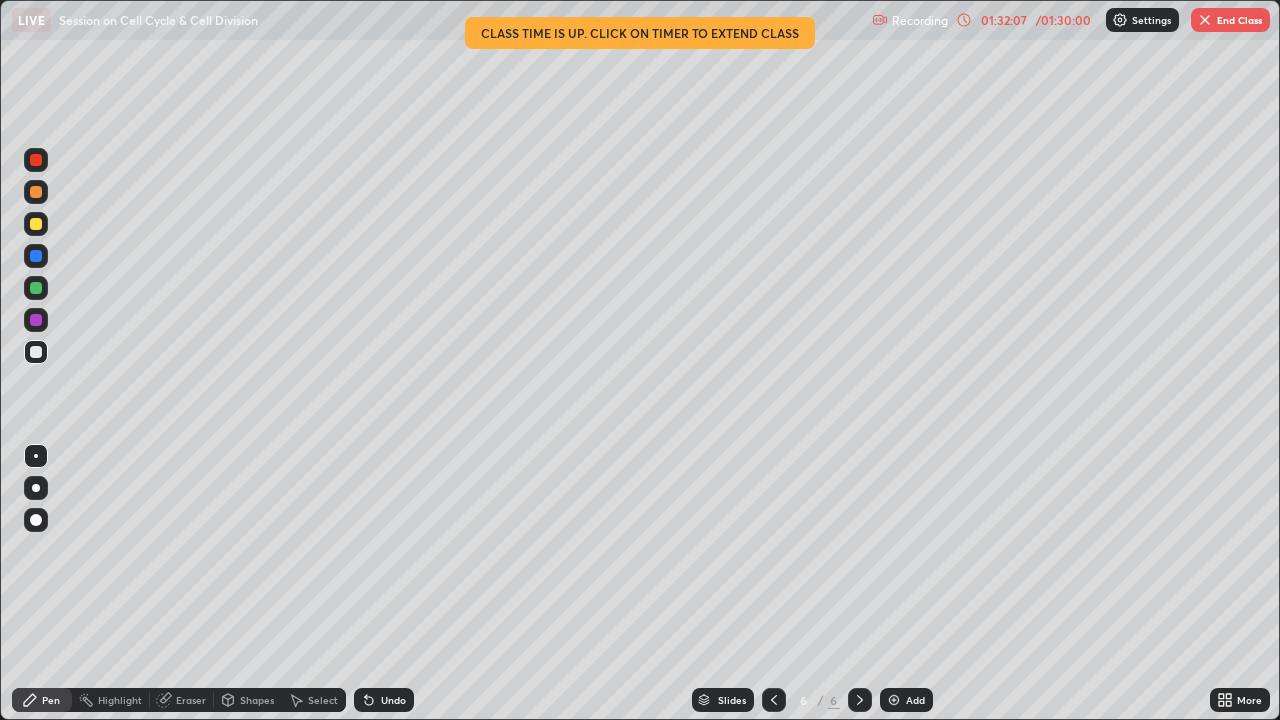 click at bounding box center [36, 488] 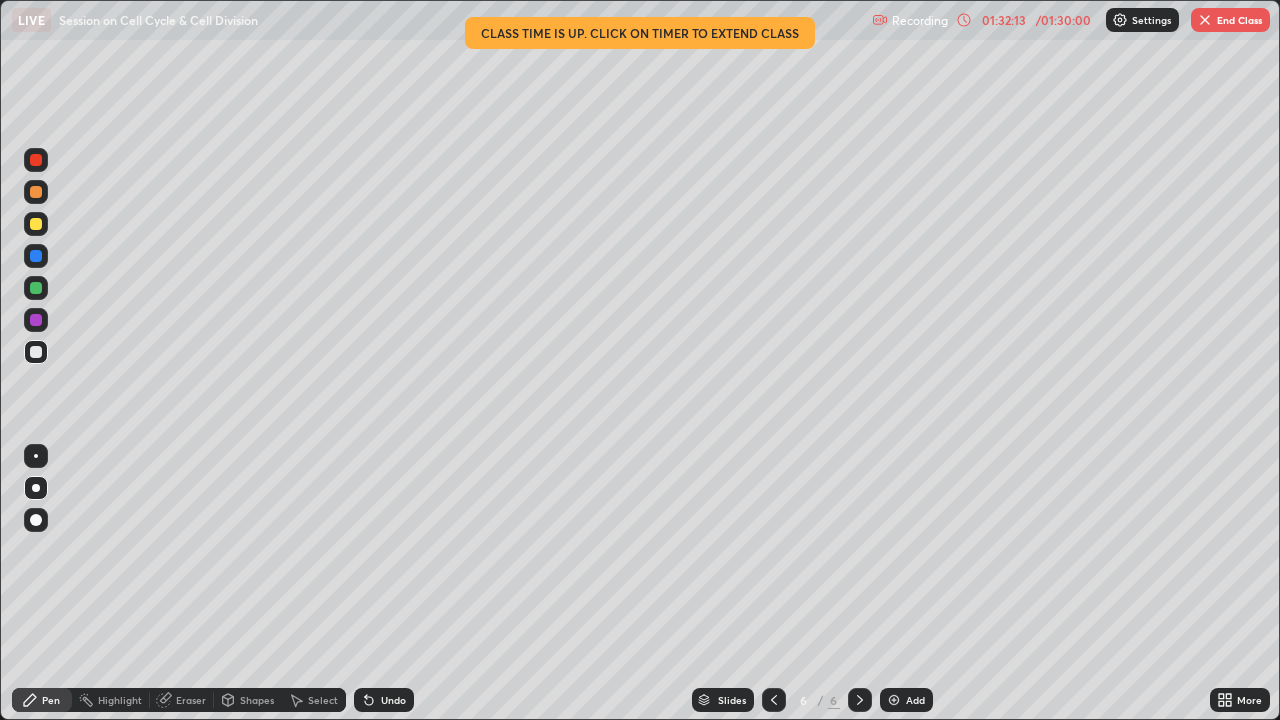 click on "Undo" at bounding box center (393, 700) 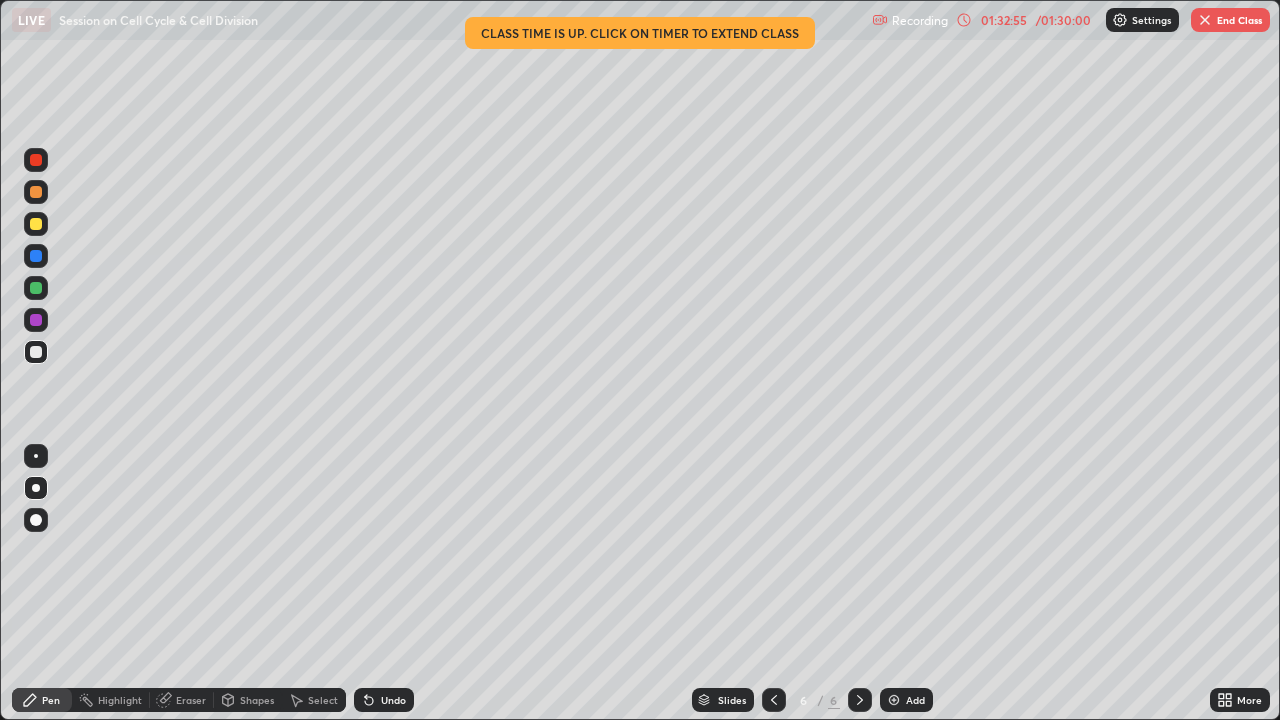 click on "Undo" at bounding box center (393, 700) 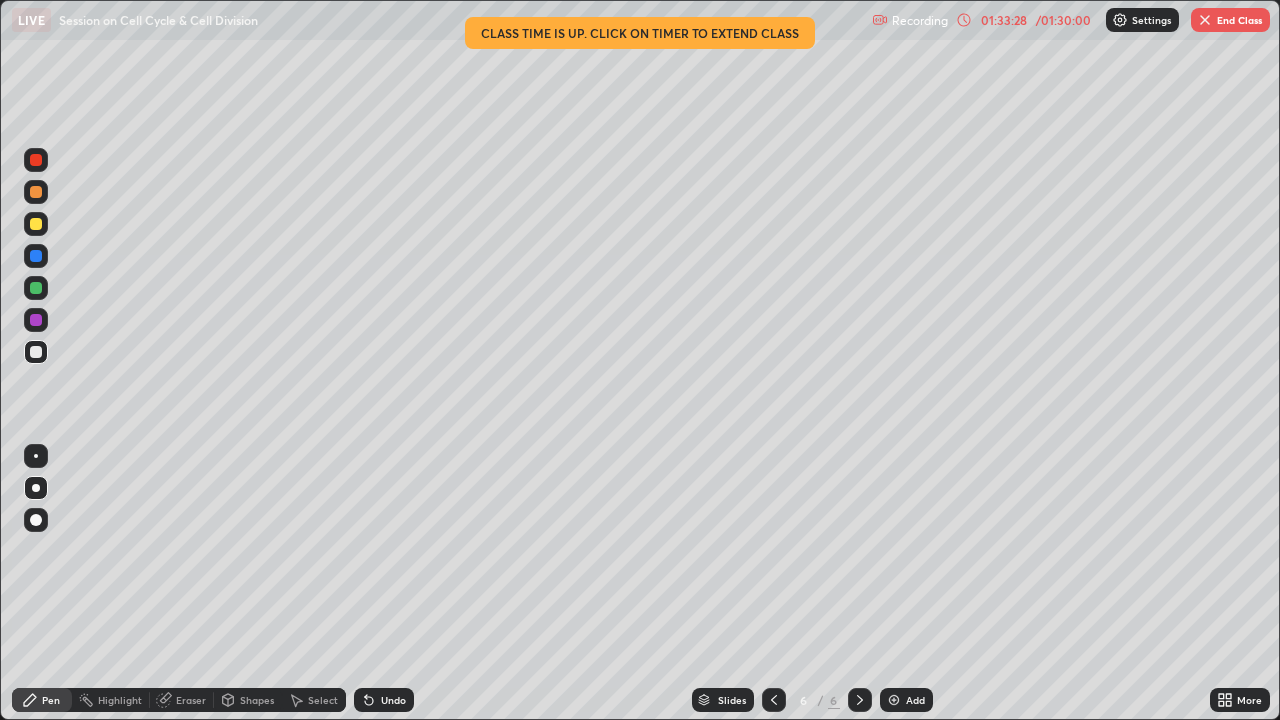 click on "Undo" at bounding box center [384, 700] 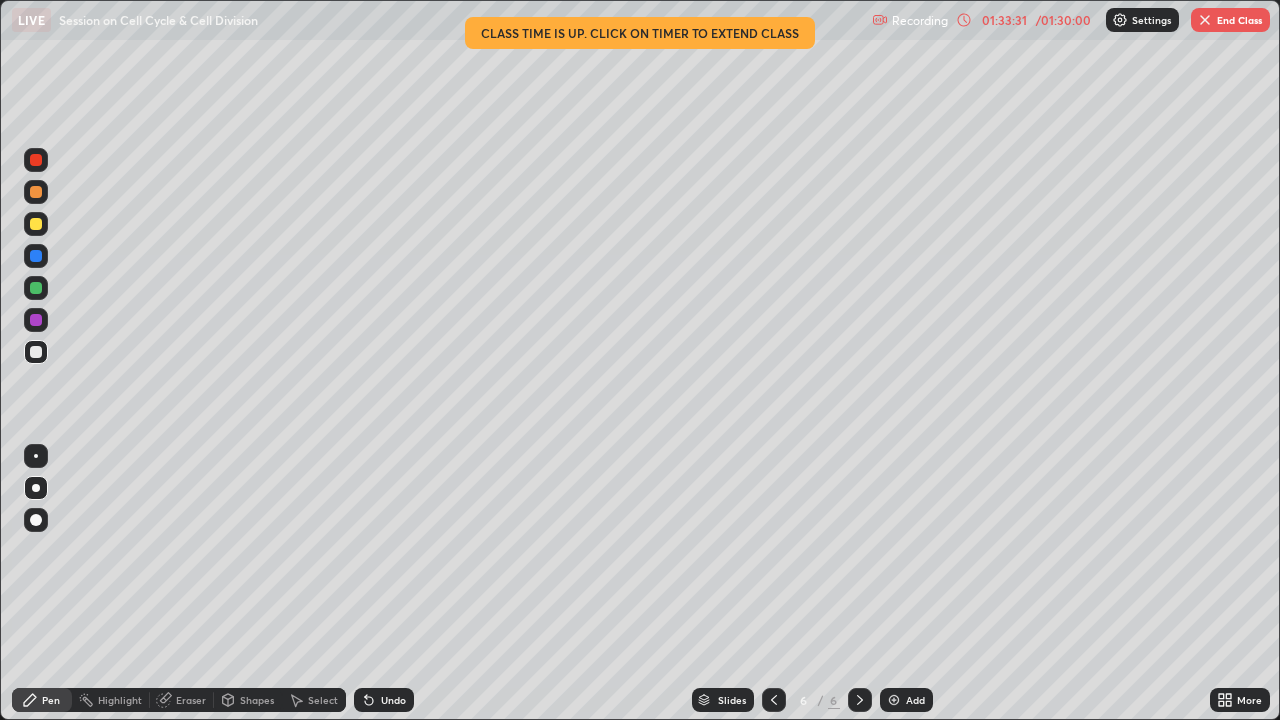 click on "Eraser" at bounding box center (191, 700) 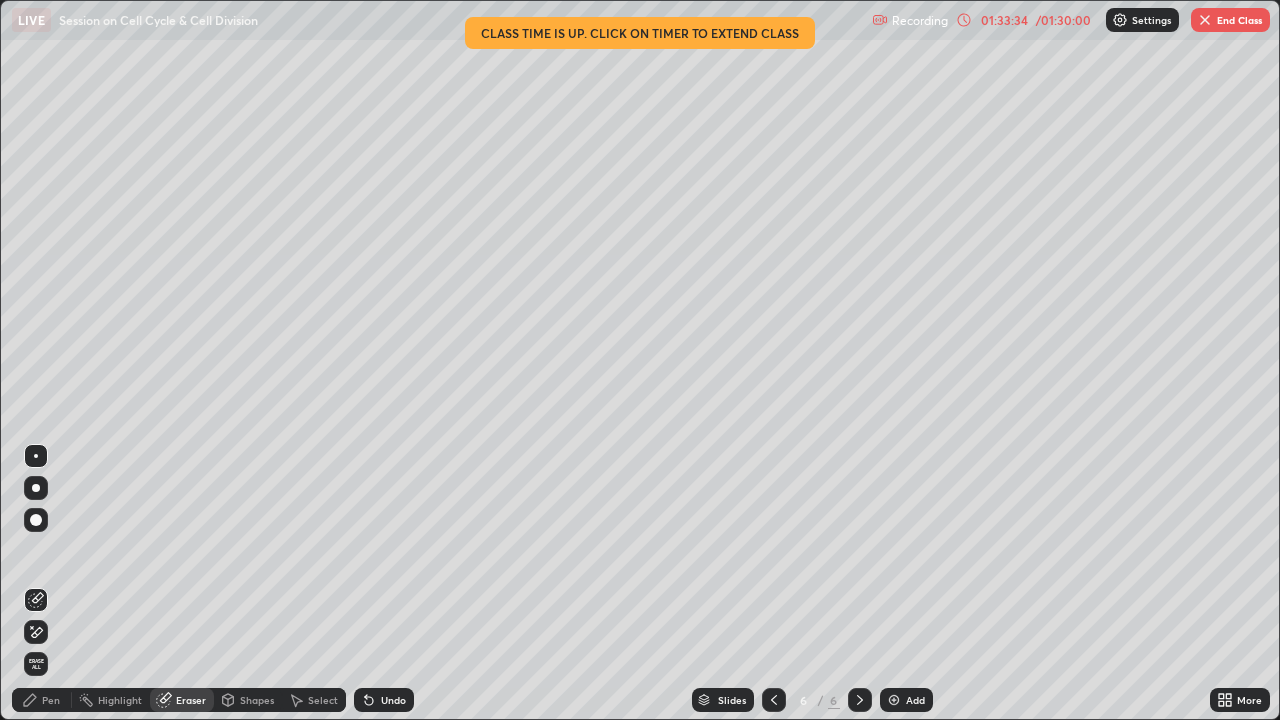 click on "Pen" at bounding box center (51, 700) 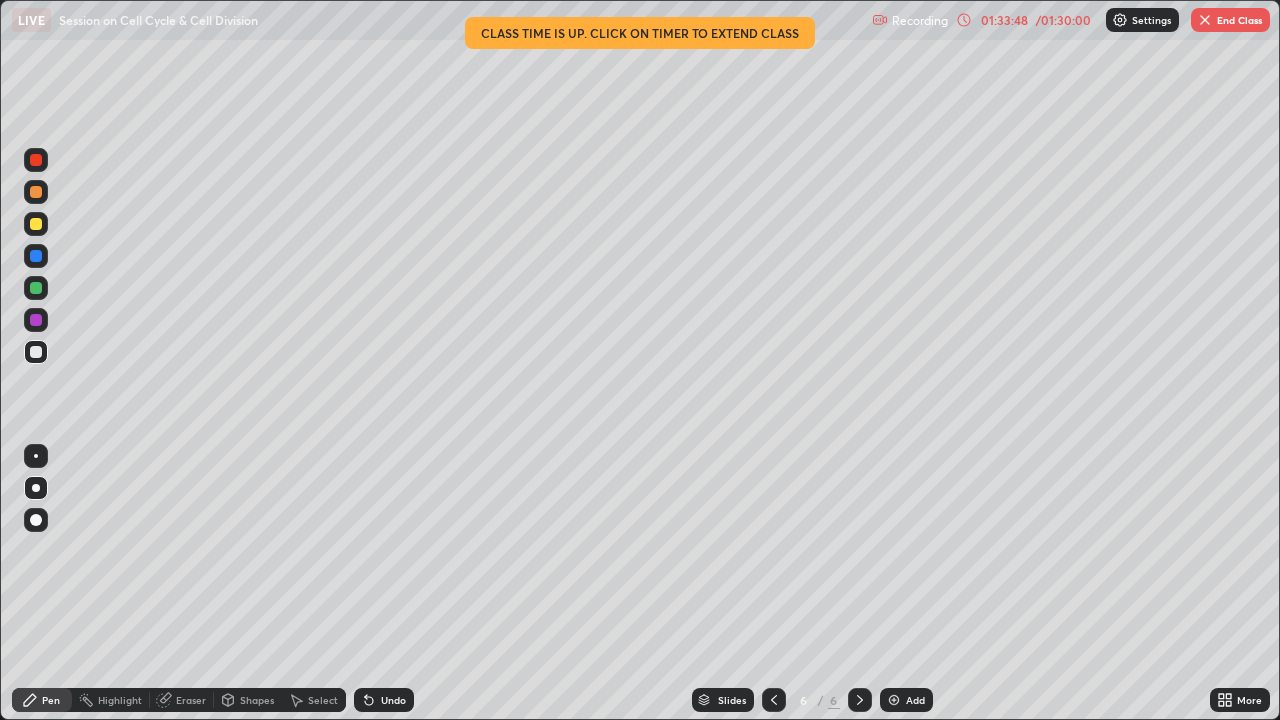 click at bounding box center [36, 224] 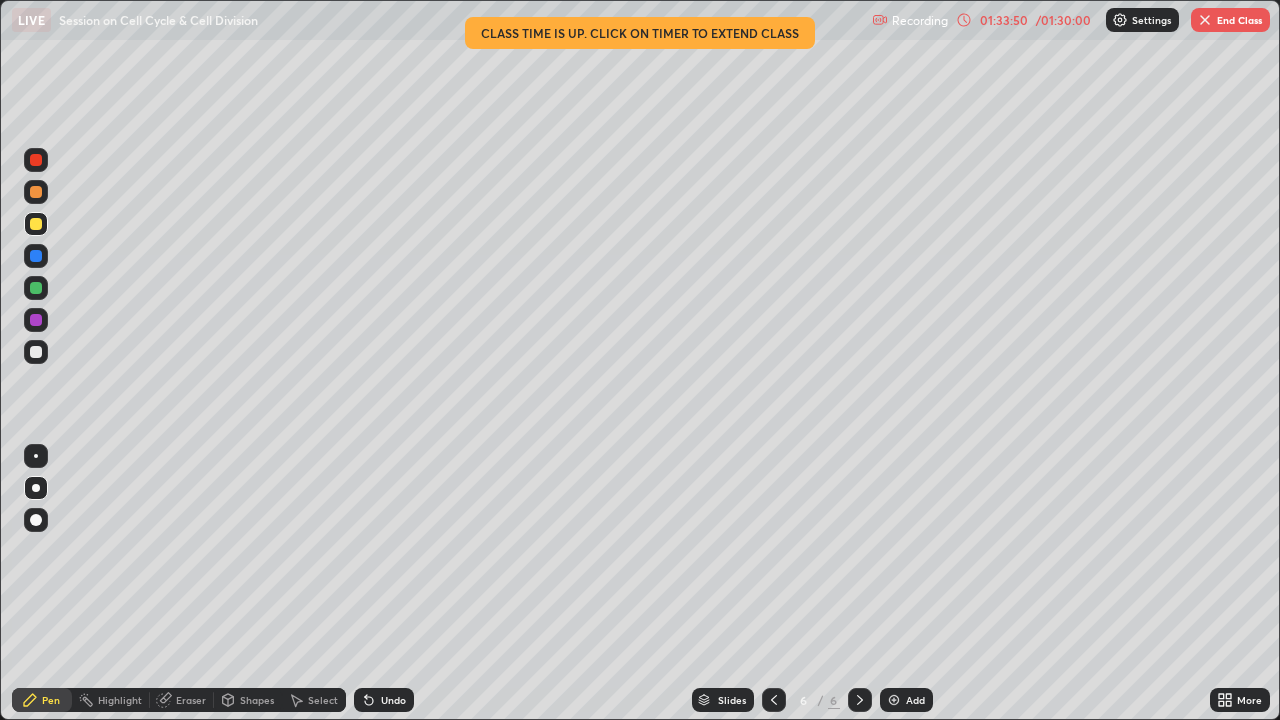 click at bounding box center (36, 456) 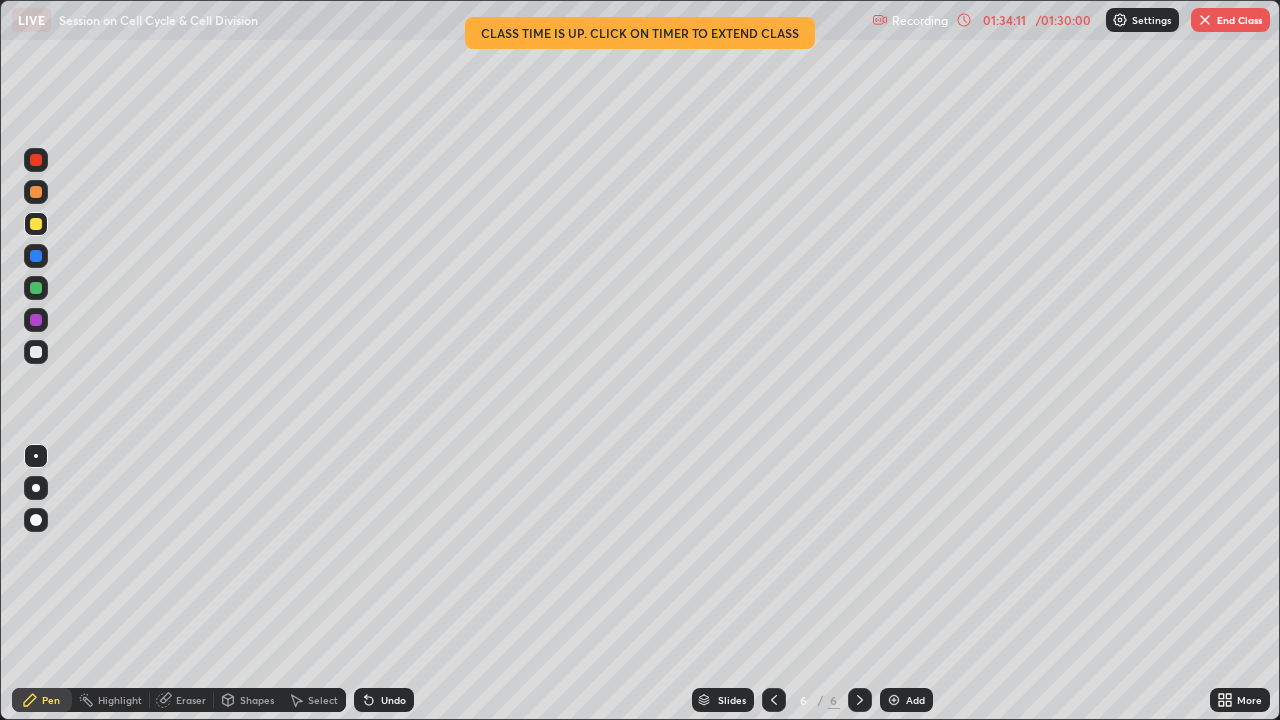 click at bounding box center [36, 352] 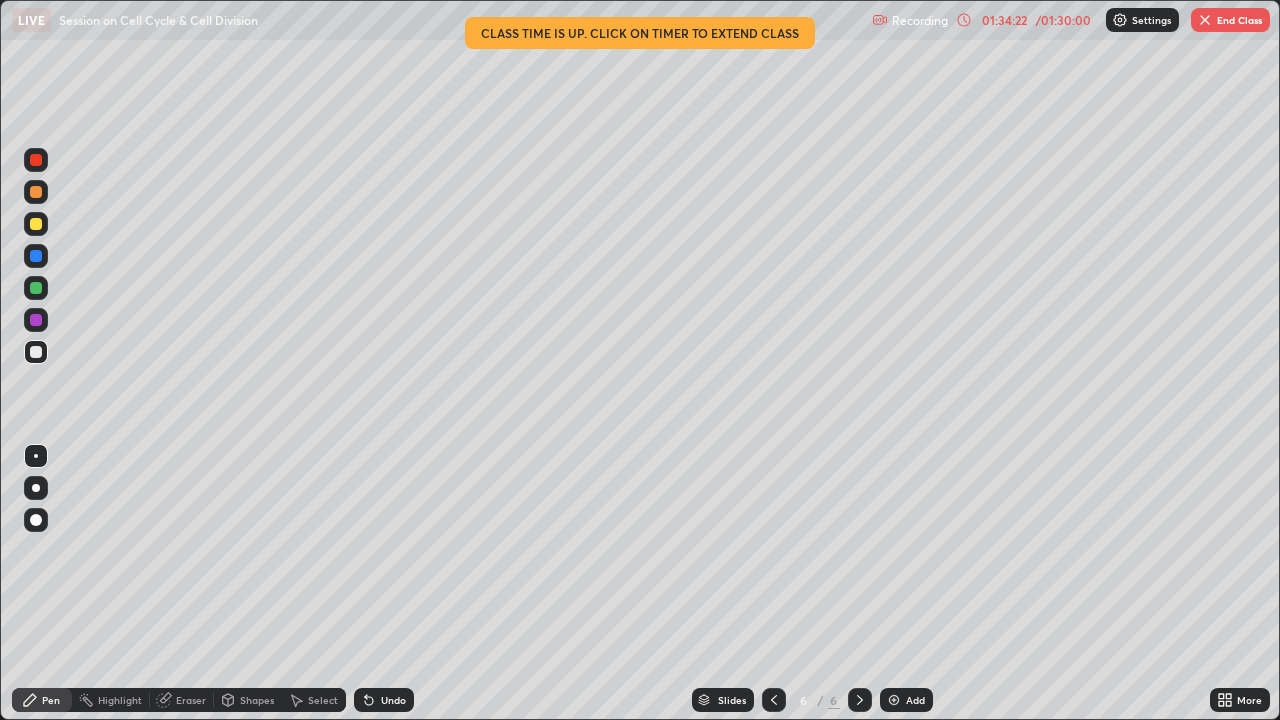 click at bounding box center (36, 320) 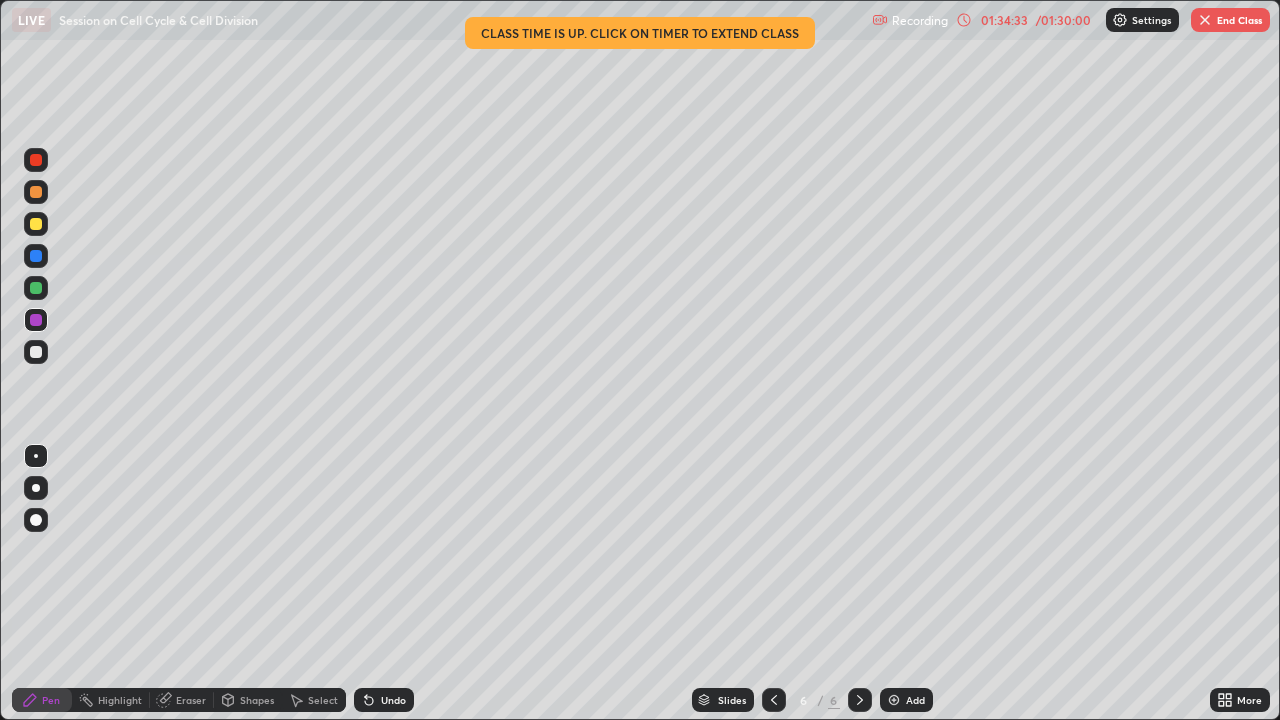 click at bounding box center (36, 488) 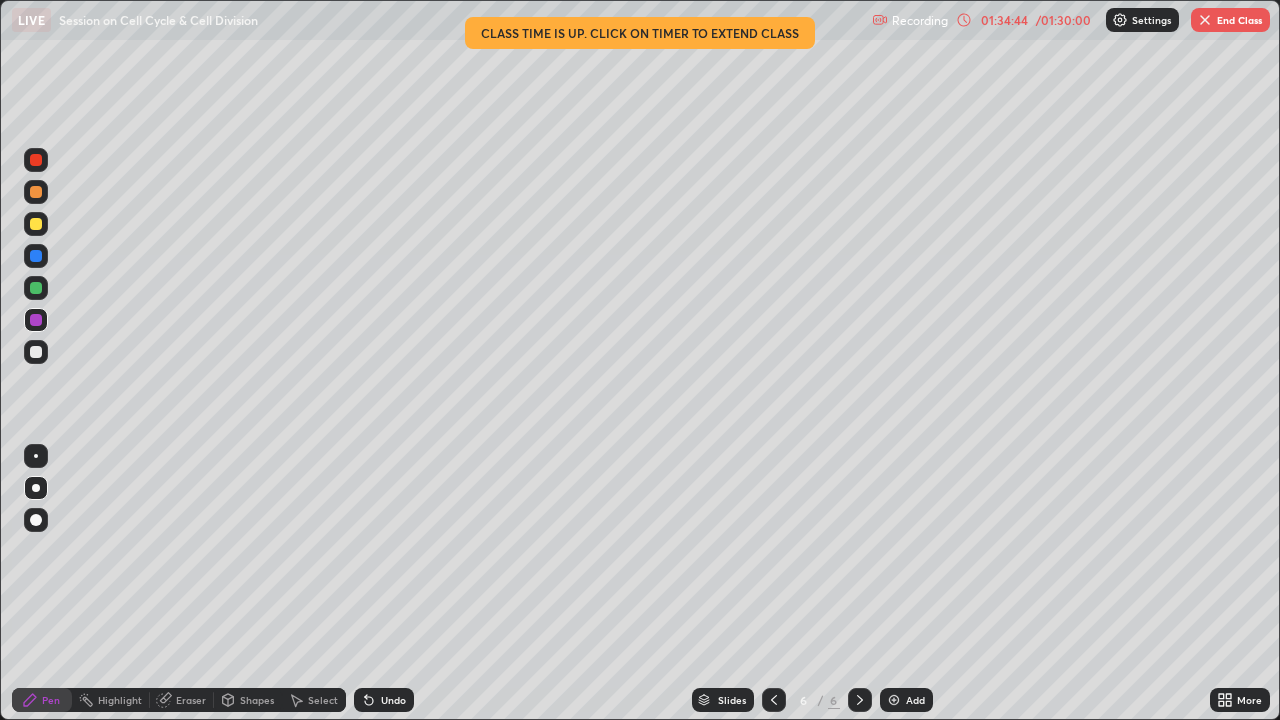 click at bounding box center (36, 288) 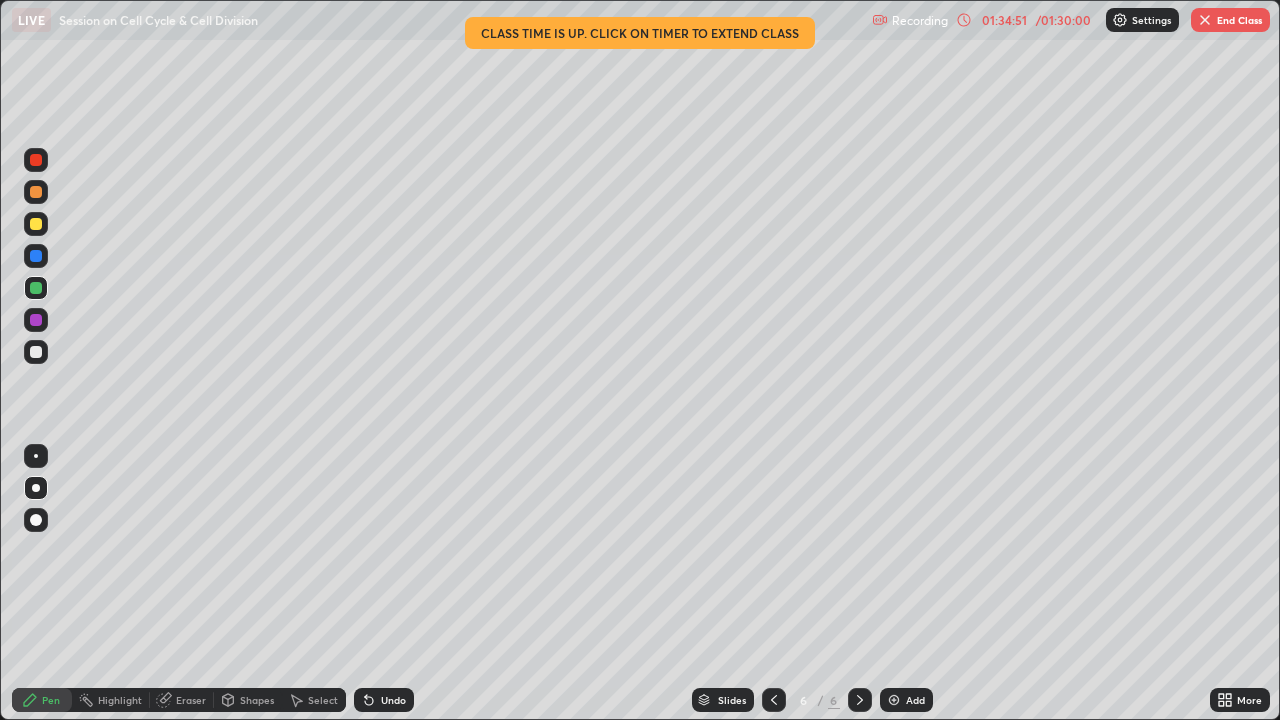 click at bounding box center (36, 456) 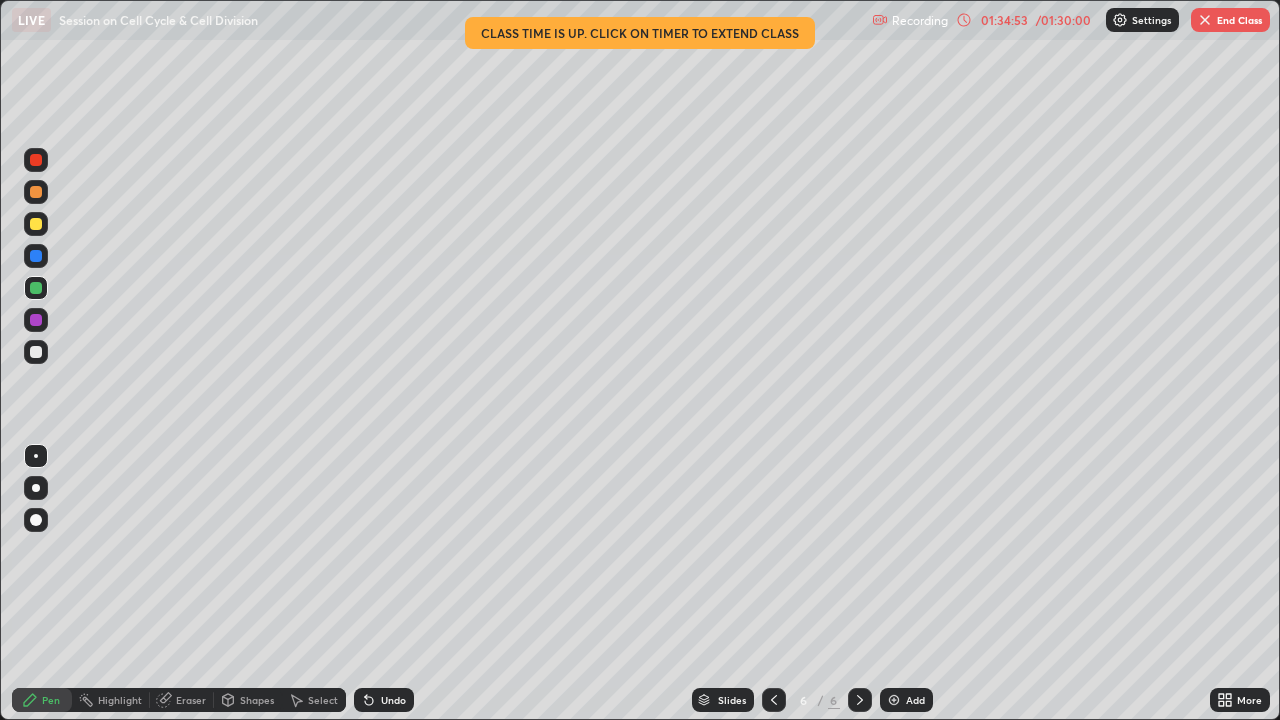 click at bounding box center (36, 488) 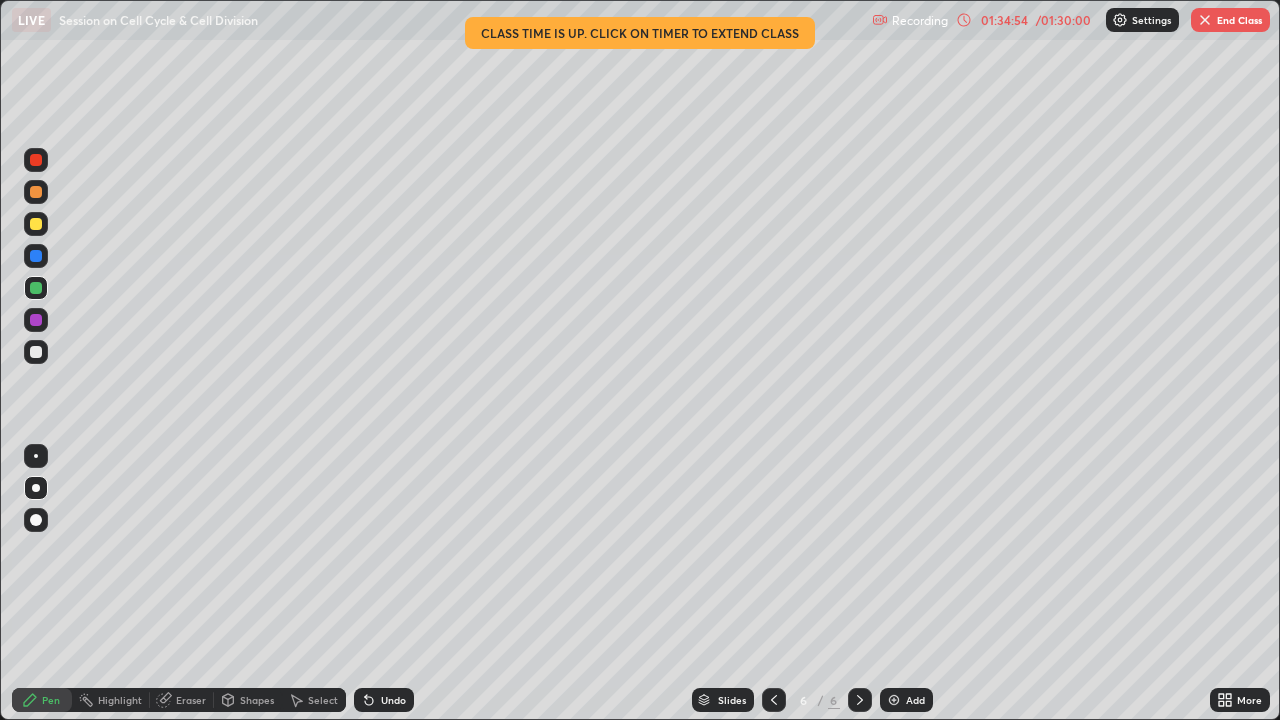 click at bounding box center (36, 352) 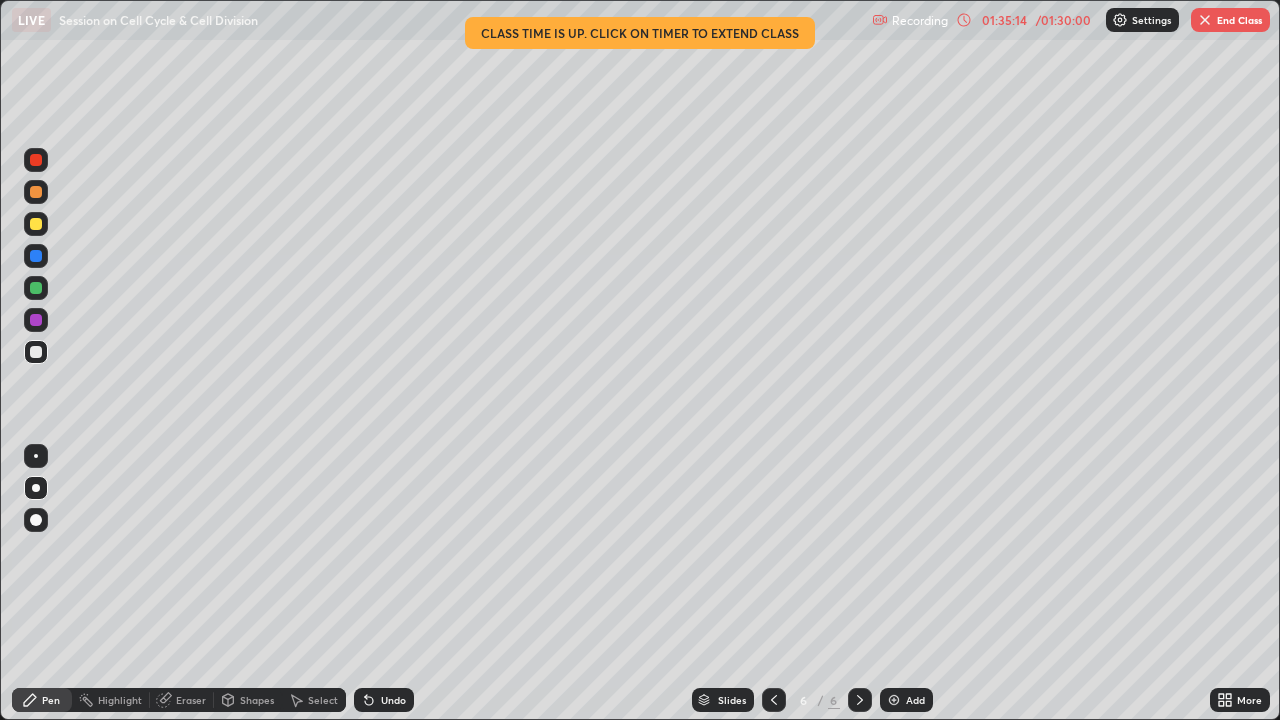 click on "Undo" at bounding box center (384, 700) 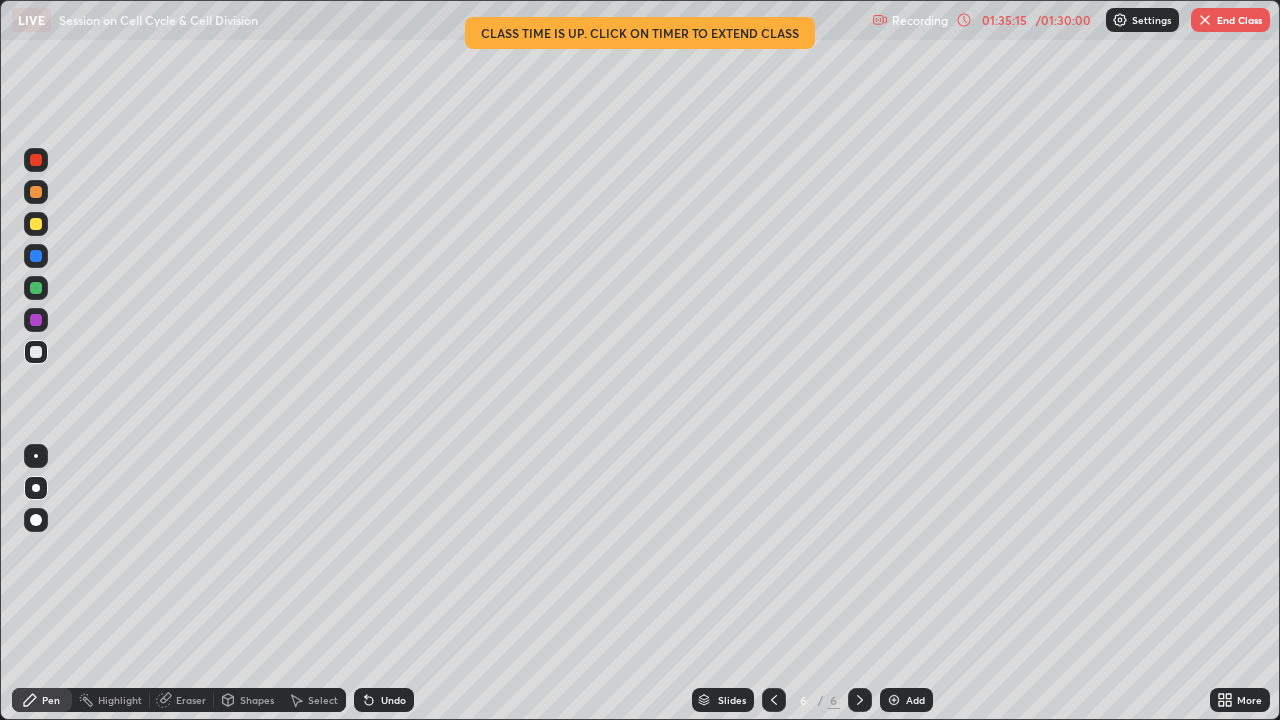 click on "Undo" at bounding box center [393, 700] 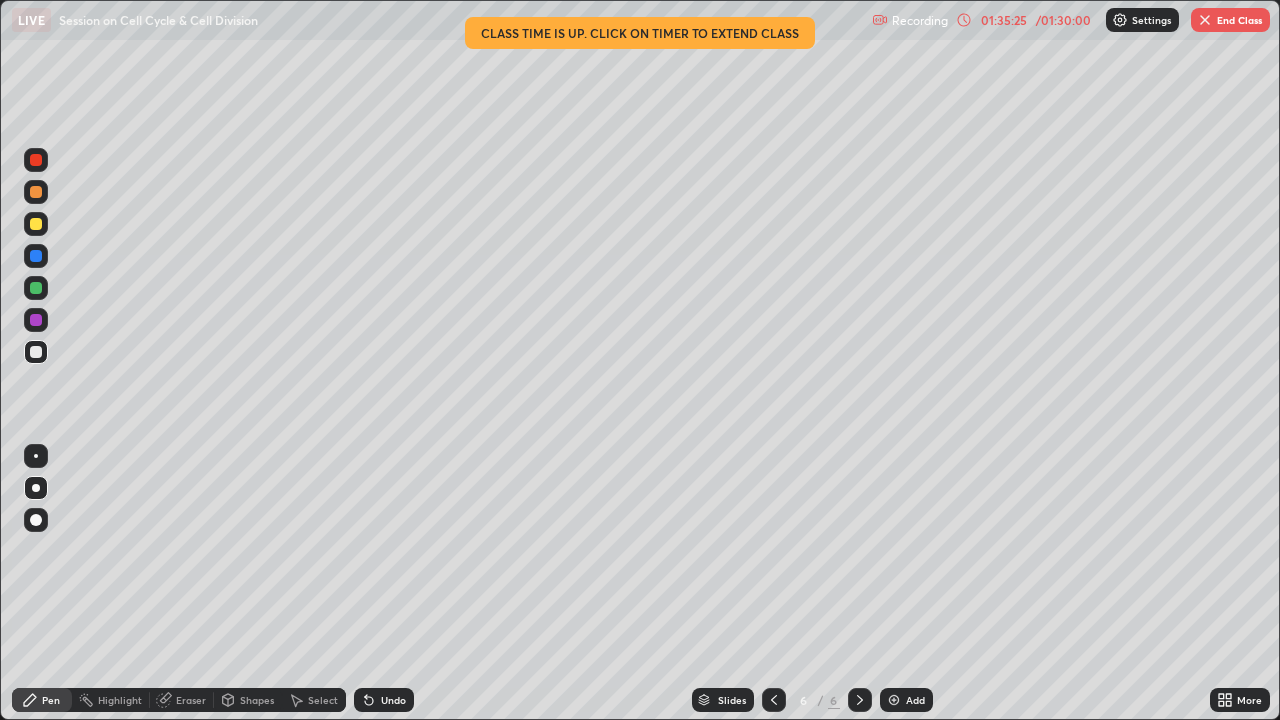 click 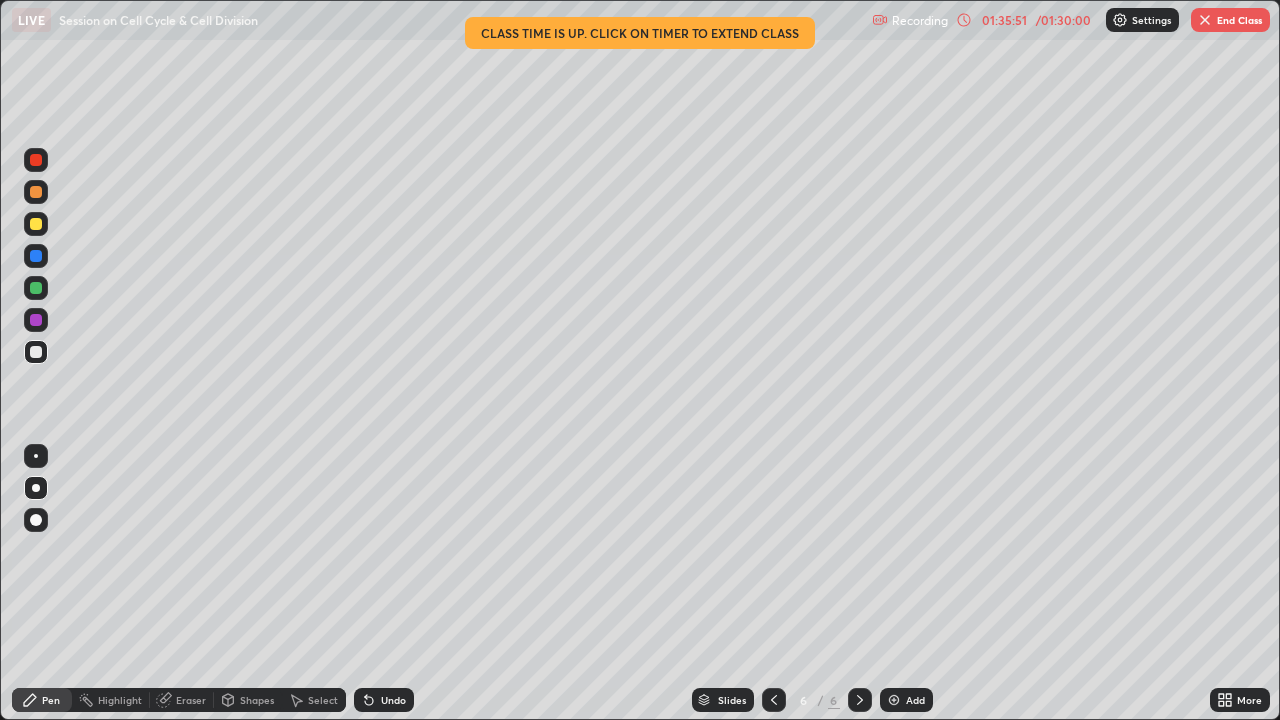click at bounding box center (36, 320) 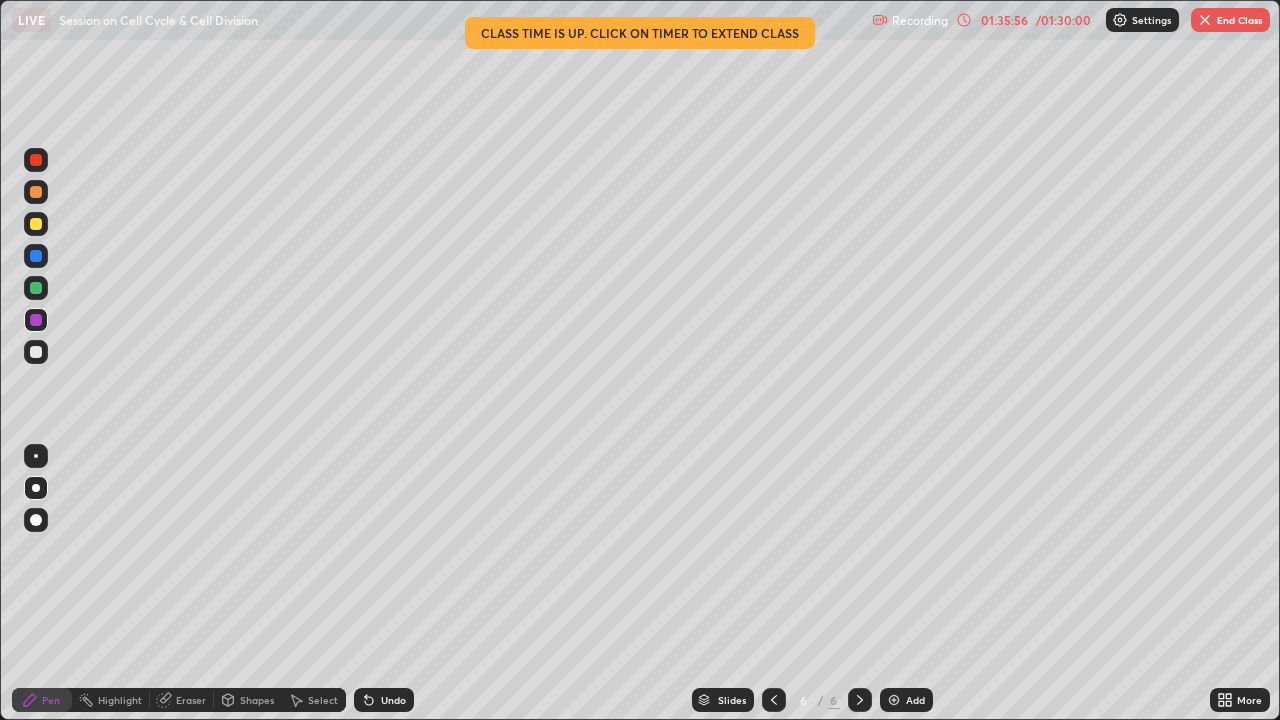 click at bounding box center [36, 352] 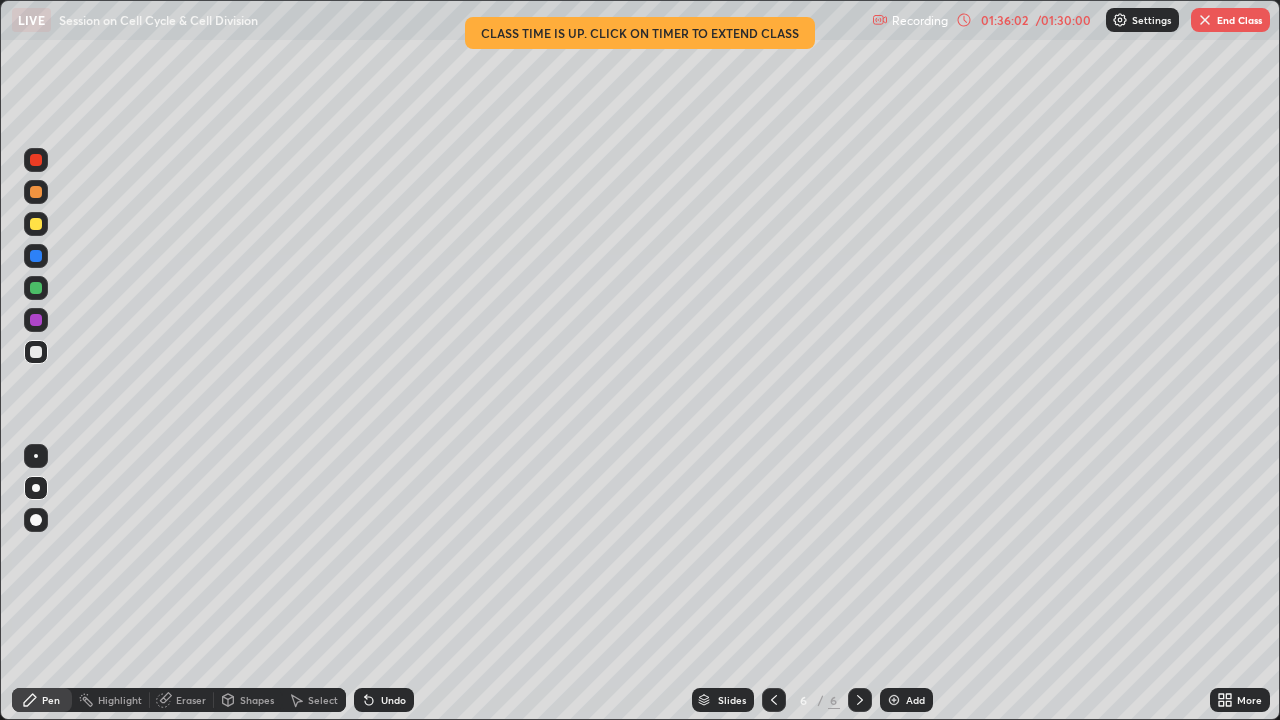 click at bounding box center [36, 320] 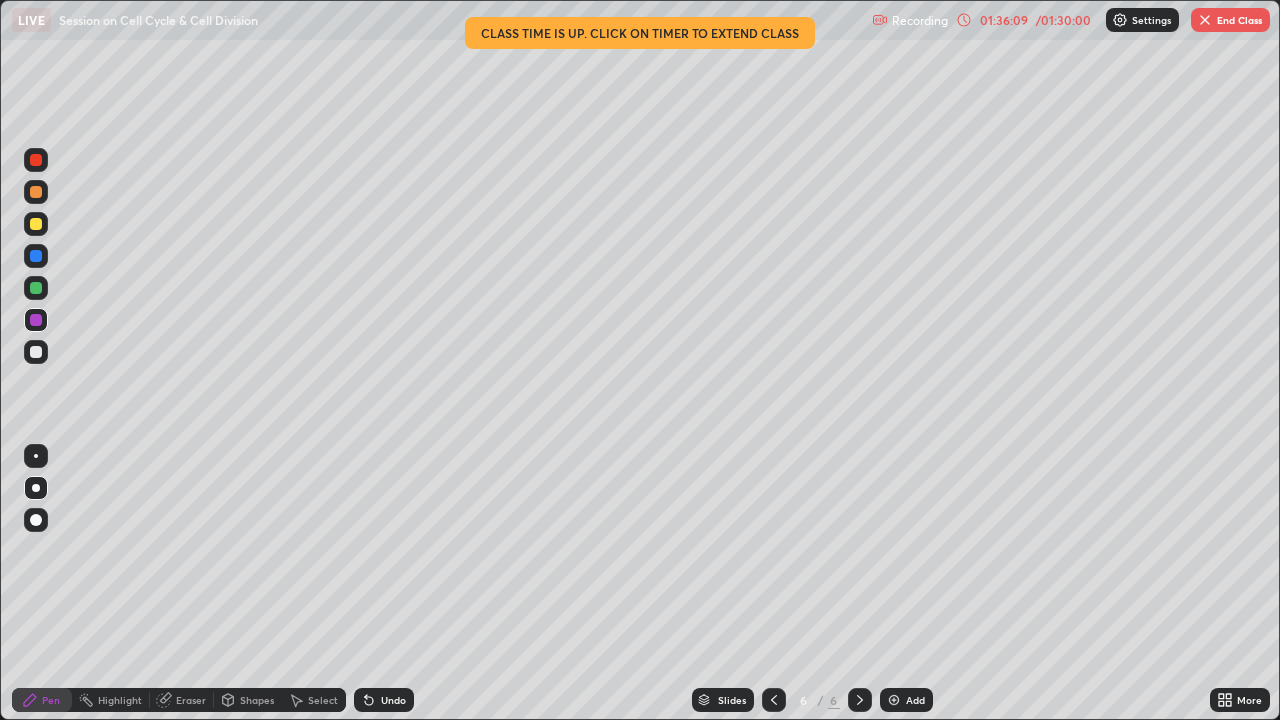 click at bounding box center (36, 352) 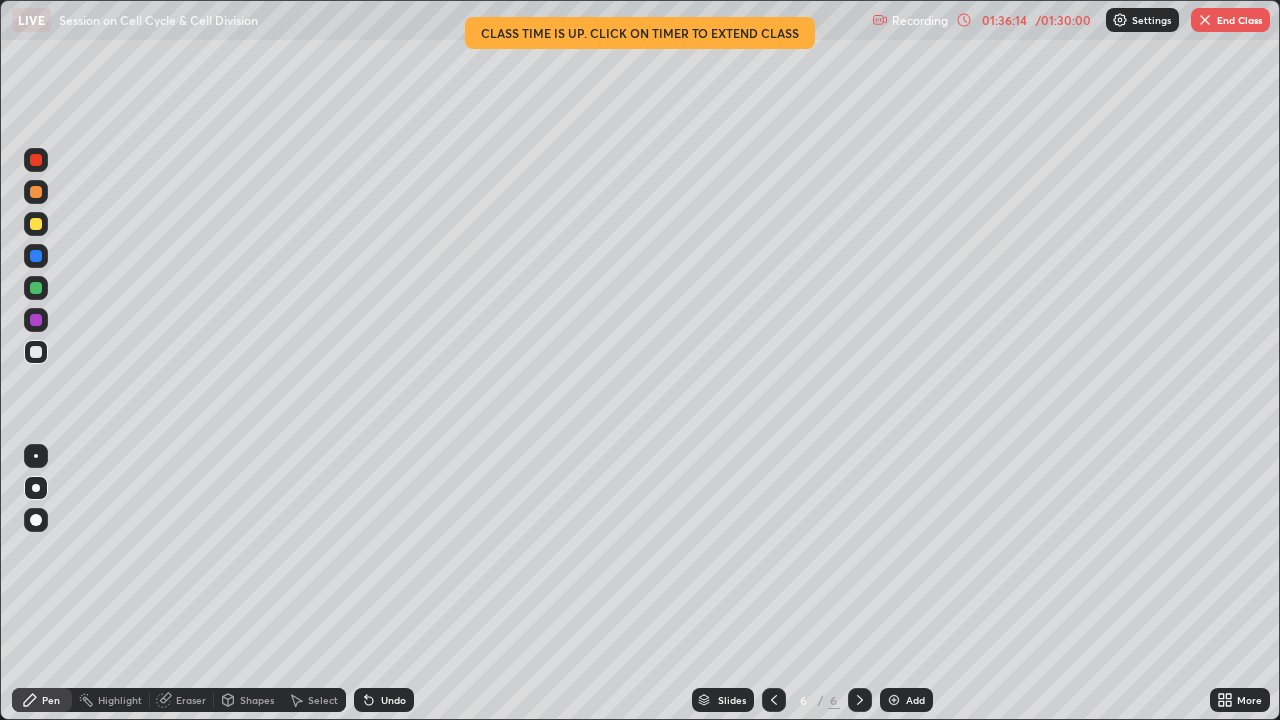 click at bounding box center [36, 288] 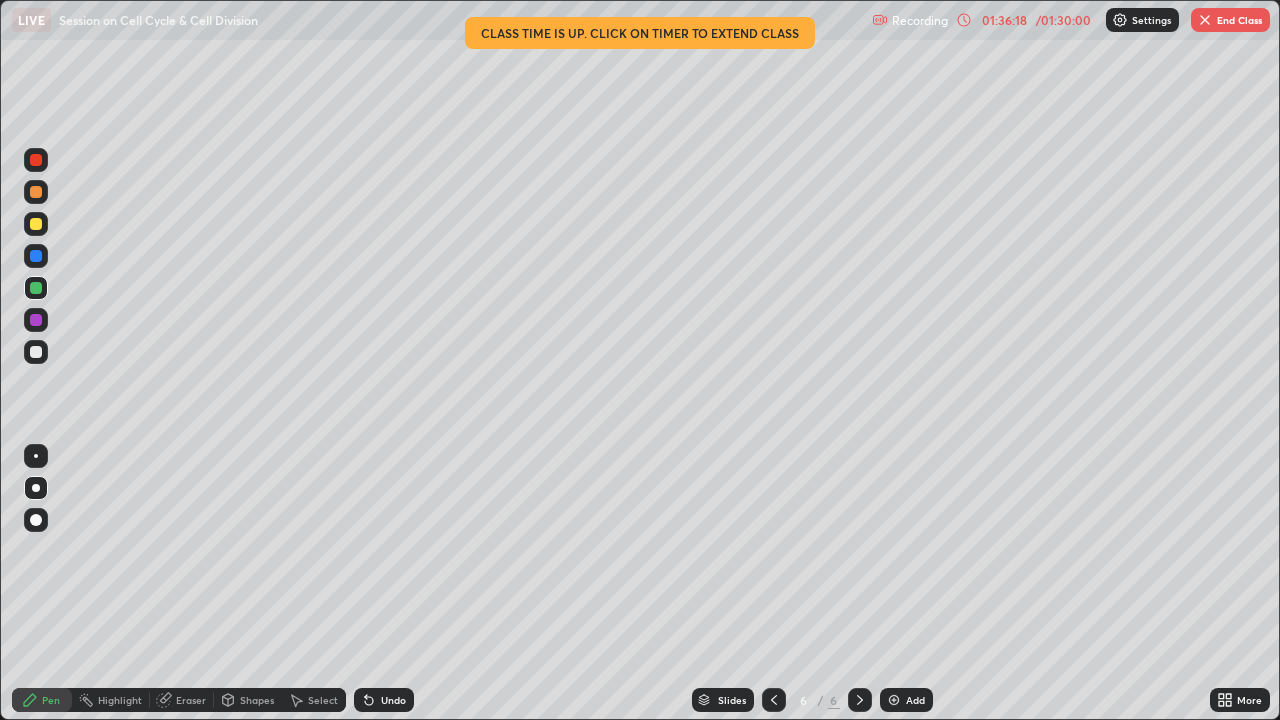 click at bounding box center (36, 352) 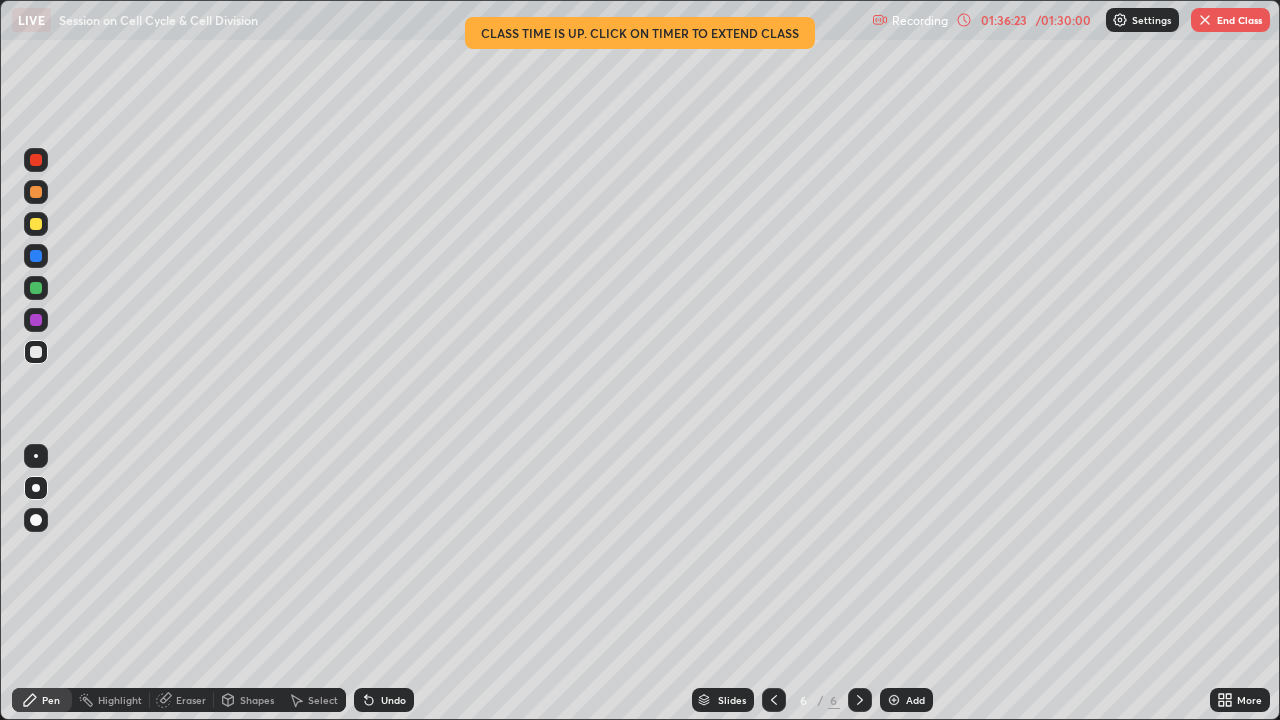 click at bounding box center (36, 288) 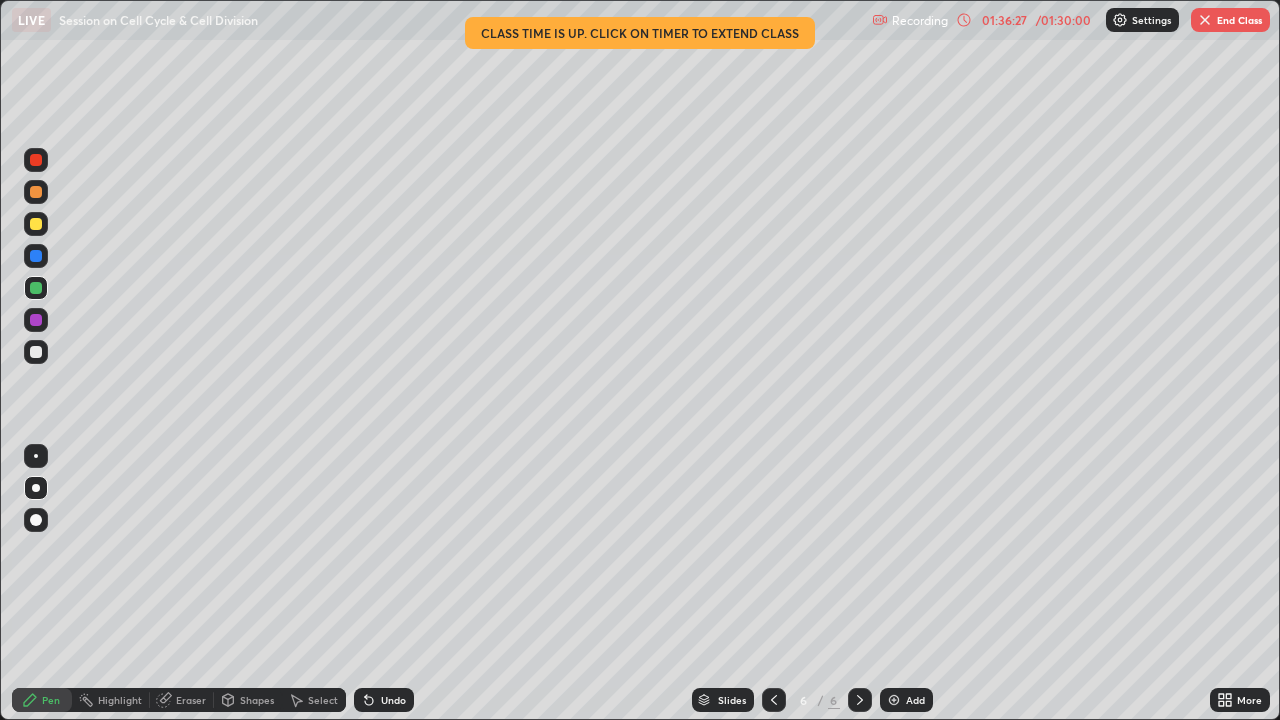 click at bounding box center [36, 456] 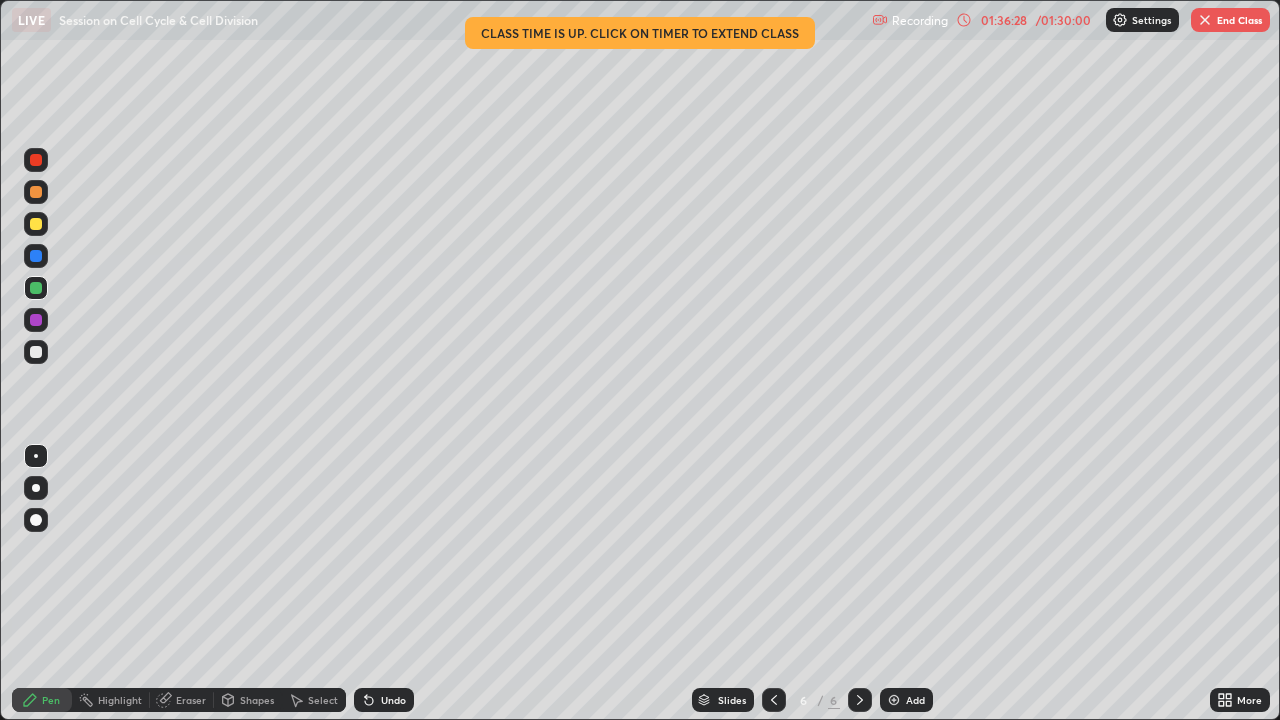 click at bounding box center (36, 224) 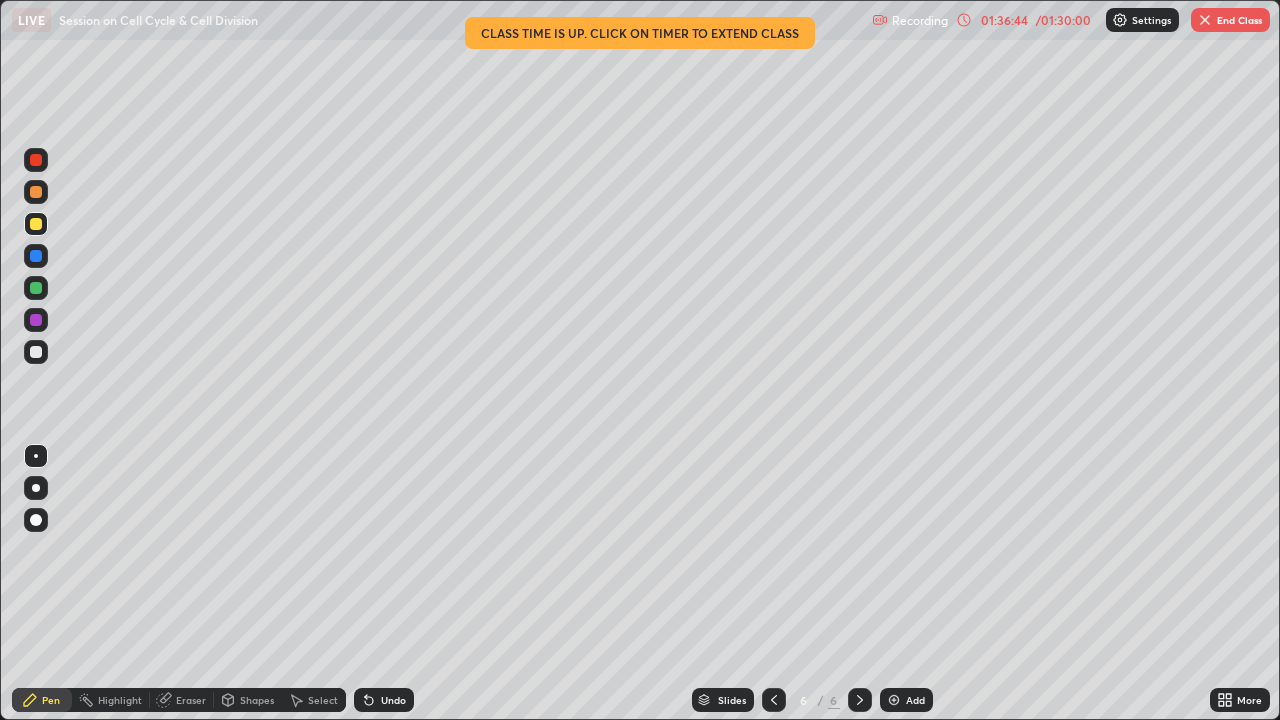 click at bounding box center (36, 352) 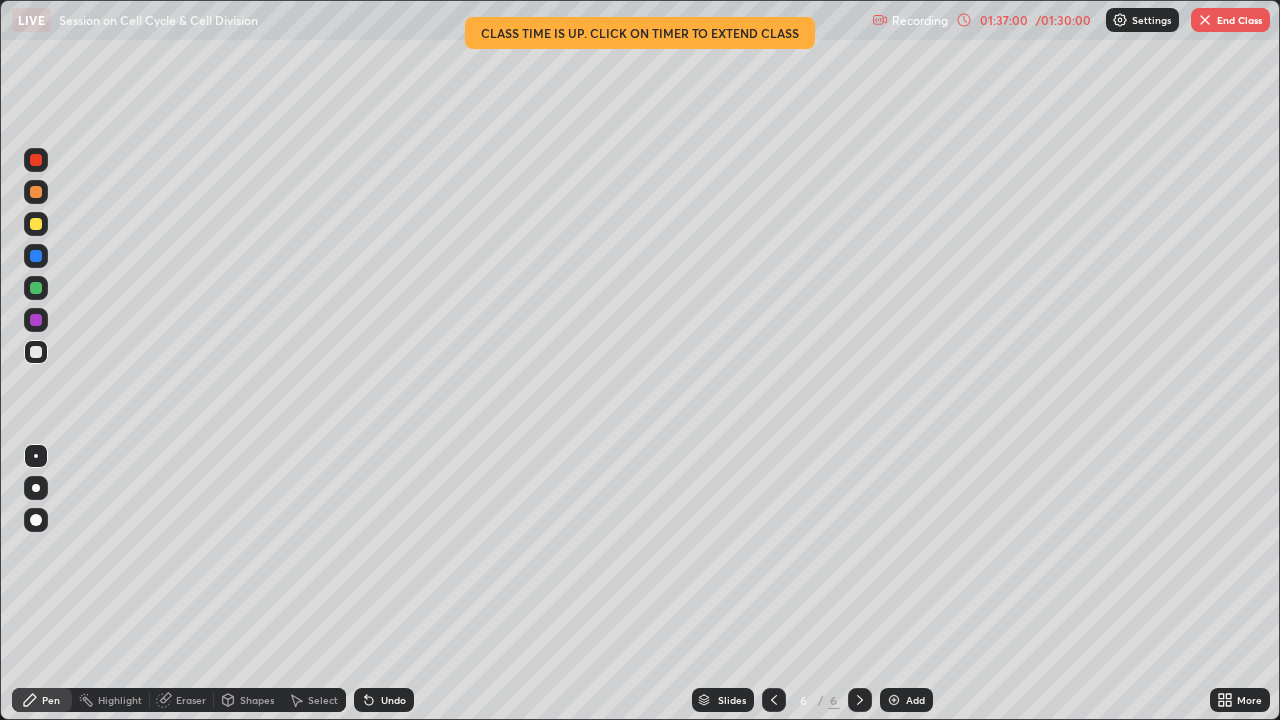 click at bounding box center [36, 288] 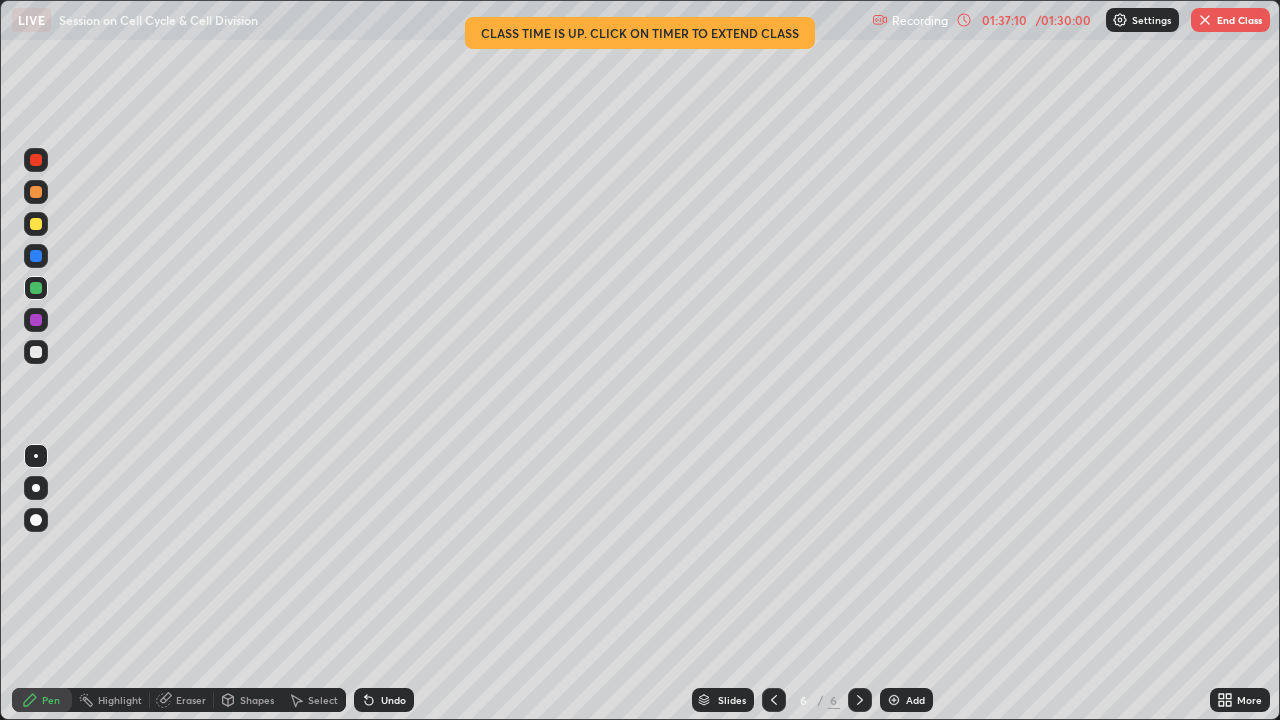click at bounding box center (36, 352) 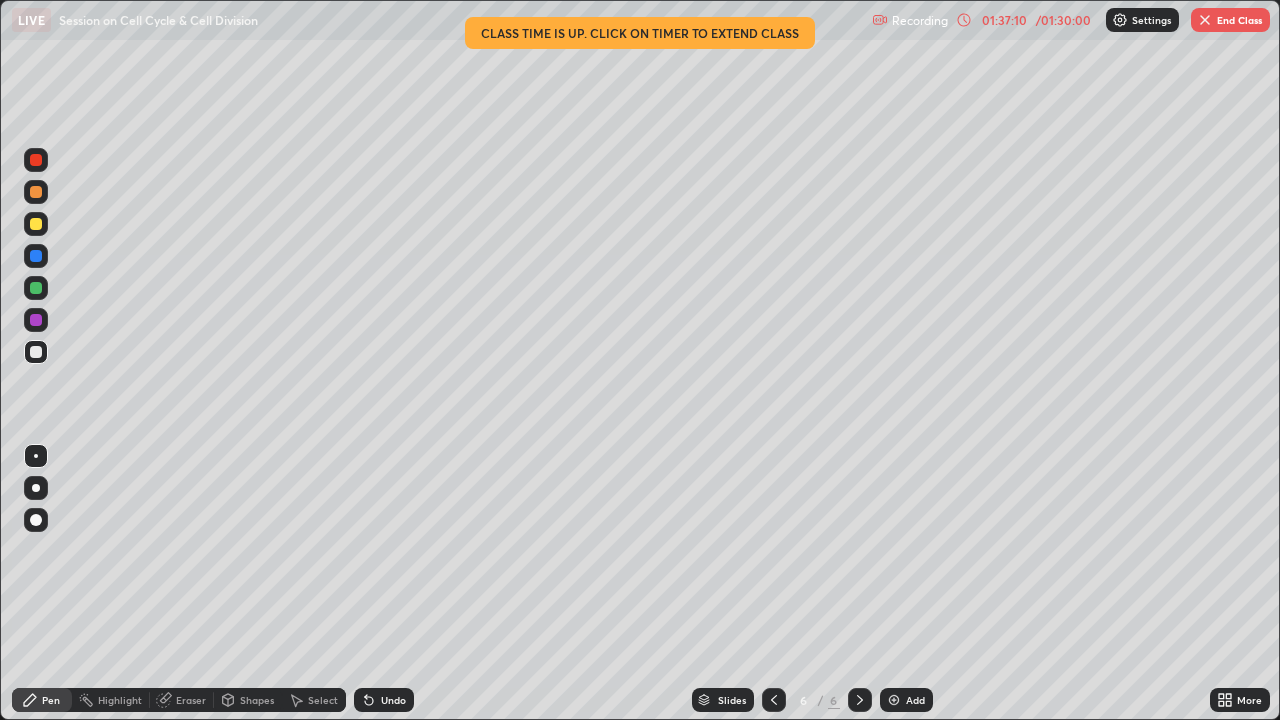 click at bounding box center [36, 488] 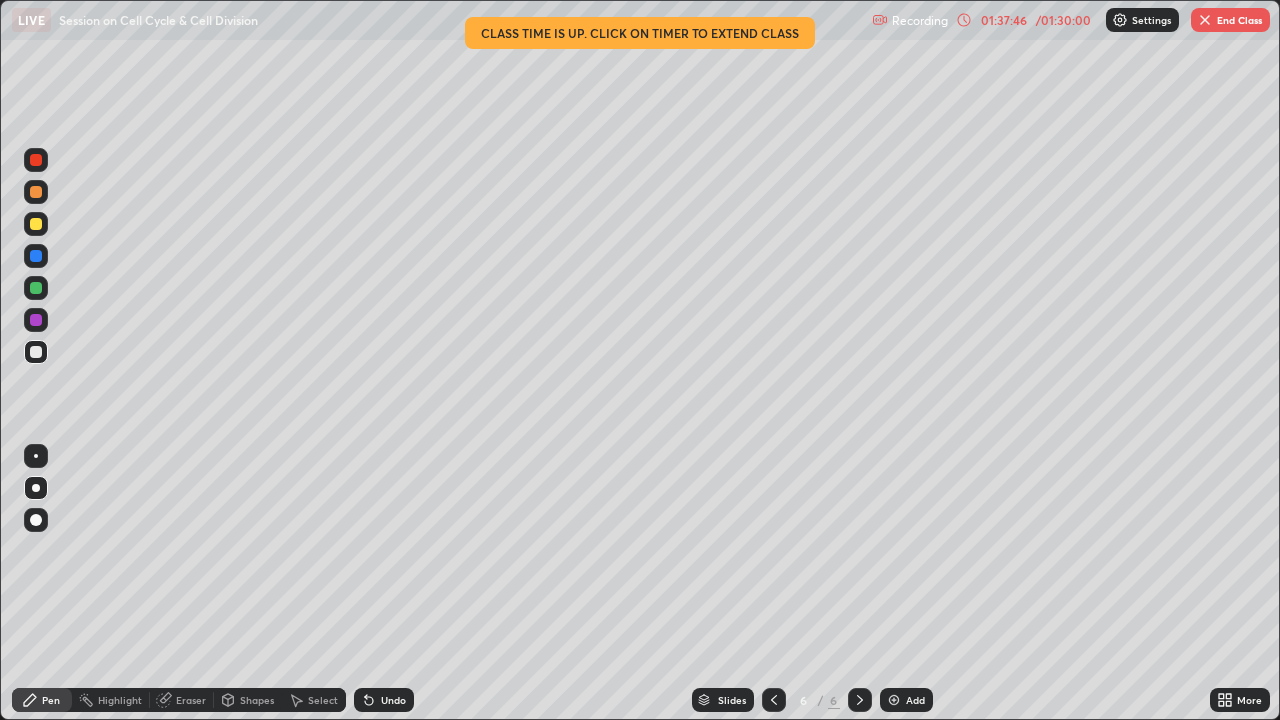 click on "Undo" at bounding box center (384, 700) 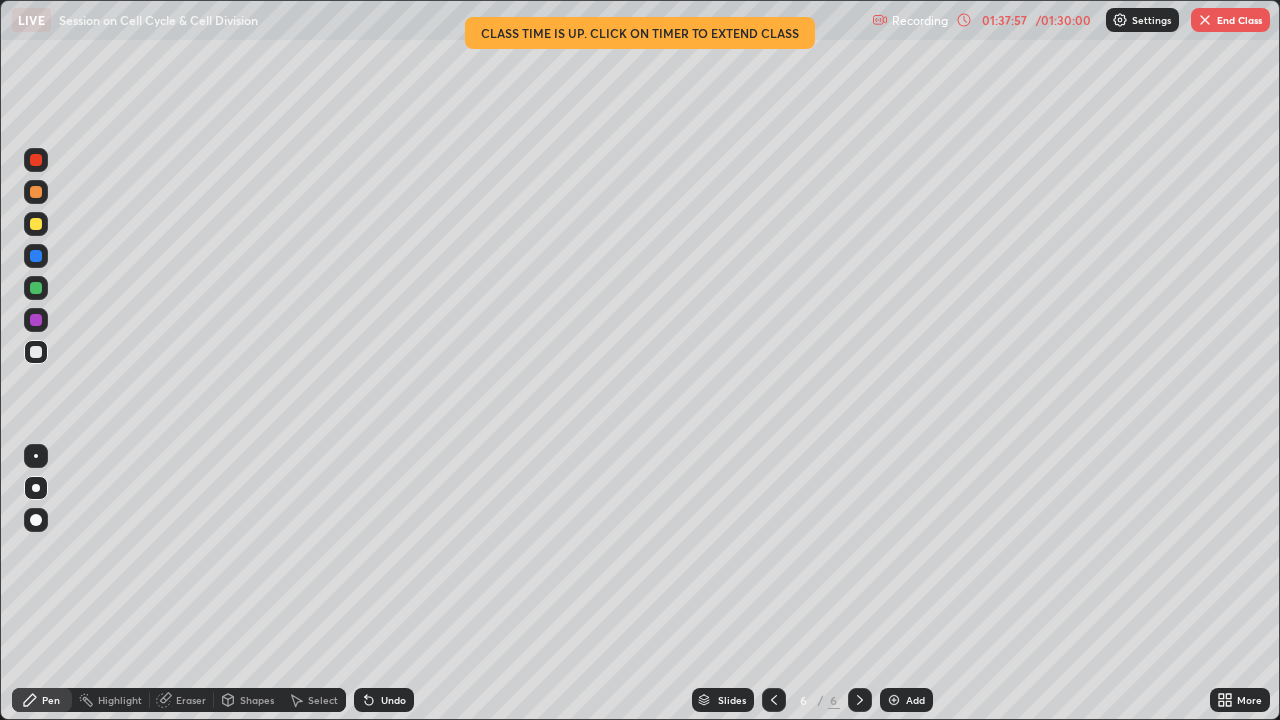 click 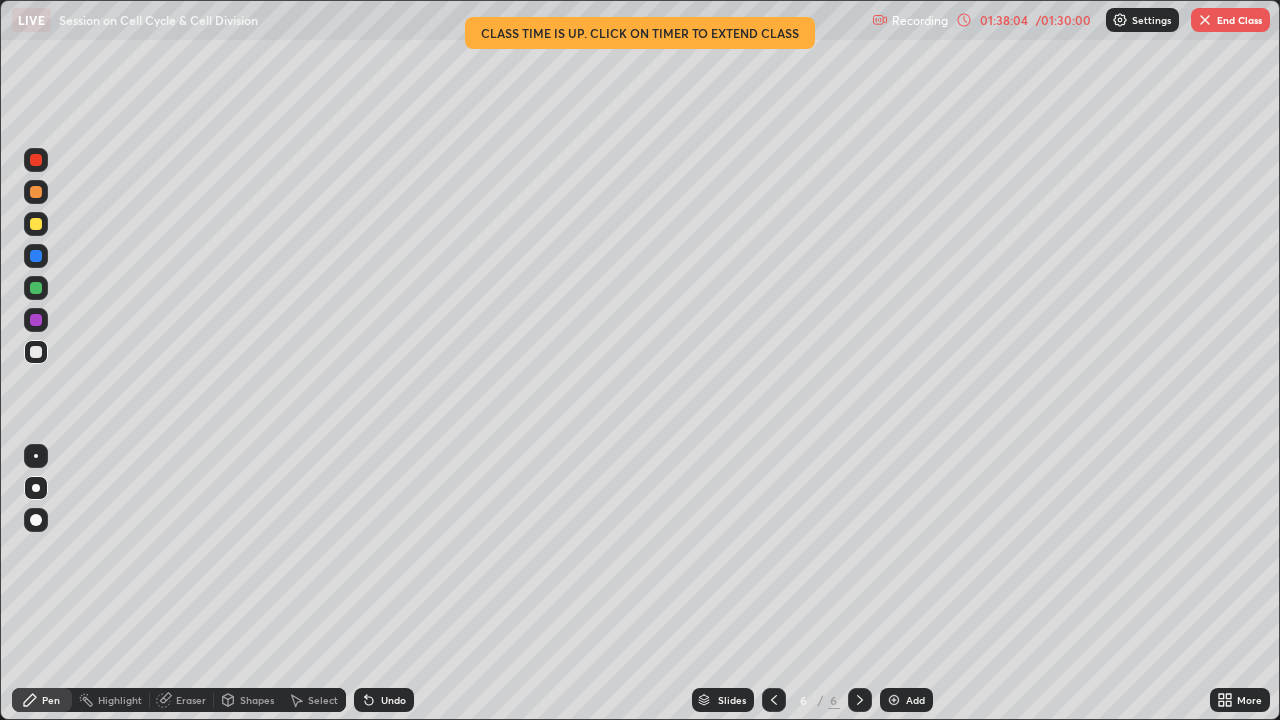 click at bounding box center [36, 320] 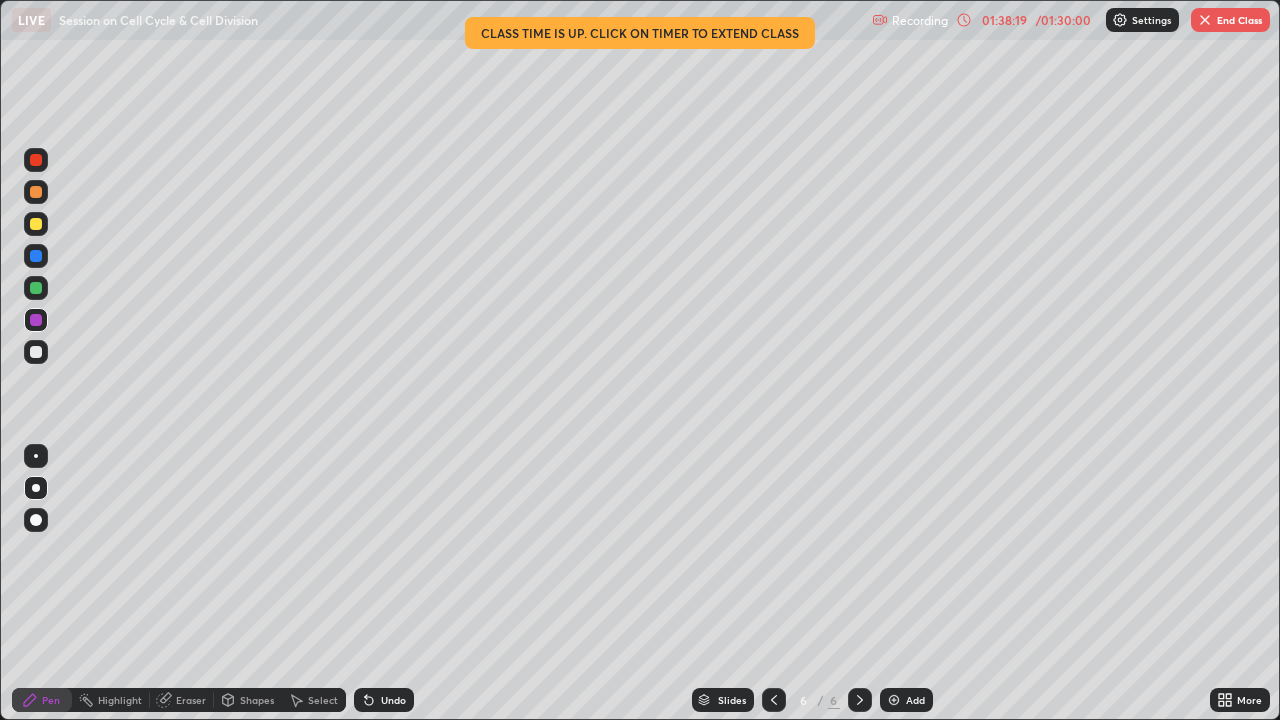 click at bounding box center [36, 352] 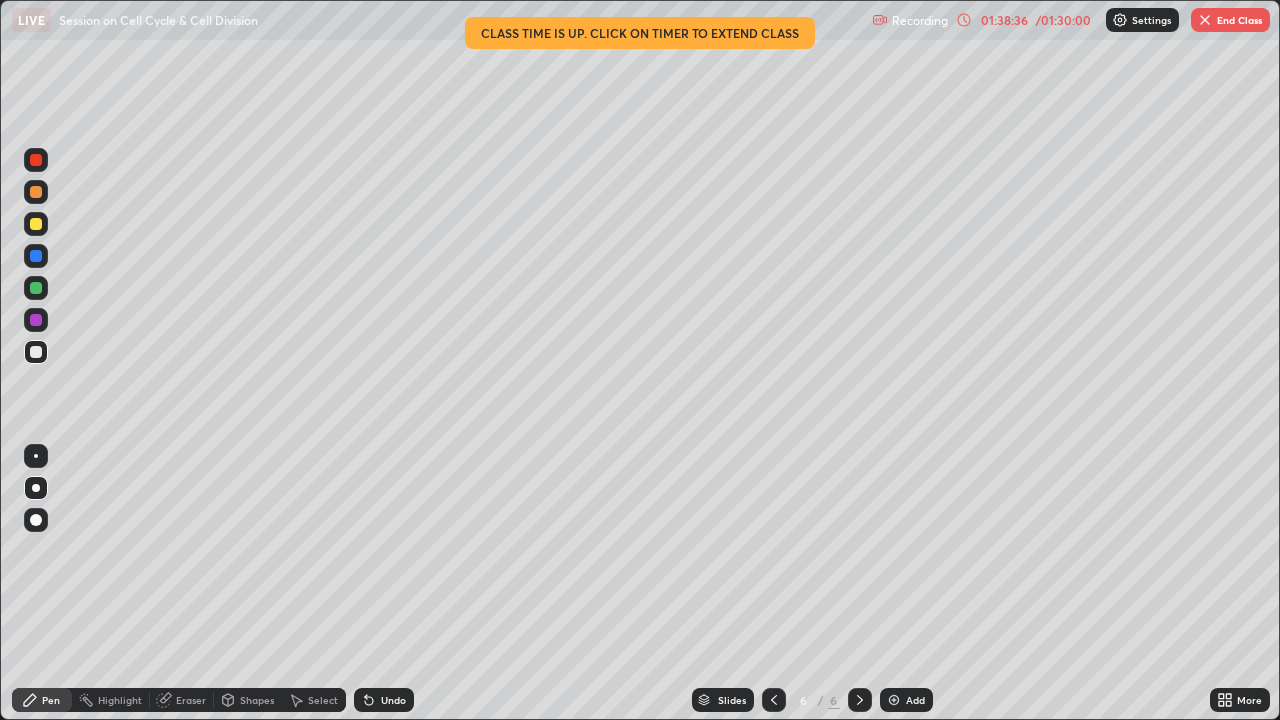 click at bounding box center (36, 320) 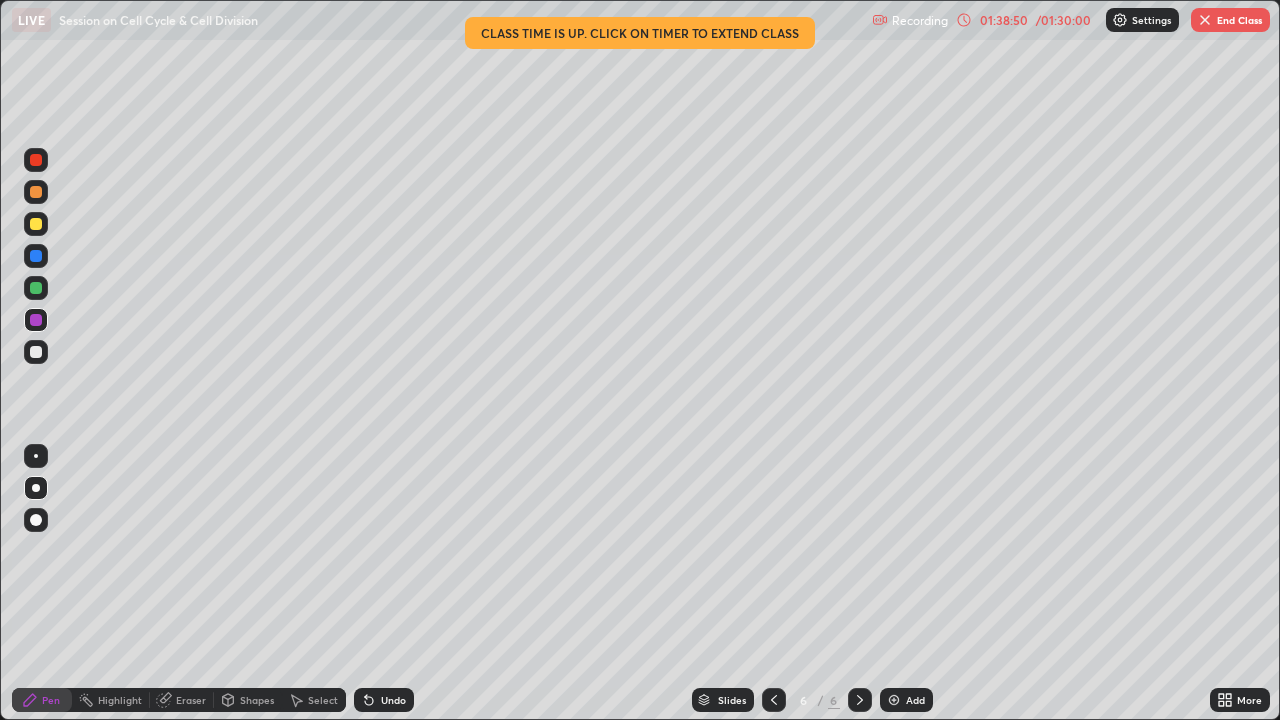 click 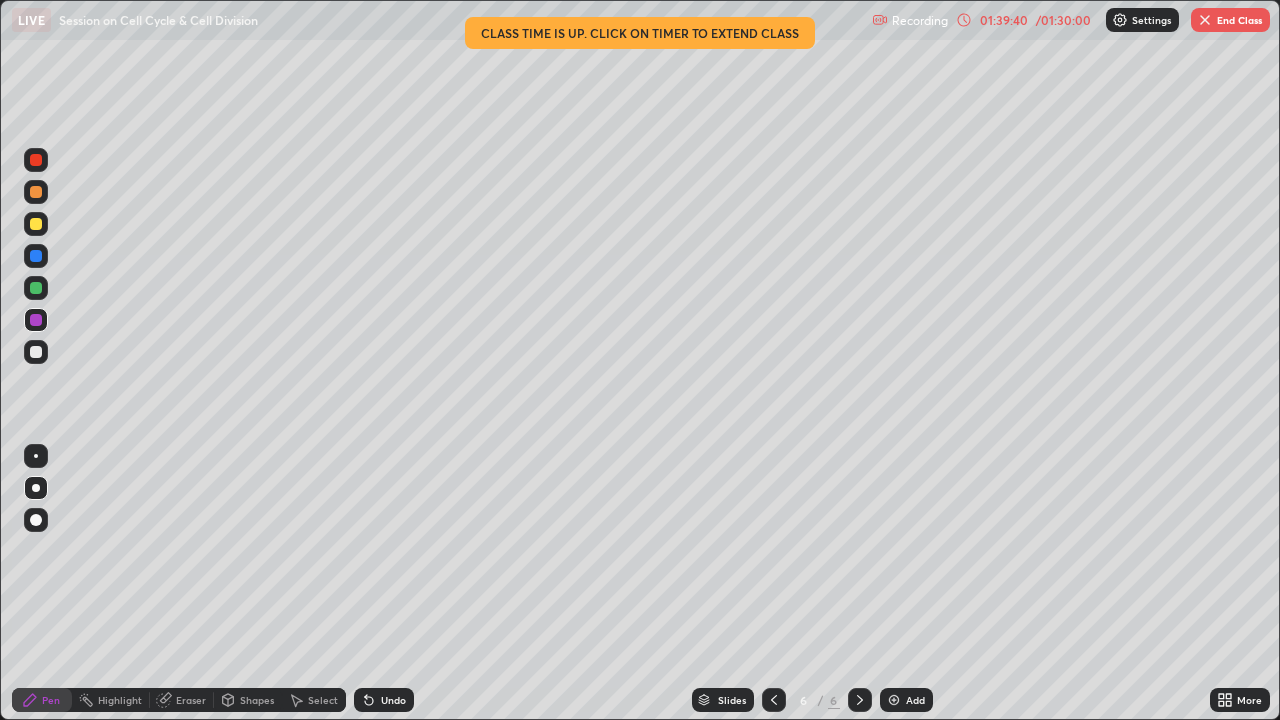 click on "Highlight" at bounding box center (120, 700) 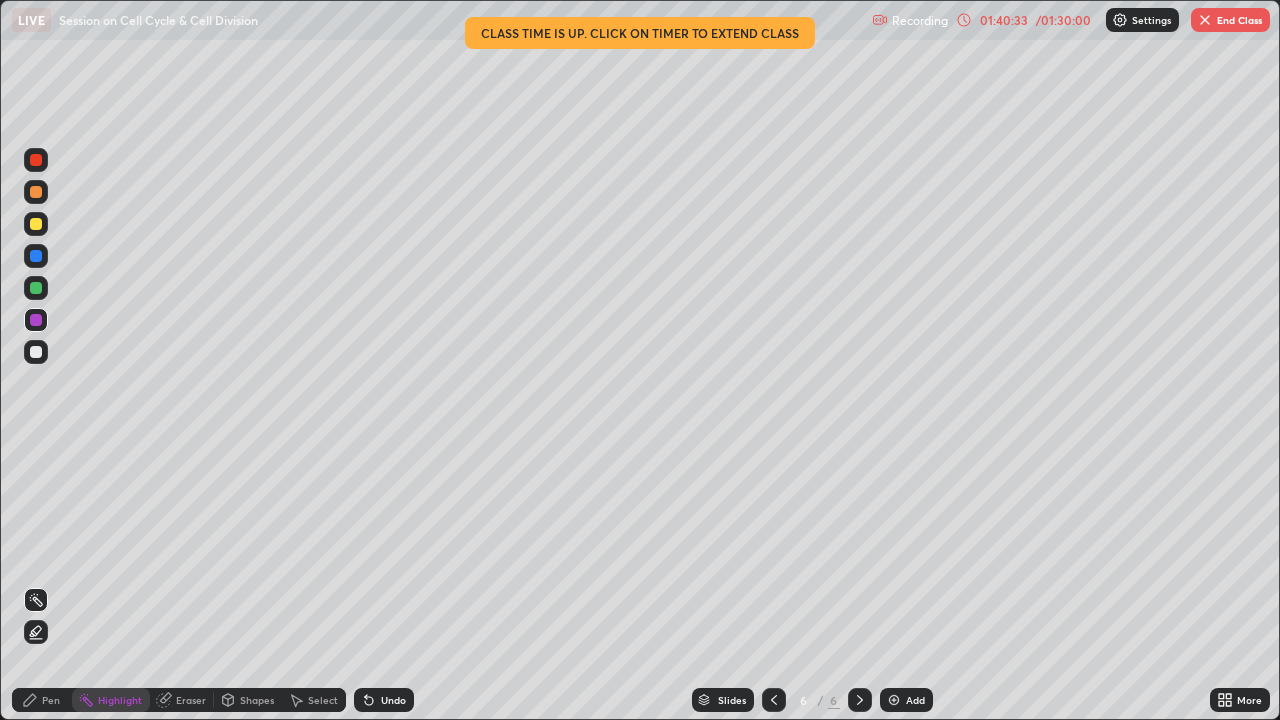 click on "Pen" at bounding box center [42, 700] 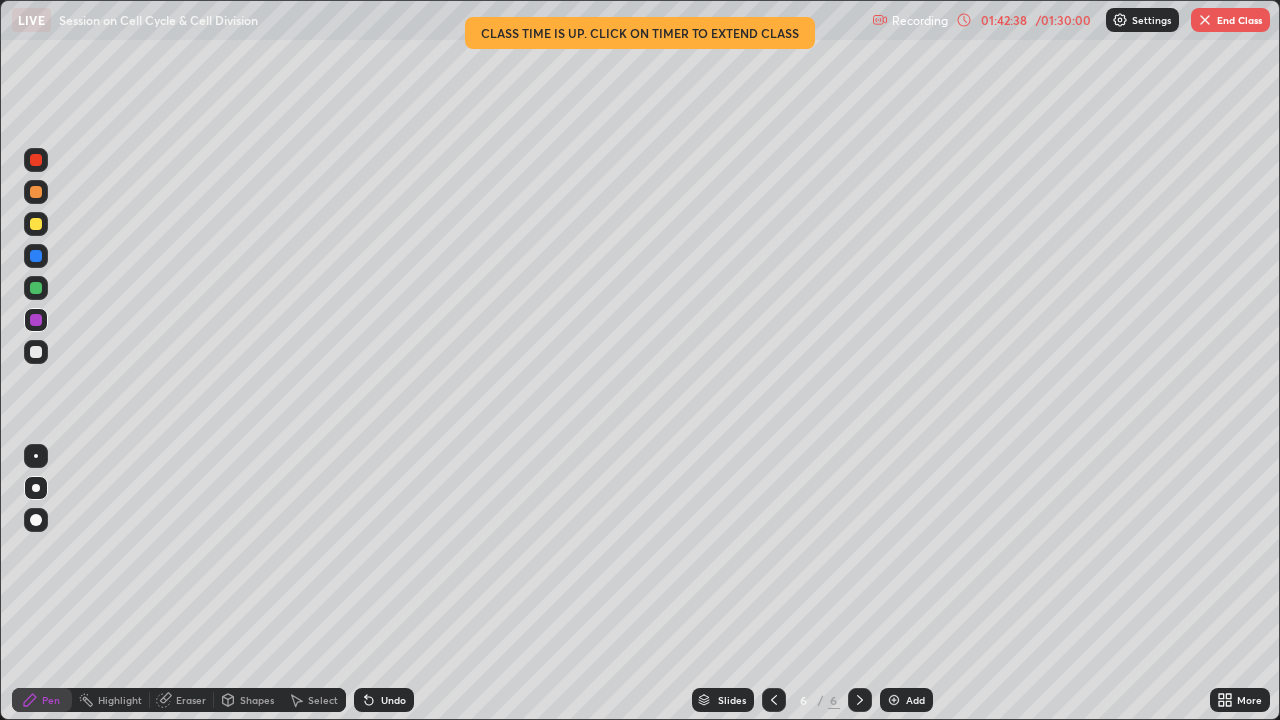 click at bounding box center [36, 224] 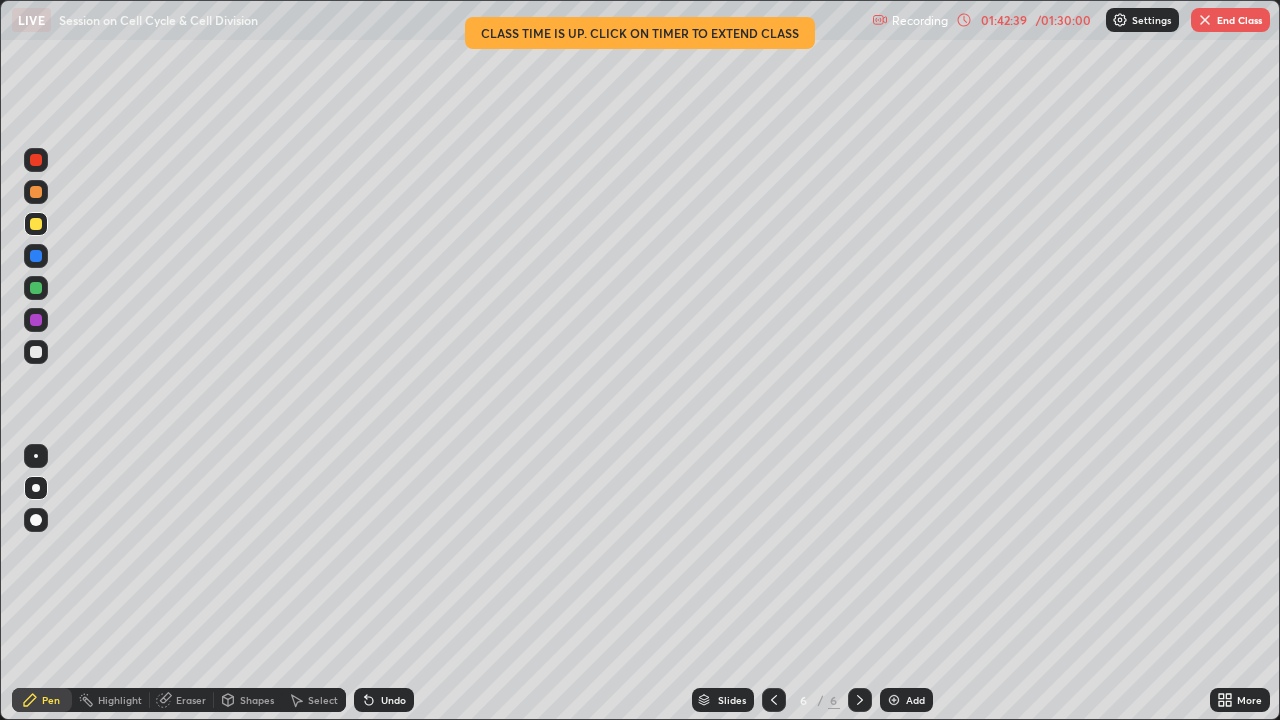 click at bounding box center (36, 456) 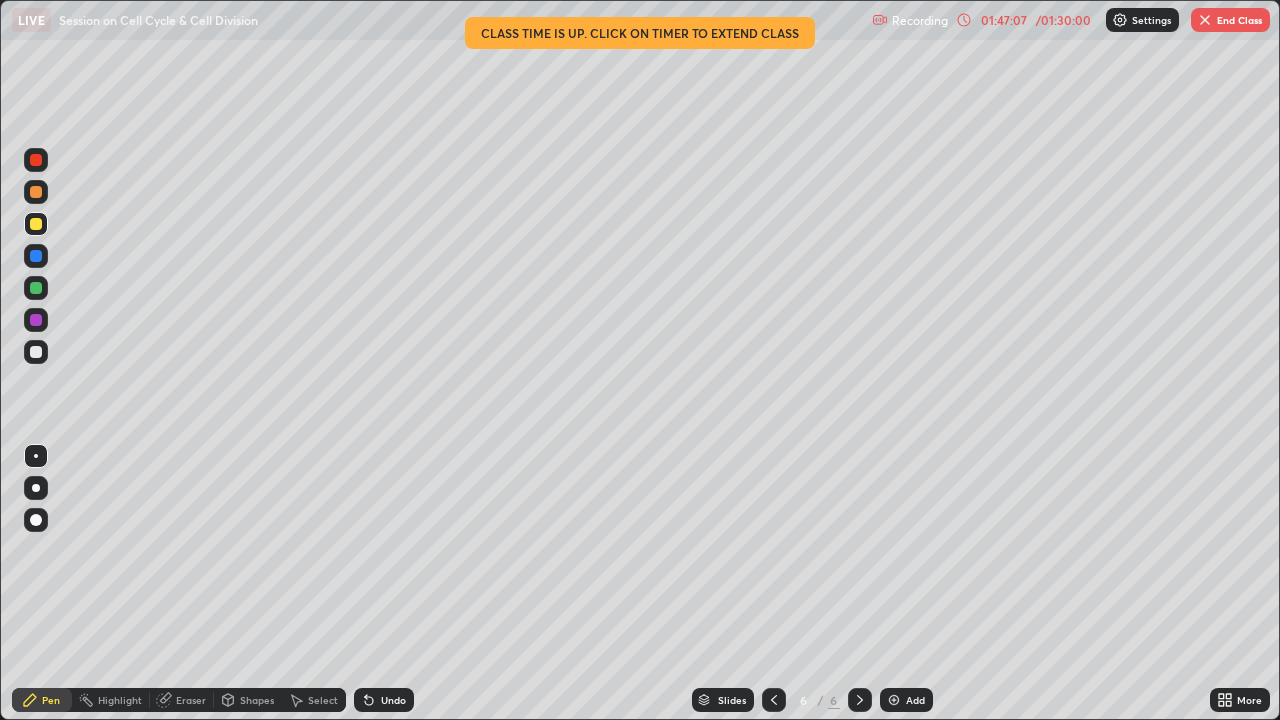 click at bounding box center [36, 160] 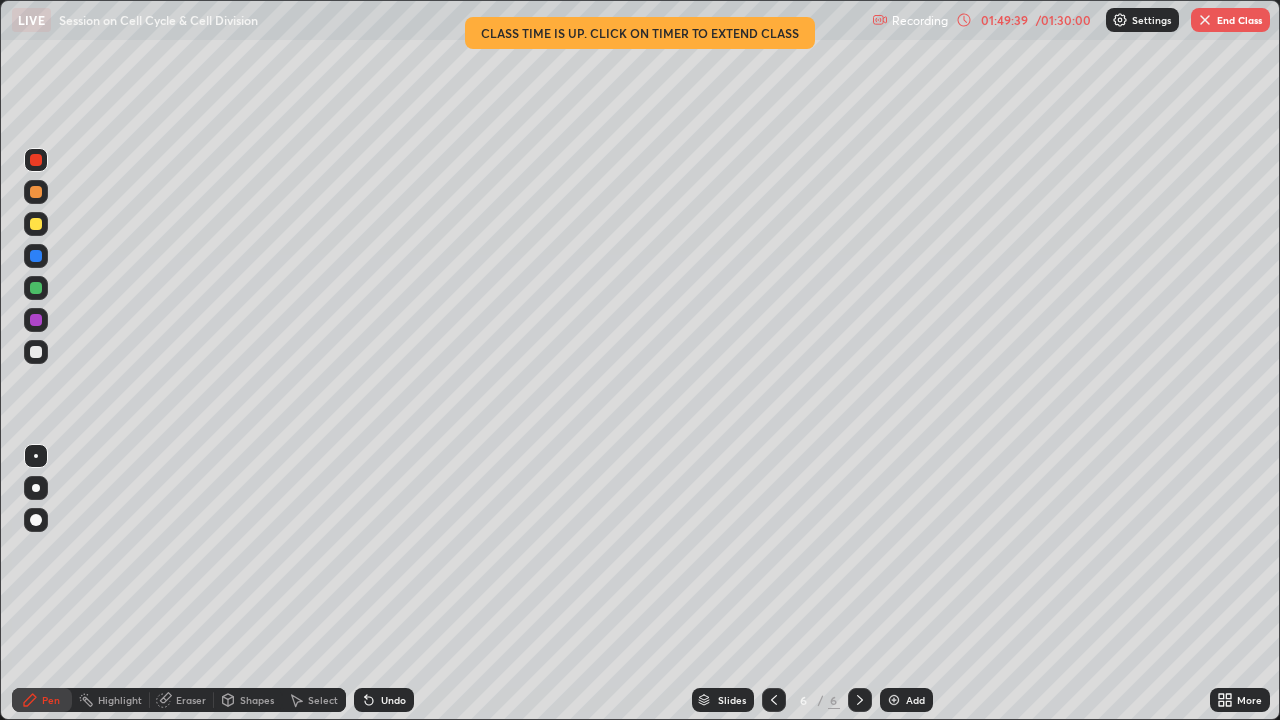 click at bounding box center (1205, 20) 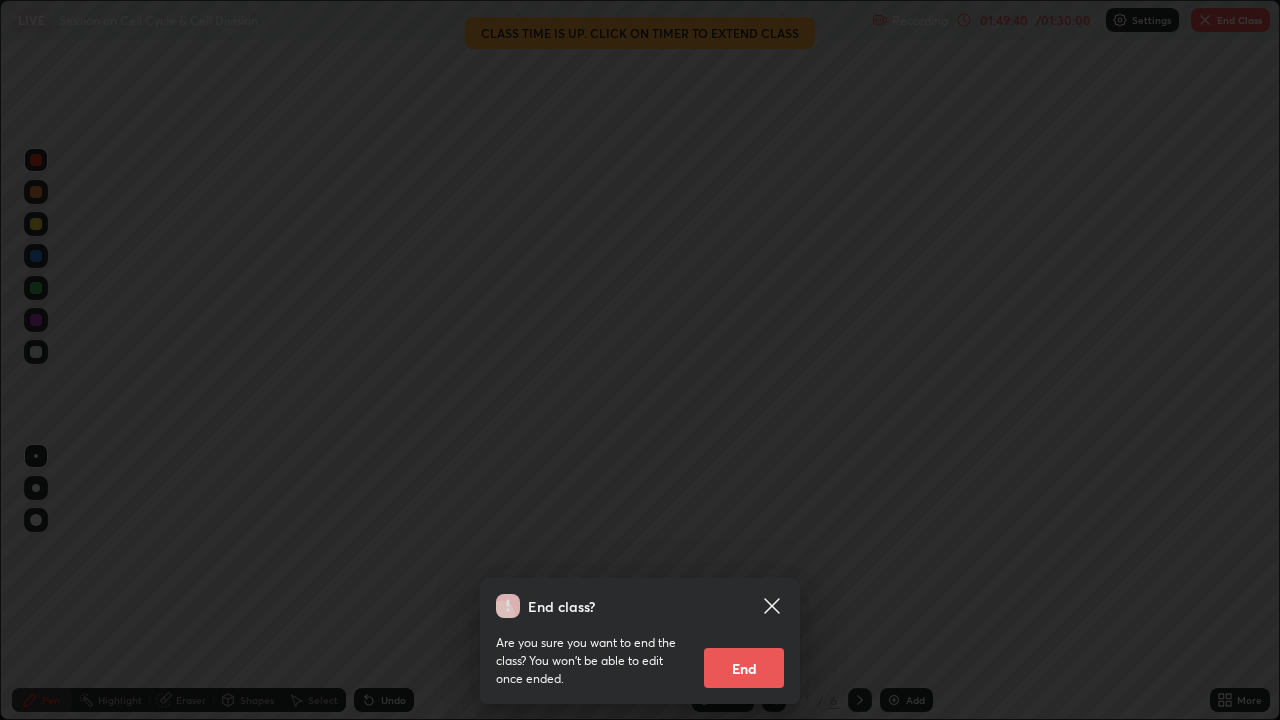 click on "End" at bounding box center (744, 668) 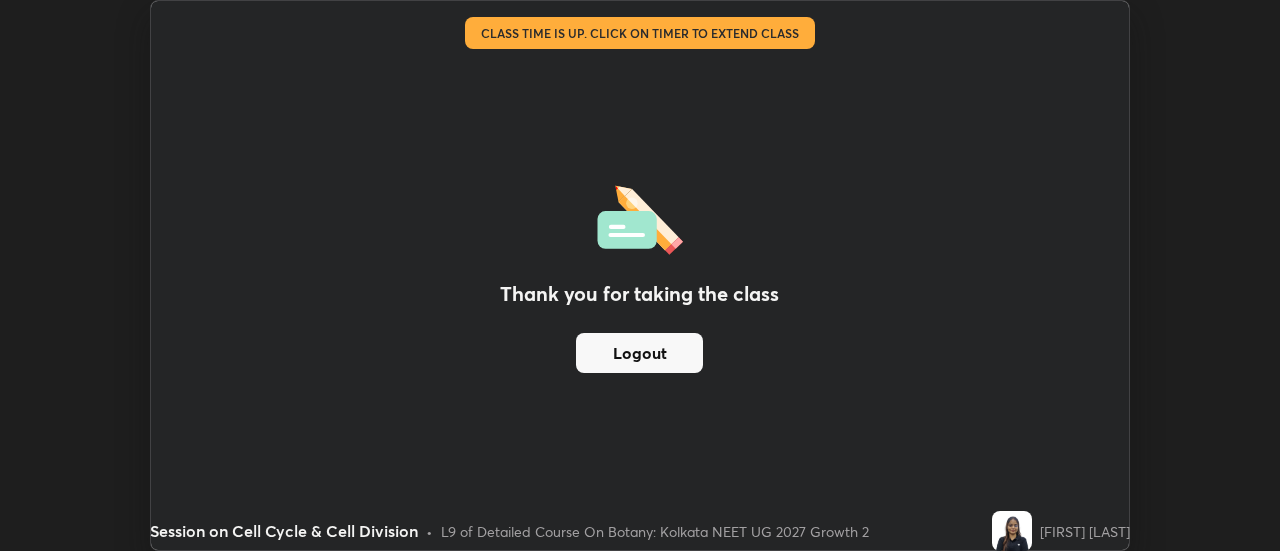 scroll, scrollTop: 551, scrollLeft: 1280, axis: both 